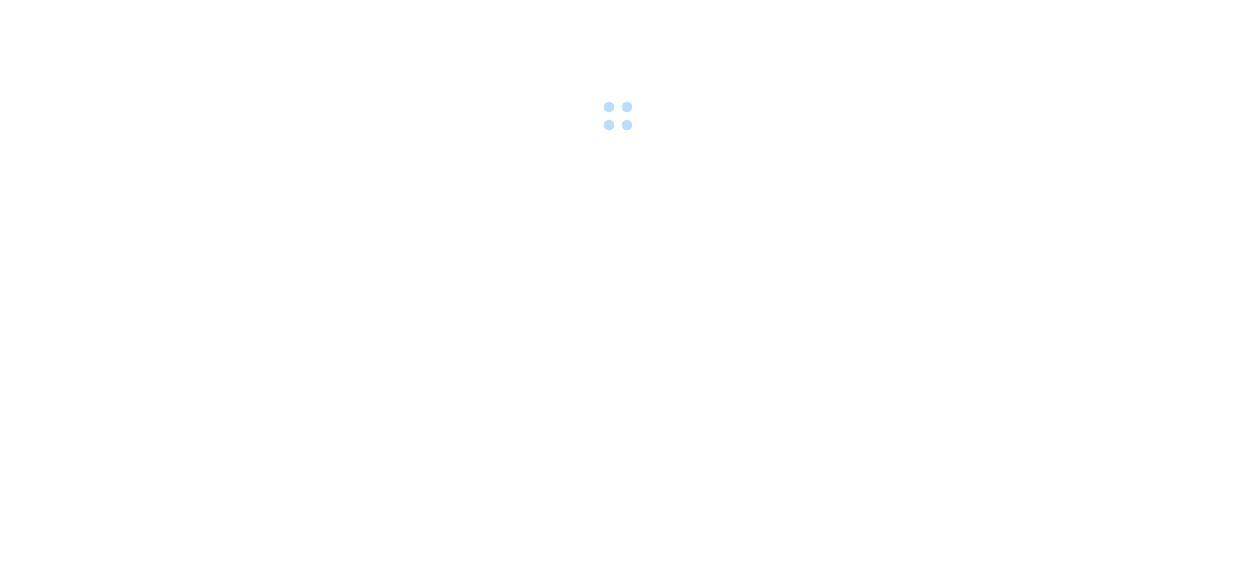 scroll, scrollTop: 0, scrollLeft: 0, axis: both 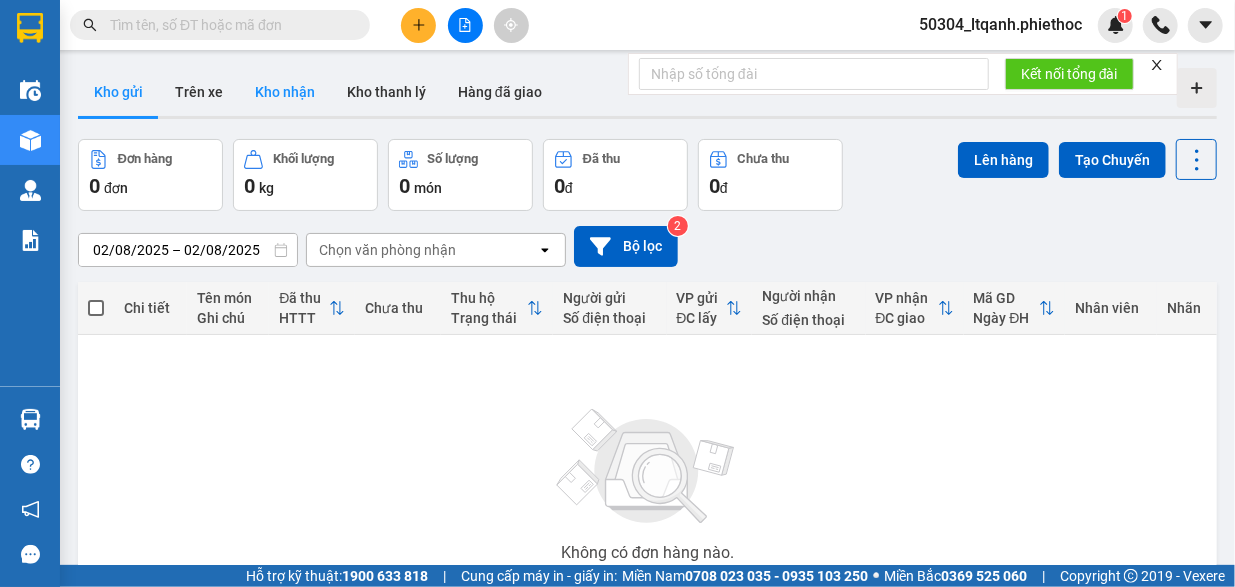 click on "Kho nhận" at bounding box center [285, 92] 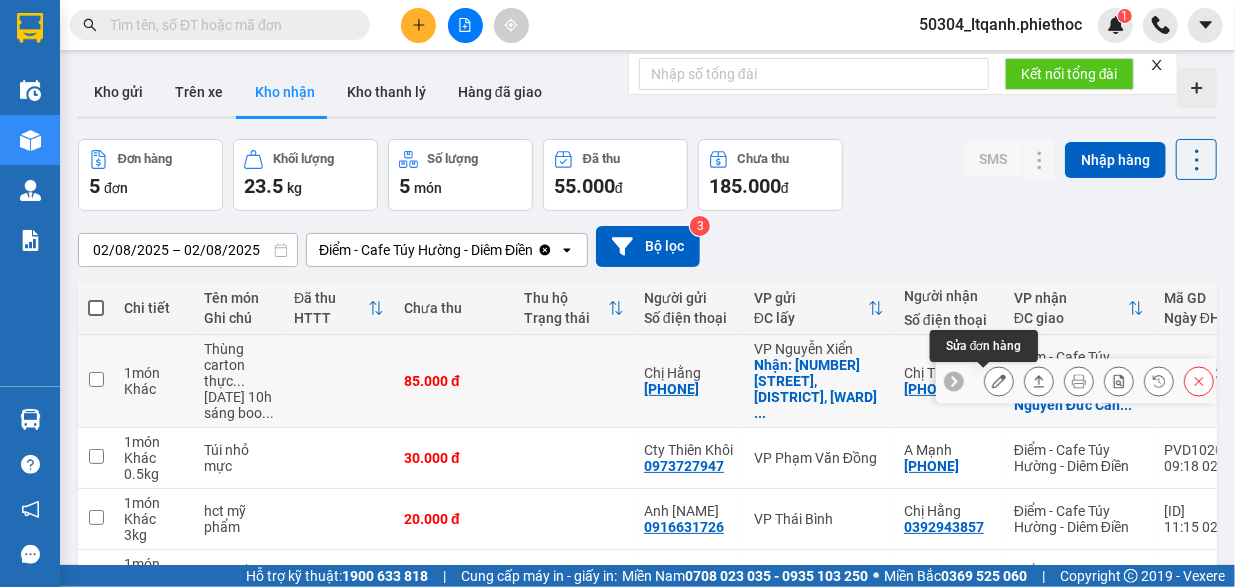 click 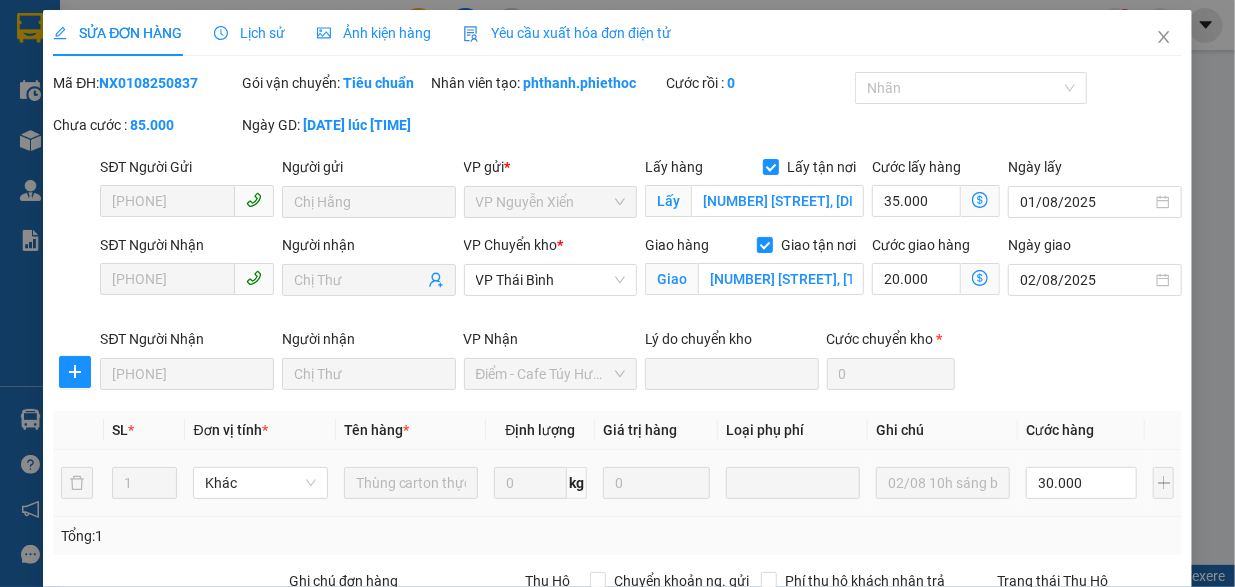 type on "[PHONE]" 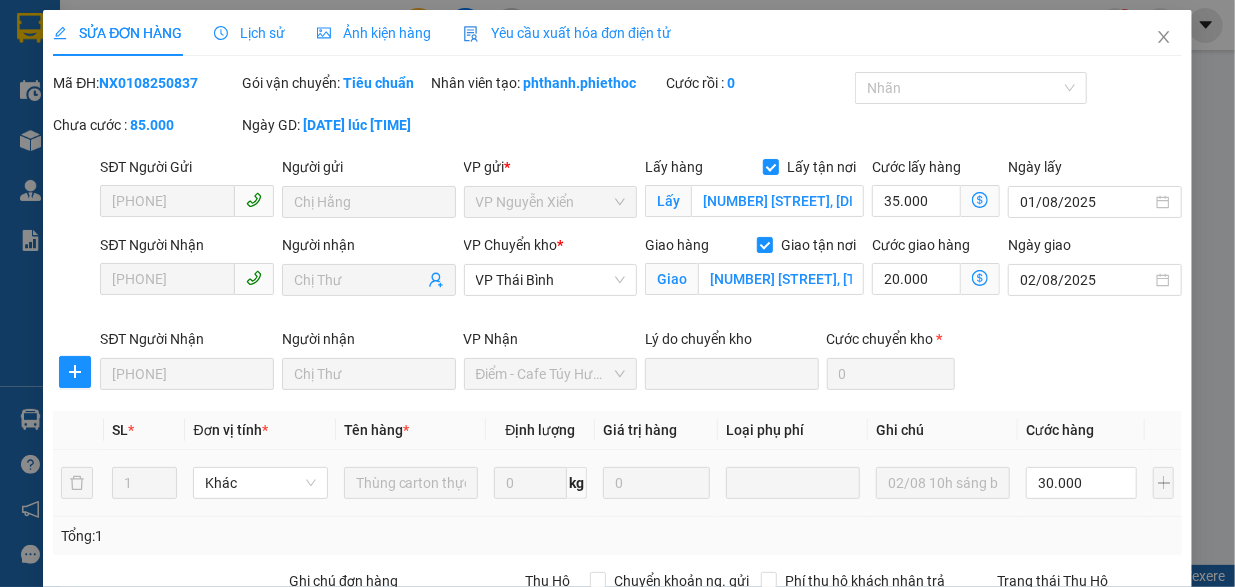 checkbox on "true" 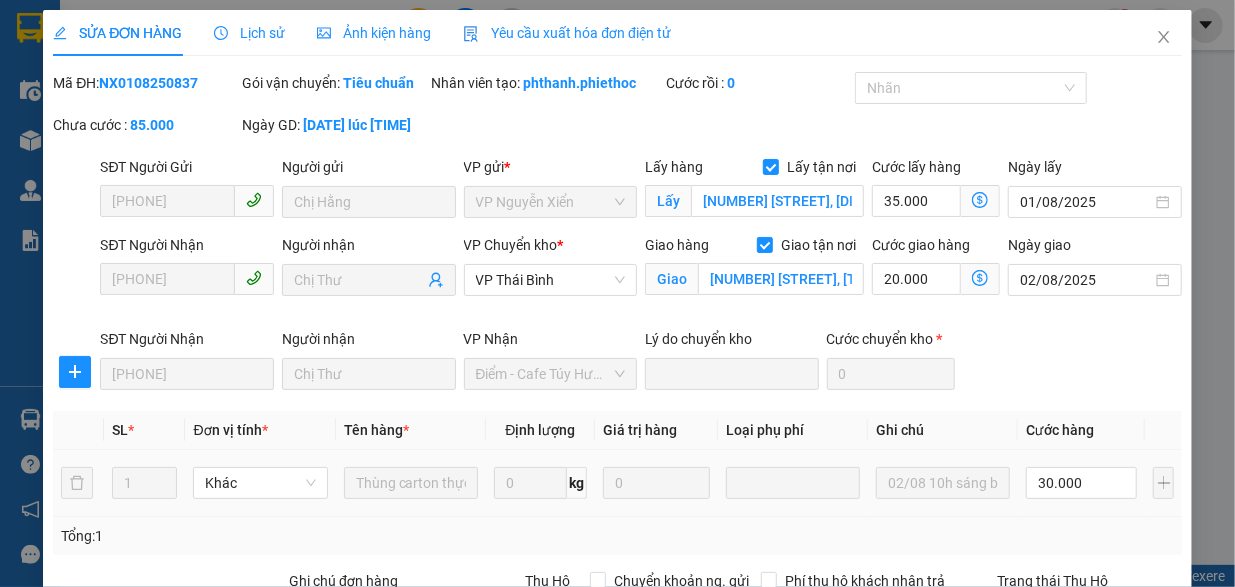 type on "[NUMBER] [STREET], [DISTRICT], [WARD], [CITY], [PROVINCE], [COUNTRY]" 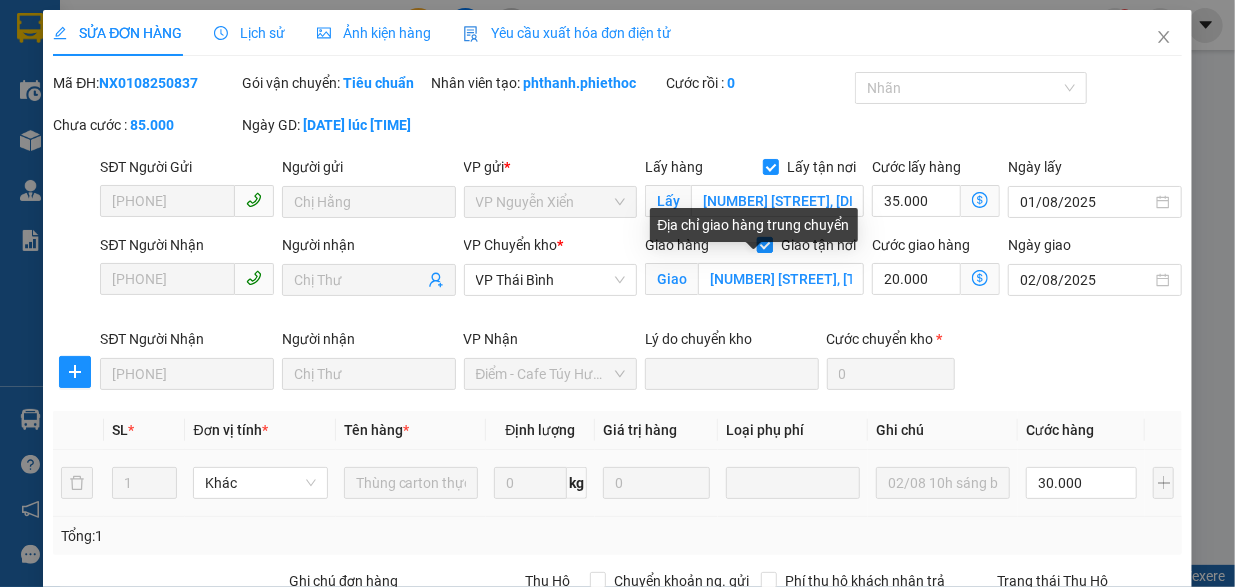 click on "Giao tận nơi" at bounding box center [764, 244] 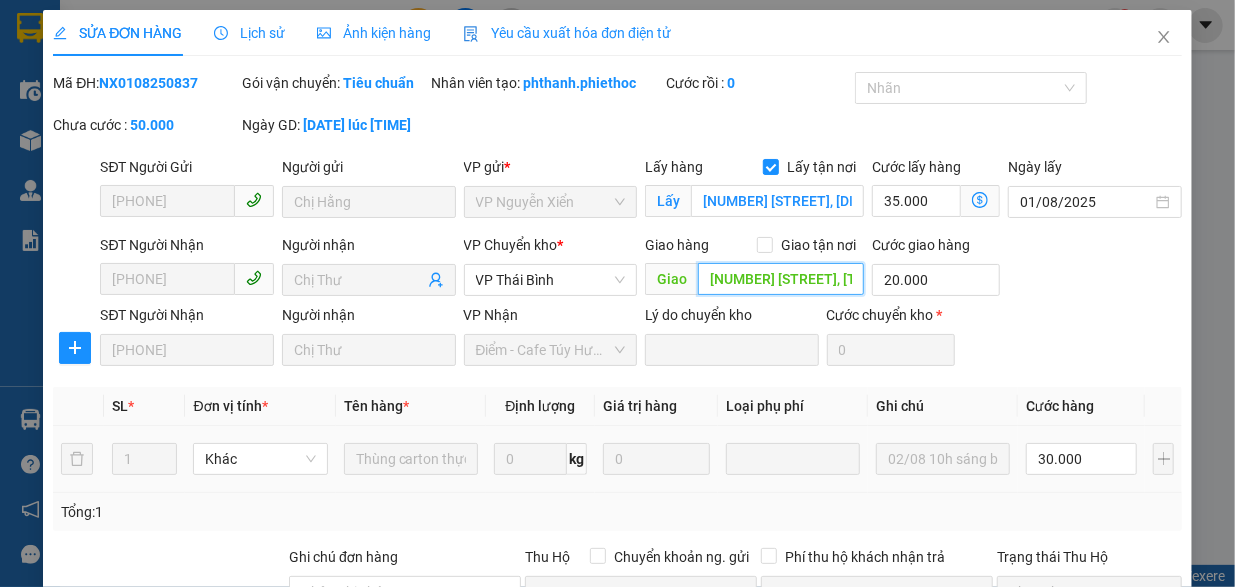 click on "[NUMBER] [STREET], [TOWN], [DISTRICT], [PROVINCE], [COUNTRY]" at bounding box center (781, 279) 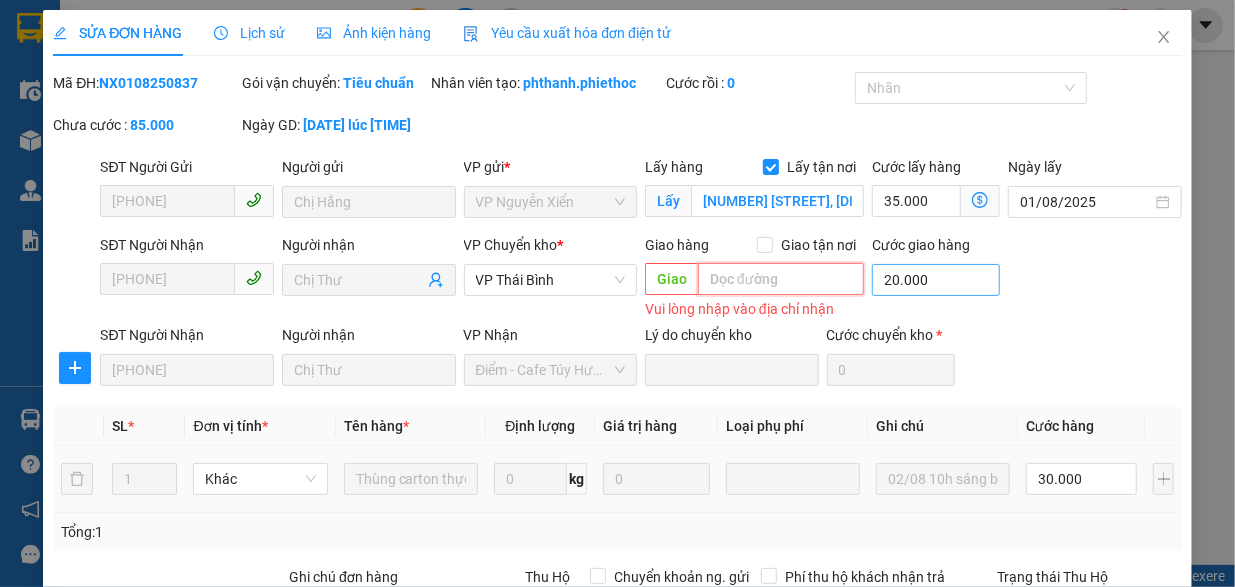 type 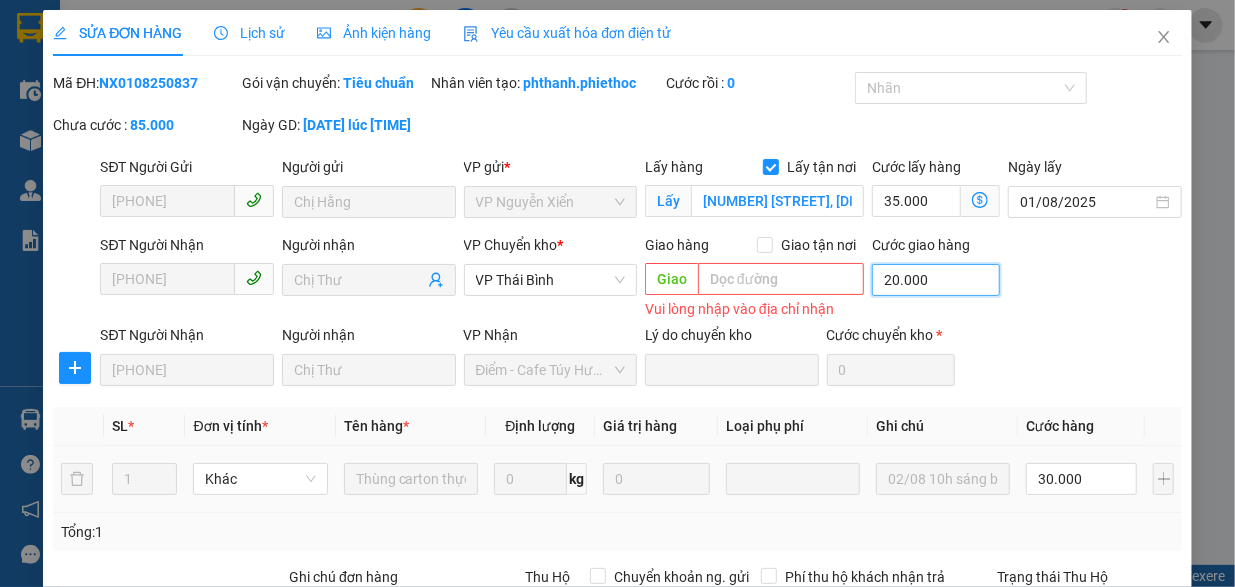 click on "20.000" at bounding box center (936, 280) 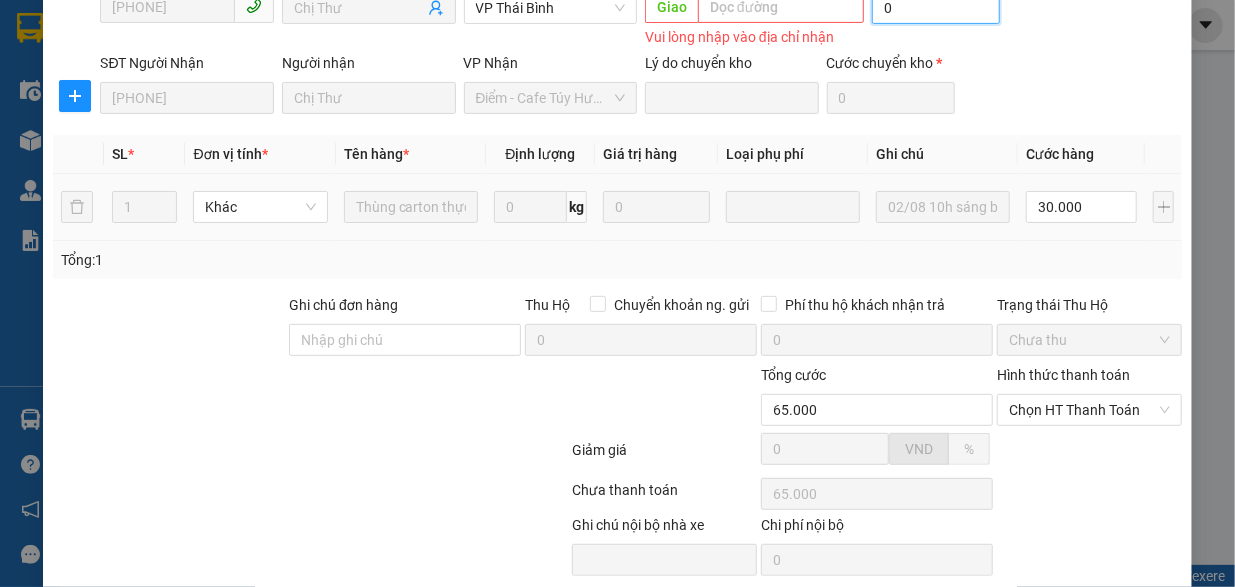 scroll, scrollTop: 367, scrollLeft: 0, axis: vertical 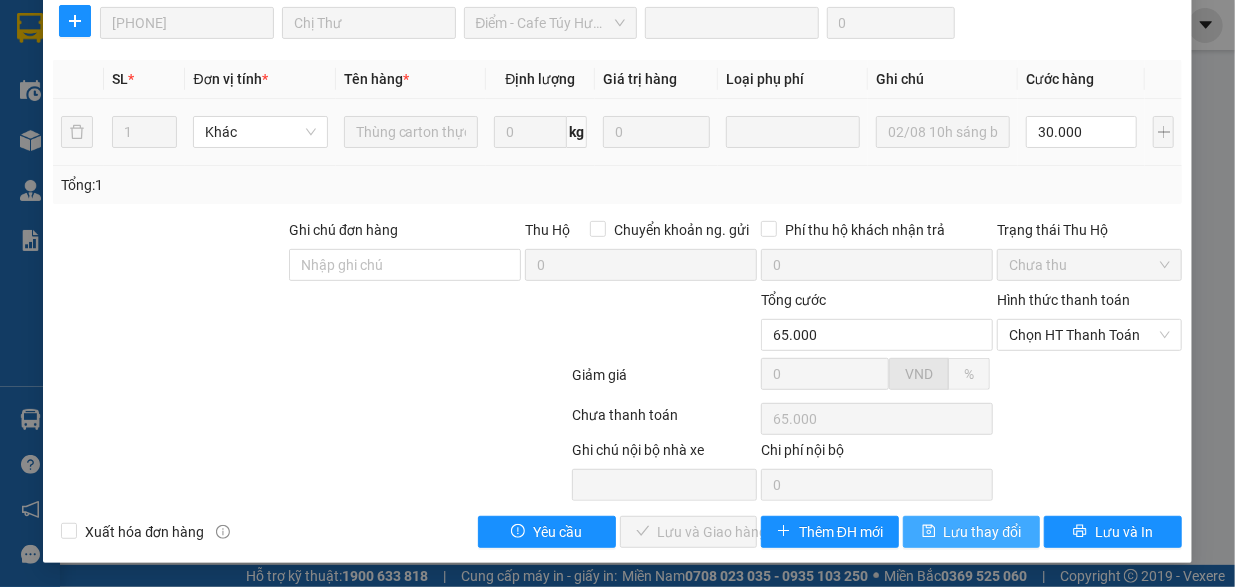 type on "0" 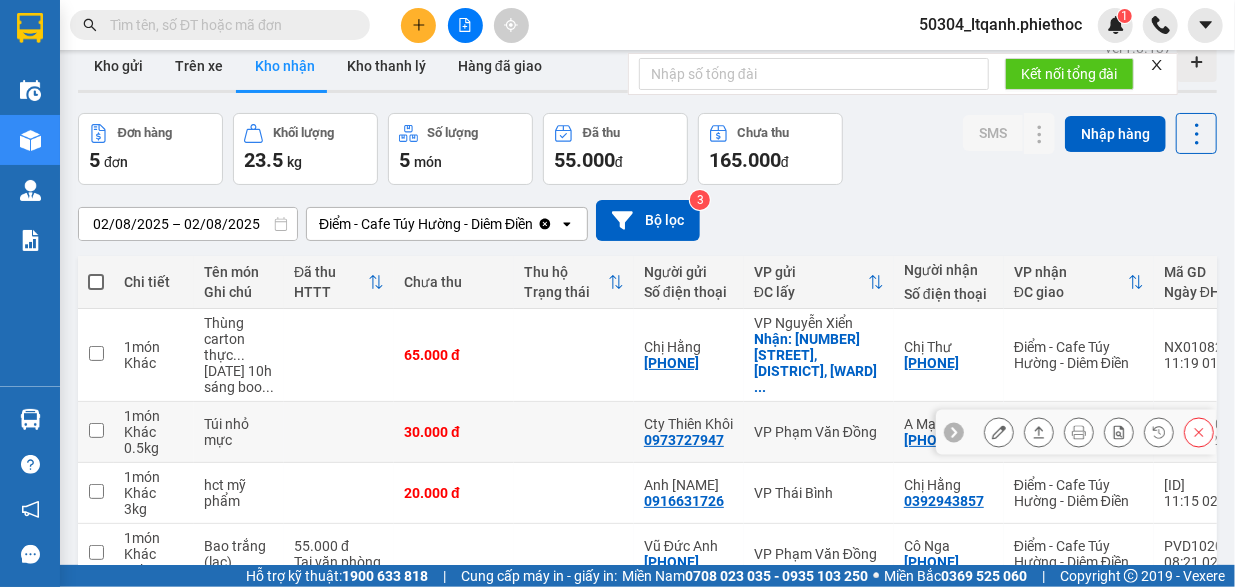 scroll, scrollTop: 0, scrollLeft: 0, axis: both 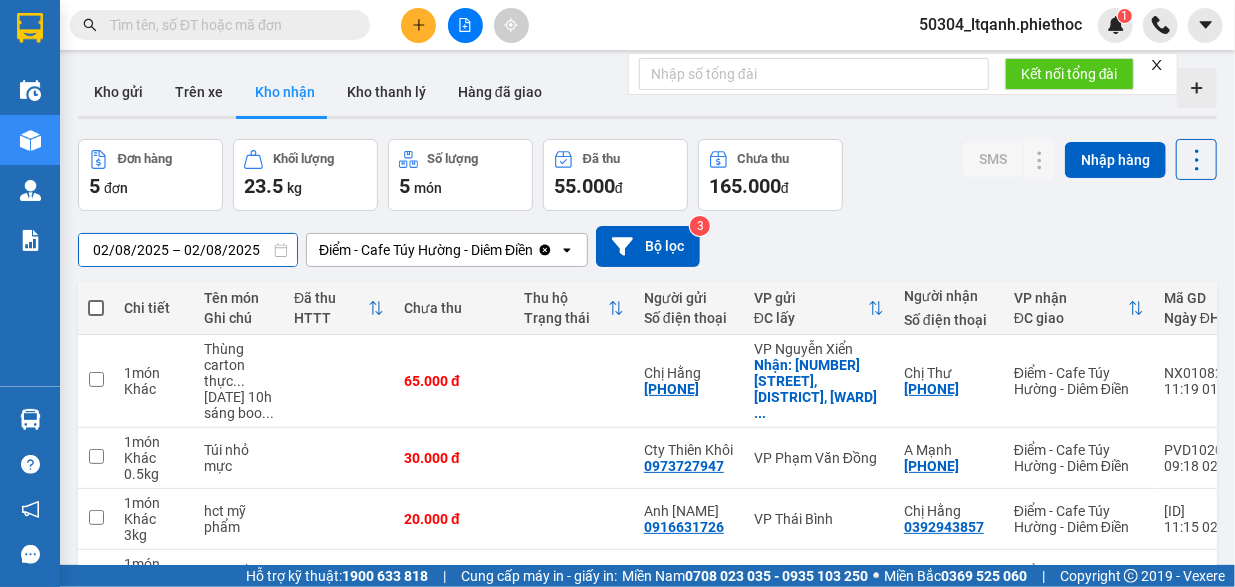 click on "ver  1.8.137 Kho gửi Trên xe Kho nhận Kho thanh lý Hàng đã giao Đơn hàng 5 đơn Khối lượng 23.5 kg Số lượng 5 món Đã thu 55.000  đ Chưa thu 165.000  đ SMS Nhập hàng [DATE] – [DATE] Press the down arrow key to interact with the calendar and select a date. Press the escape button to close the calendar. Selected date range is from [DATE] to [DATE]. Điểm - Cafe Túy Hường - Diêm Điền Clear value open Bộ lọc 3 Chi tiết Tên món Ghi chú Đã thu HTTT Chưa thu Thu hộ Trạng thái Người gửi Số điện thoại VP gửi ĐC lấy Người nhận Số điện thoại VP nhận ĐC giao Mã GD Ngày ĐH Nhân viên SMS Nhãn 1  món Khác Thùng carton thực ... [DATE] 10h sáng boo ... 65.000 đ Chị [NAME]  [PHONE] VP Nguyễn Xiển Nhận: 66 Ng. 1 P. Quan Nhân, Nhân ... Chị [NAME]  [PHONE] Điểm - Cafe Túy Hường - Diêm Điền [ID] [TIME] [DATE] phthanh.phiethoc 0 Nhãn 1  món Khác 0.5  kg Túi nhỏ mực A [NAME]" at bounding box center [647, 394] 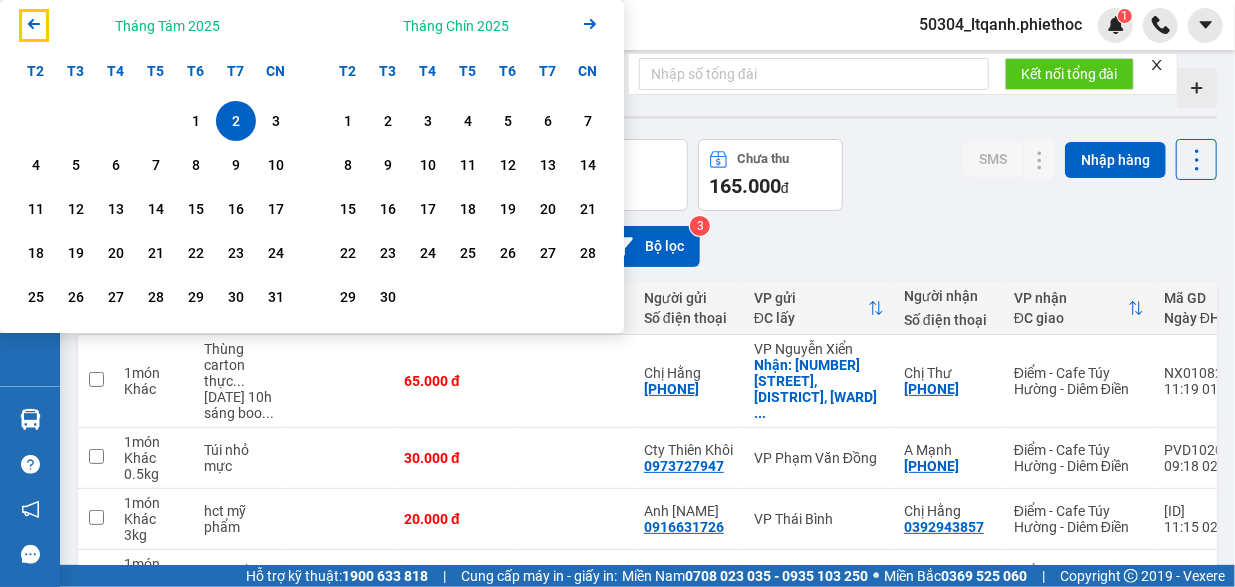 click on "Arrow Left" 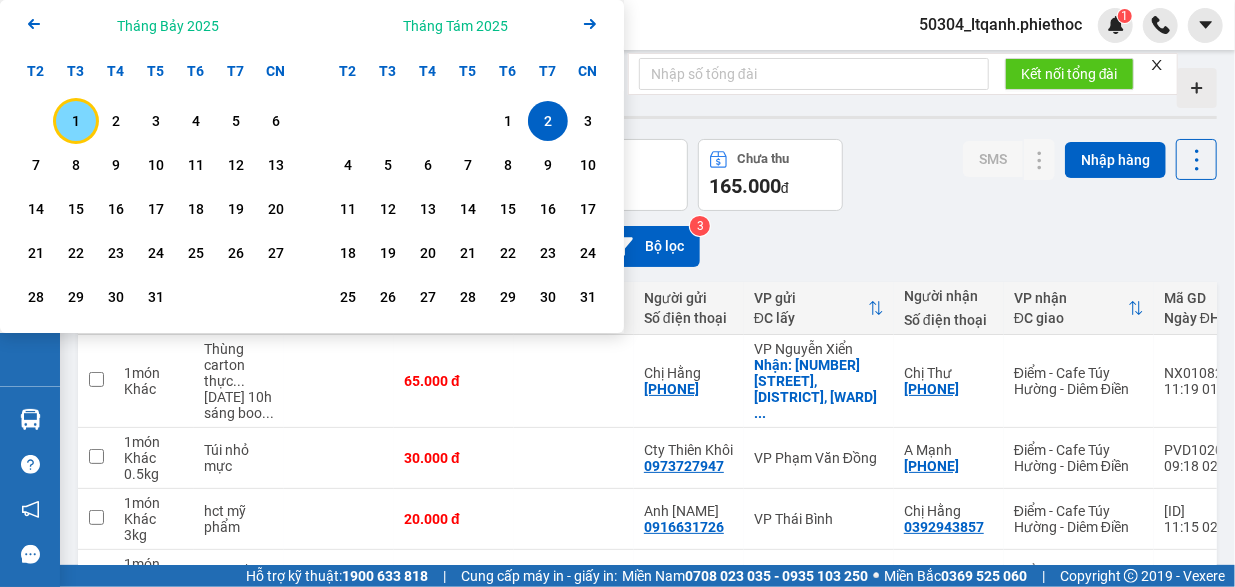 click on "1" at bounding box center [76, 121] 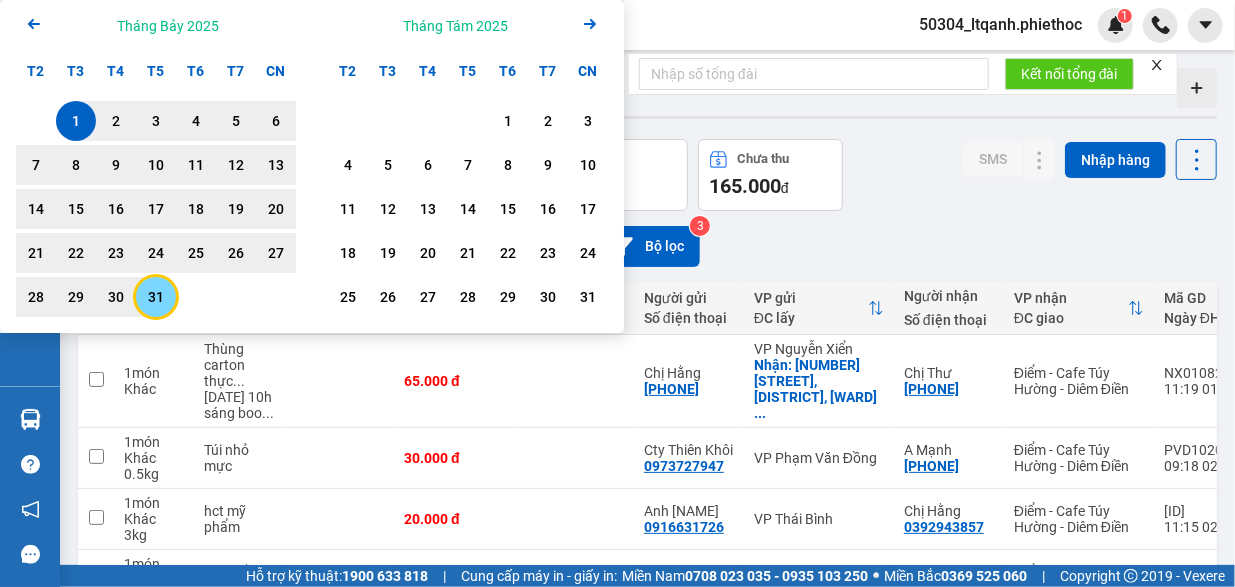 click on "31" at bounding box center [156, 297] 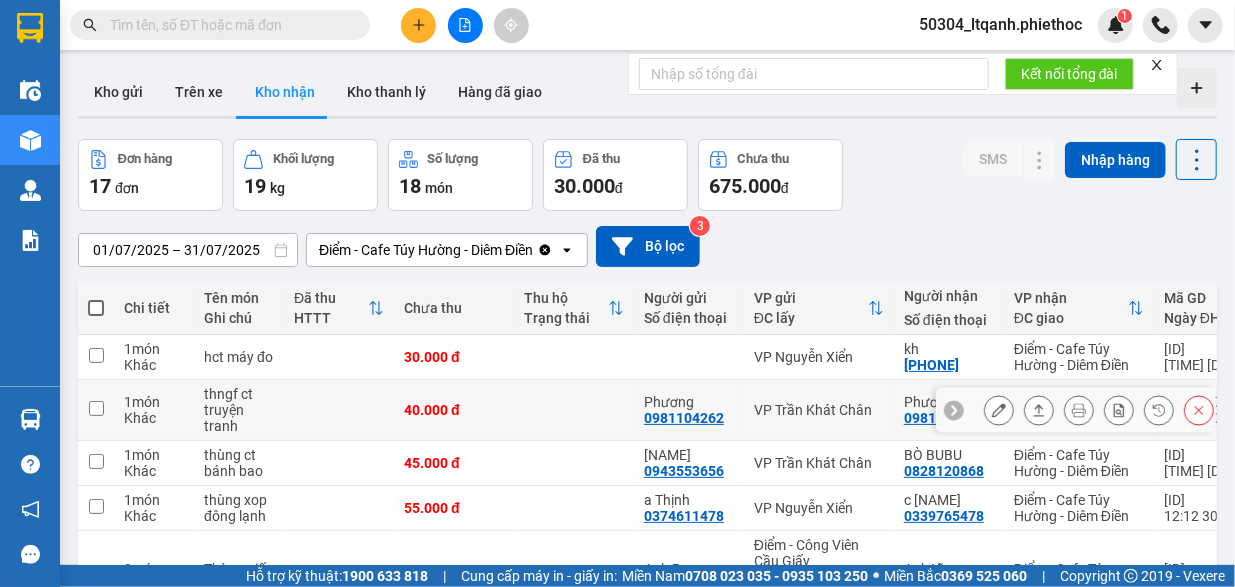 scroll, scrollTop: 378, scrollLeft: 0, axis: vertical 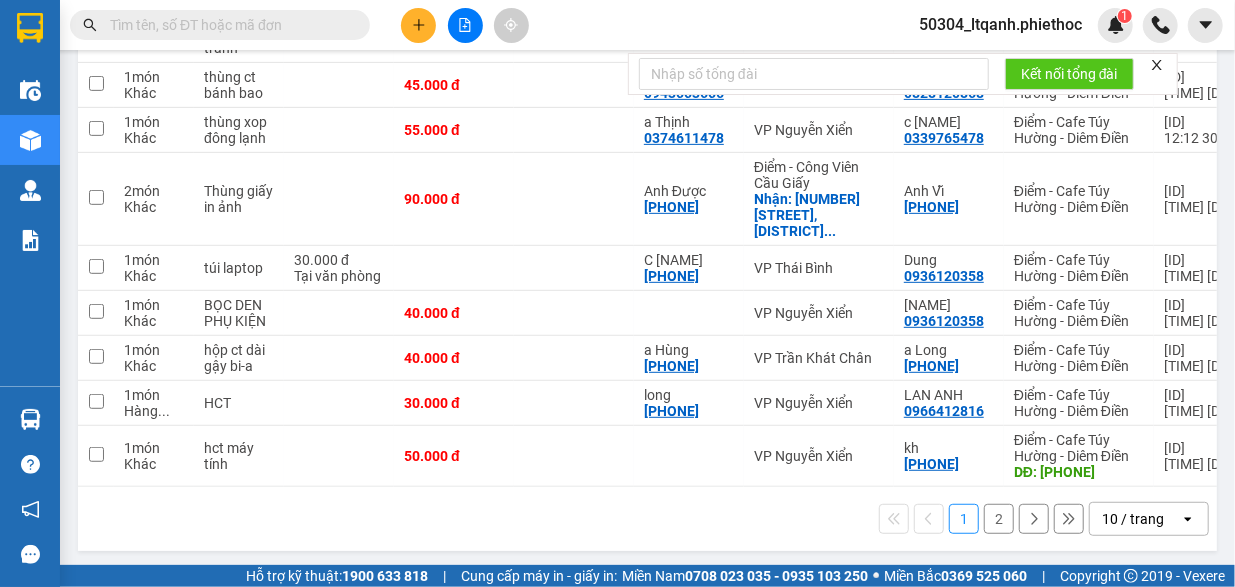 click on "2" at bounding box center (999, 519) 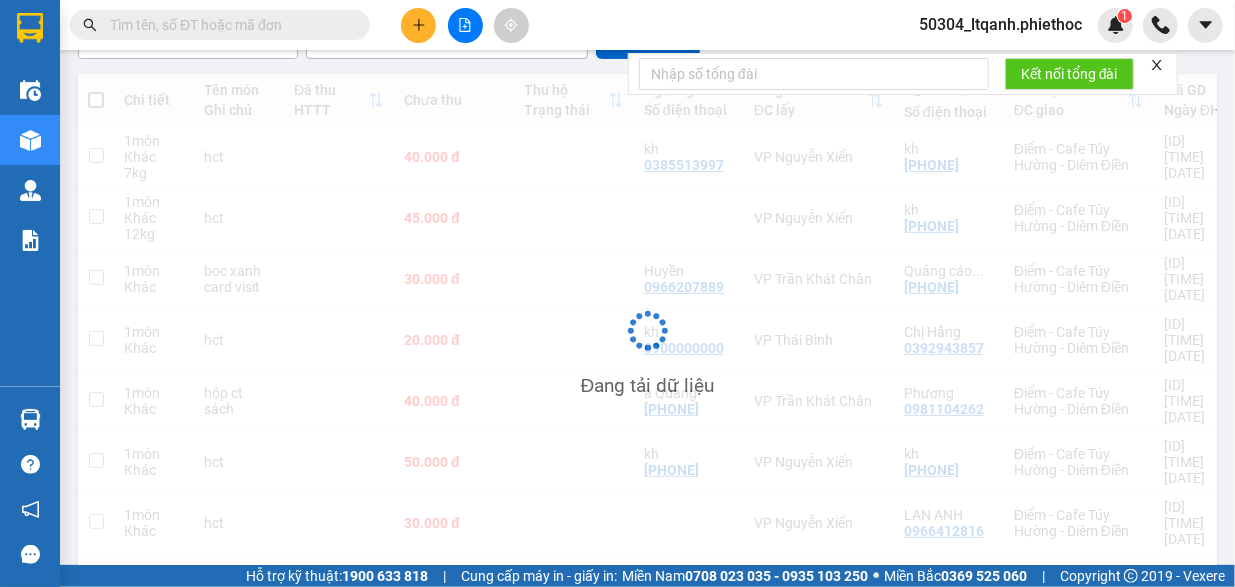 scroll, scrollTop: 210, scrollLeft: 0, axis: vertical 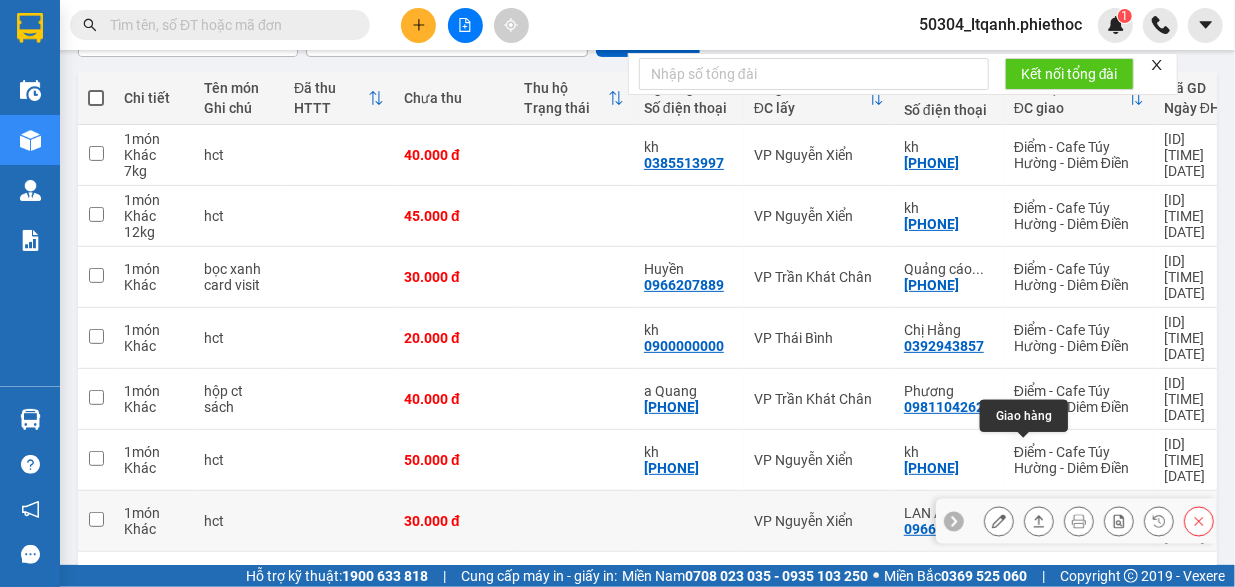 click 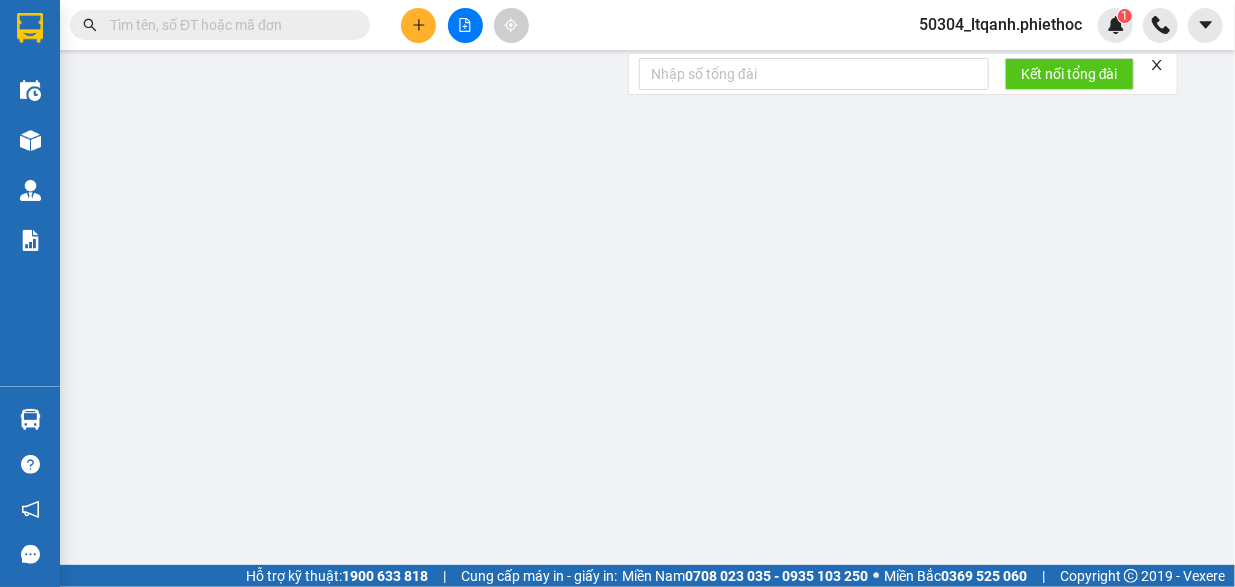scroll, scrollTop: 0, scrollLeft: 0, axis: both 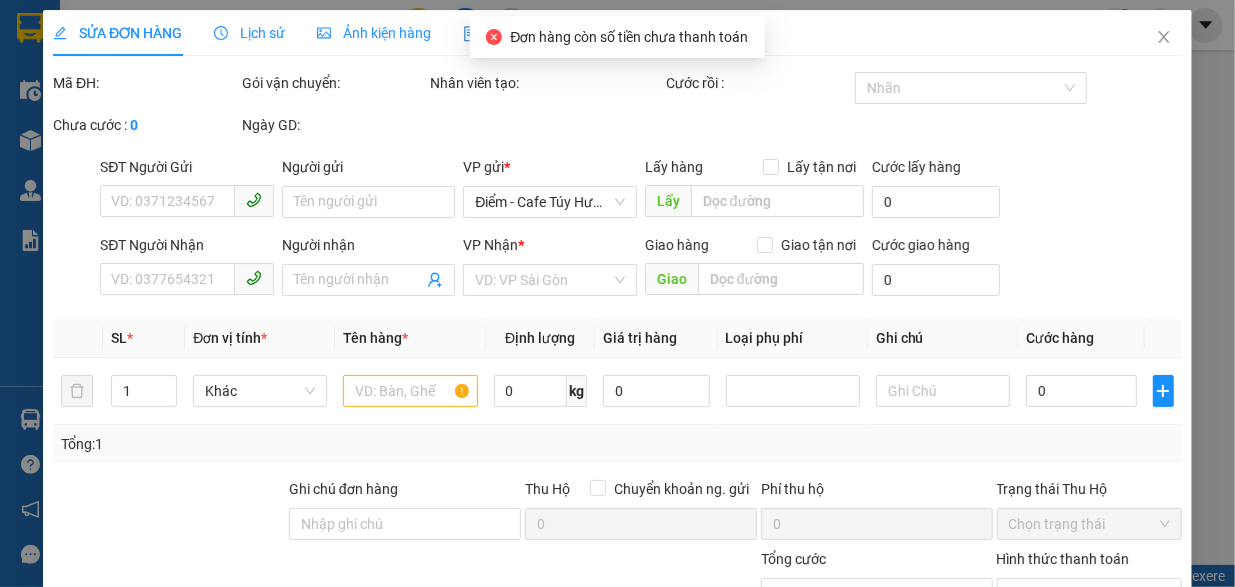 type on "0966412816" 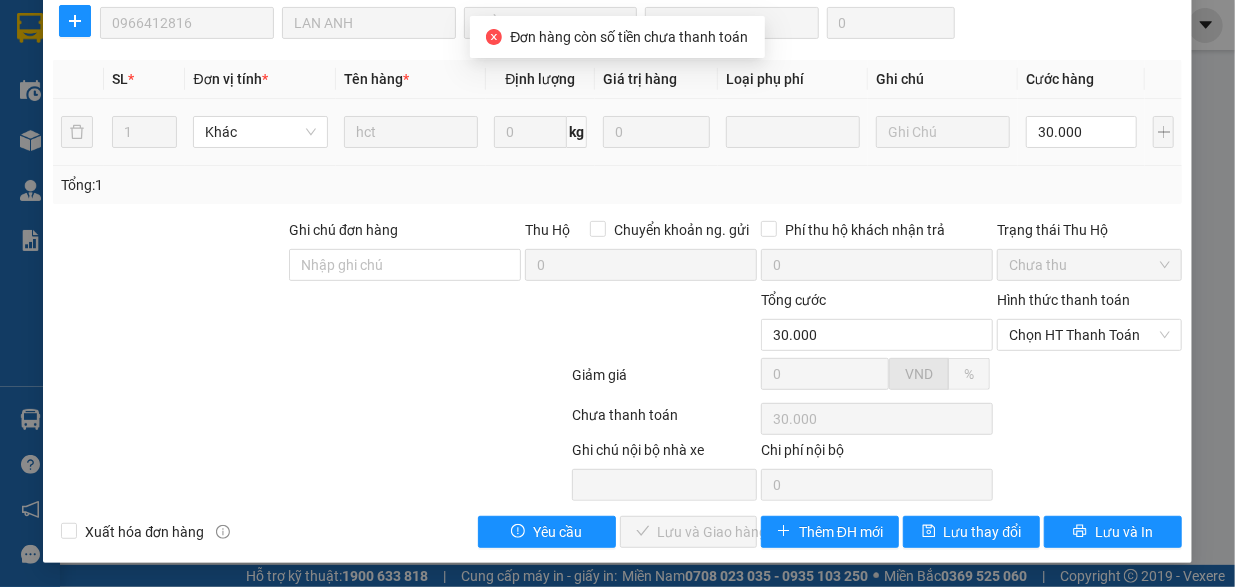 scroll, scrollTop: 348, scrollLeft: 0, axis: vertical 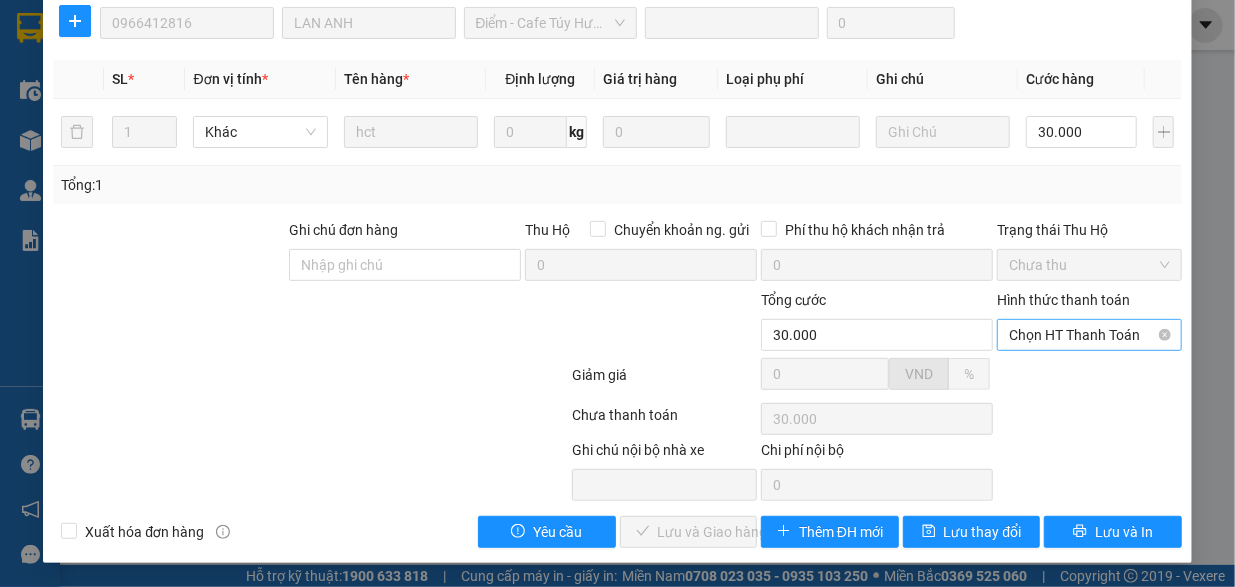 click on "Chọn HT Thanh Toán" at bounding box center [1089, 335] 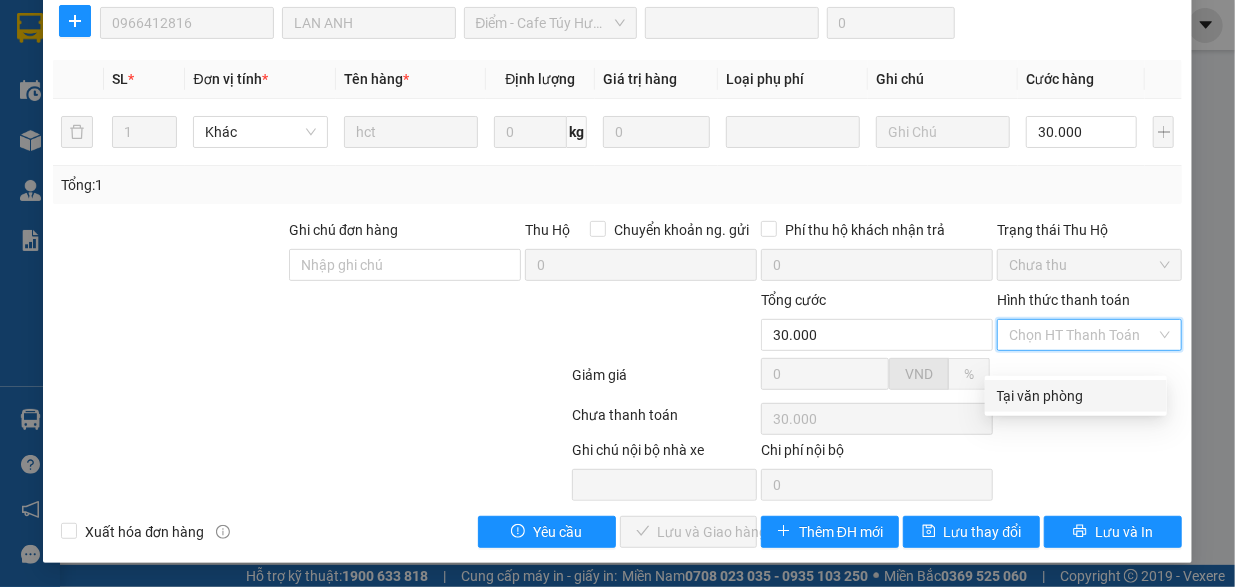 click on "Tại văn phòng" at bounding box center [1076, 396] 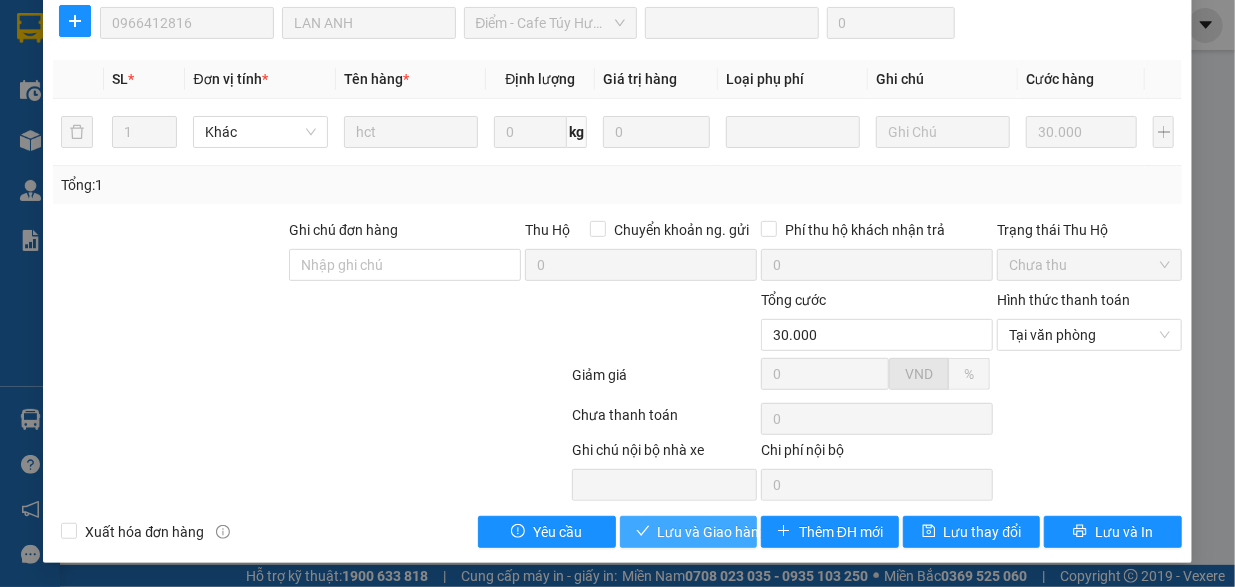 click on "Lưu và Giao hàng" at bounding box center (713, 532) 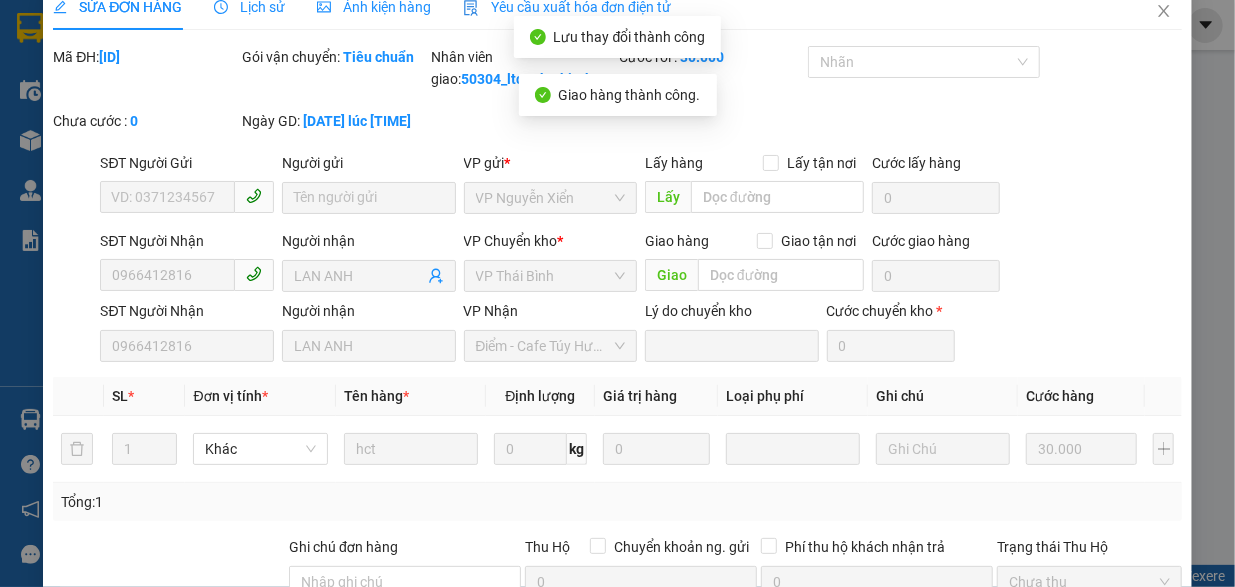 scroll, scrollTop: 0, scrollLeft: 0, axis: both 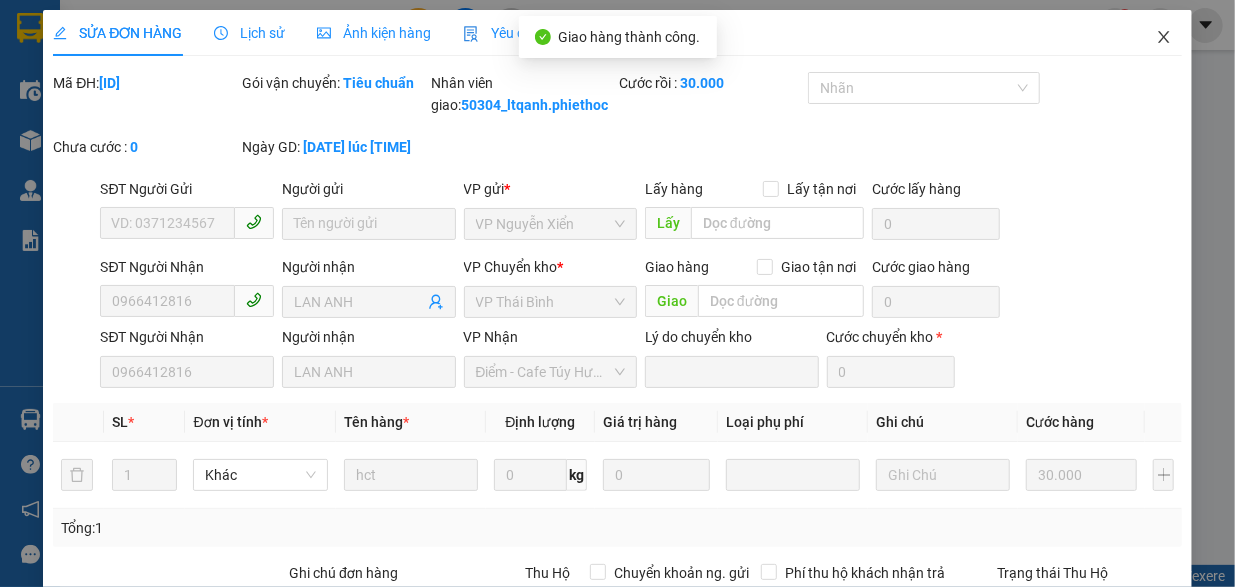 click 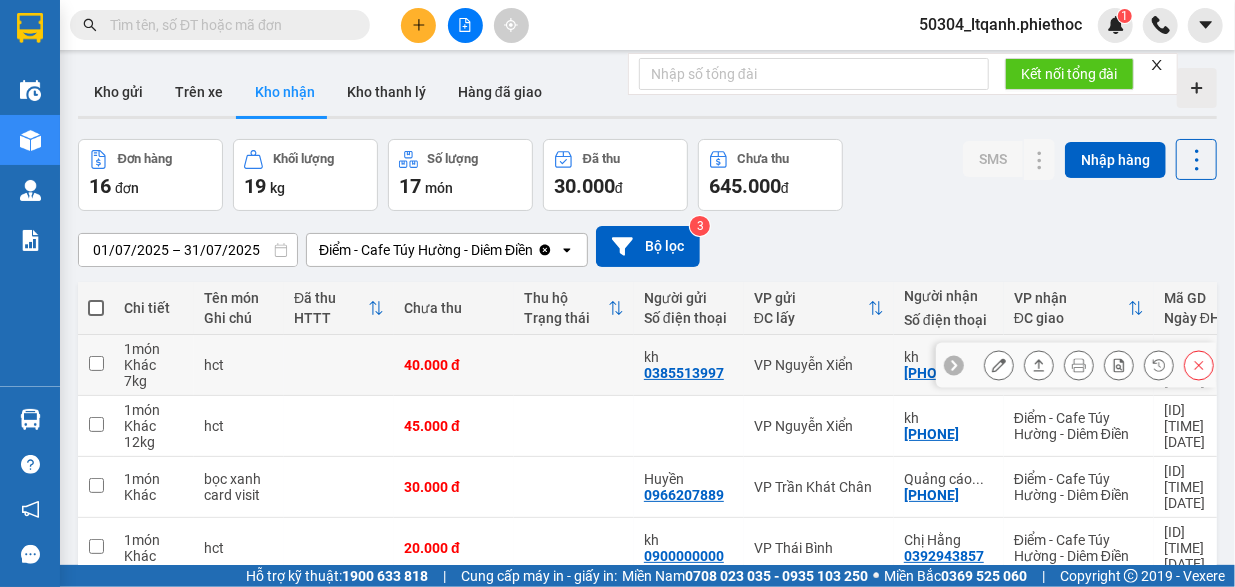 scroll, scrollTop: 165, scrollLeft: 0, axis: vertical 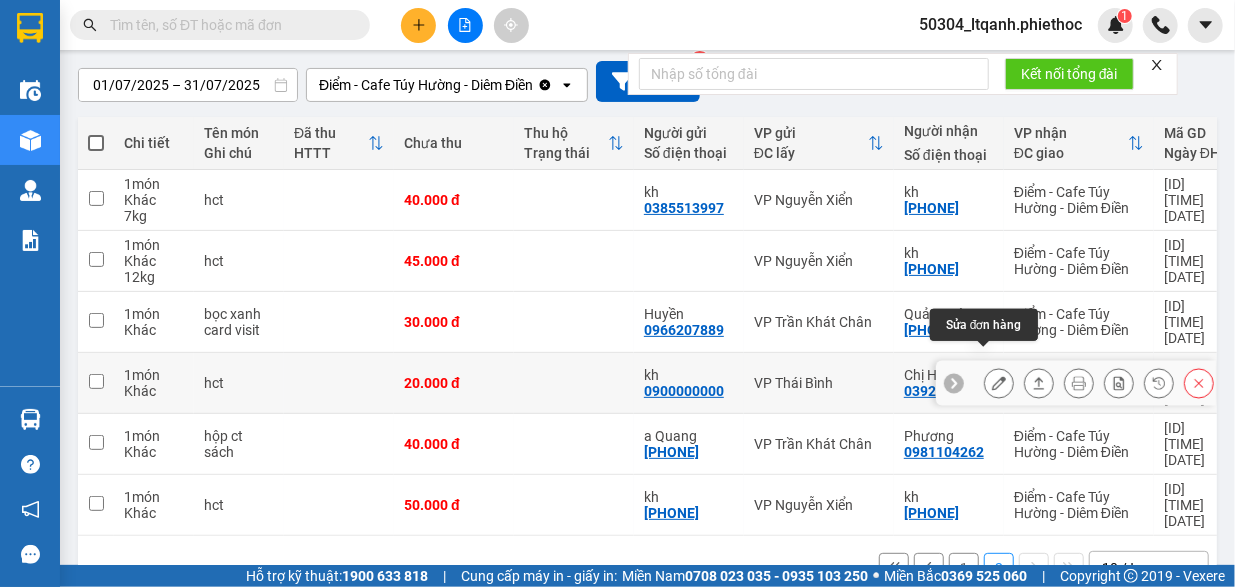 click 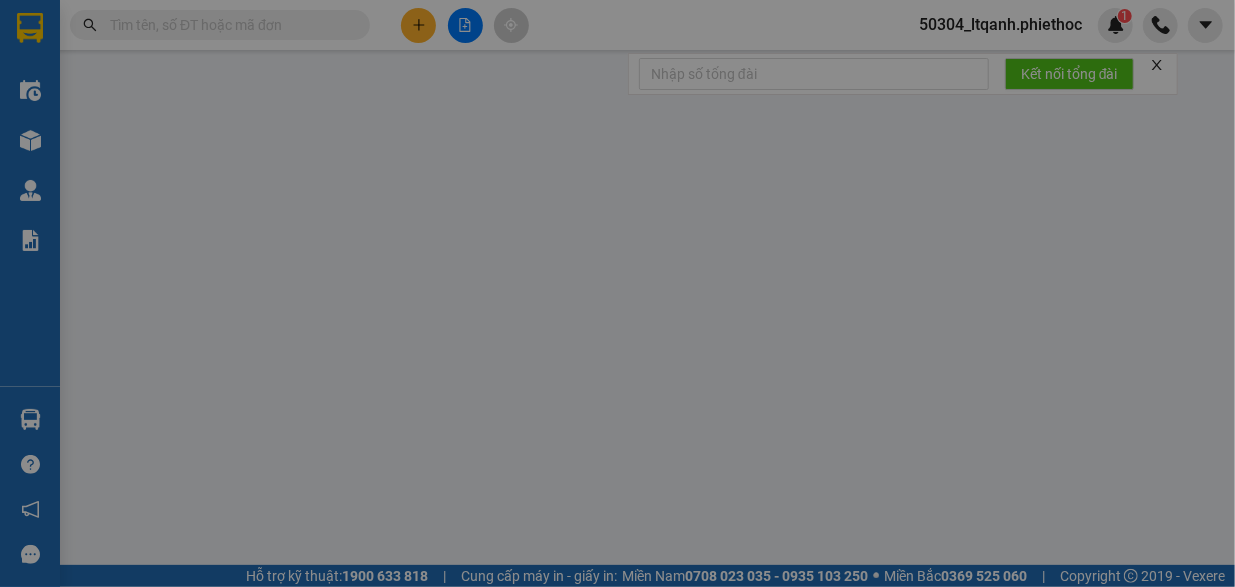 scroll, scrollTop: 0, scrollLeft: 0, axis: both 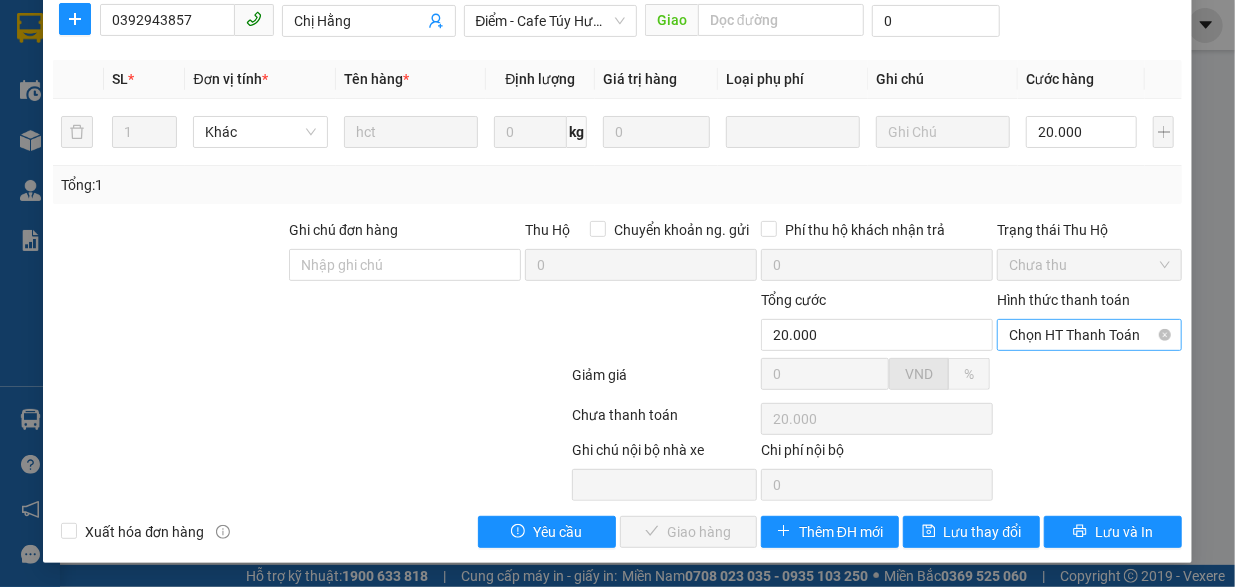 click on "Chọn HT Thanh Toán" at bounding box center (1089, 335) 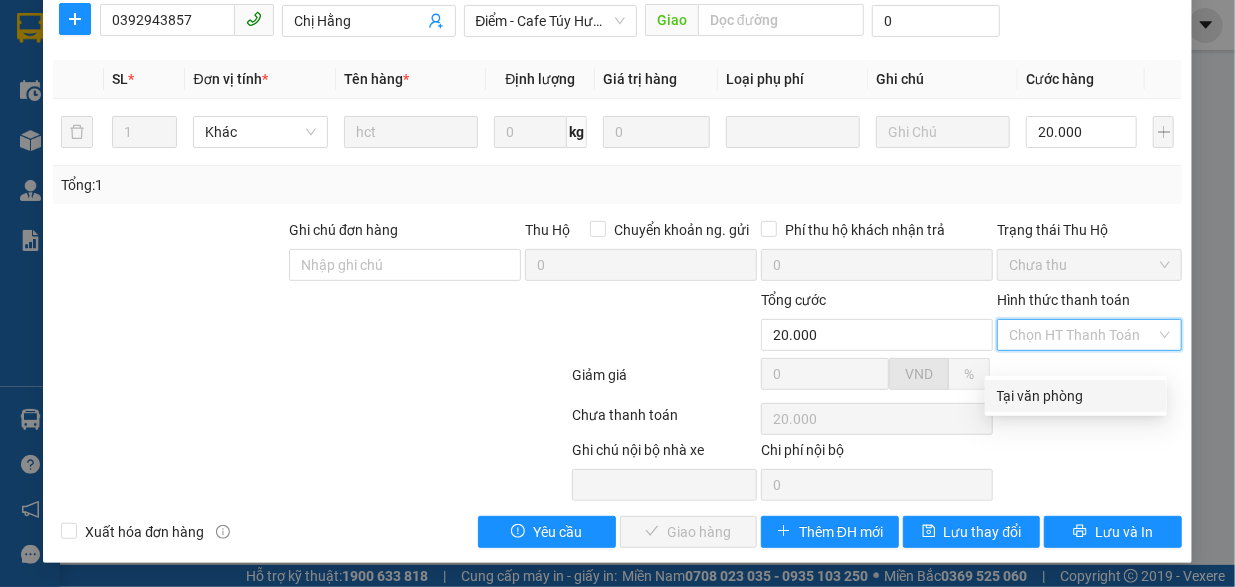 click on "Tại văn phòng" at bounding box center [1076, 396] 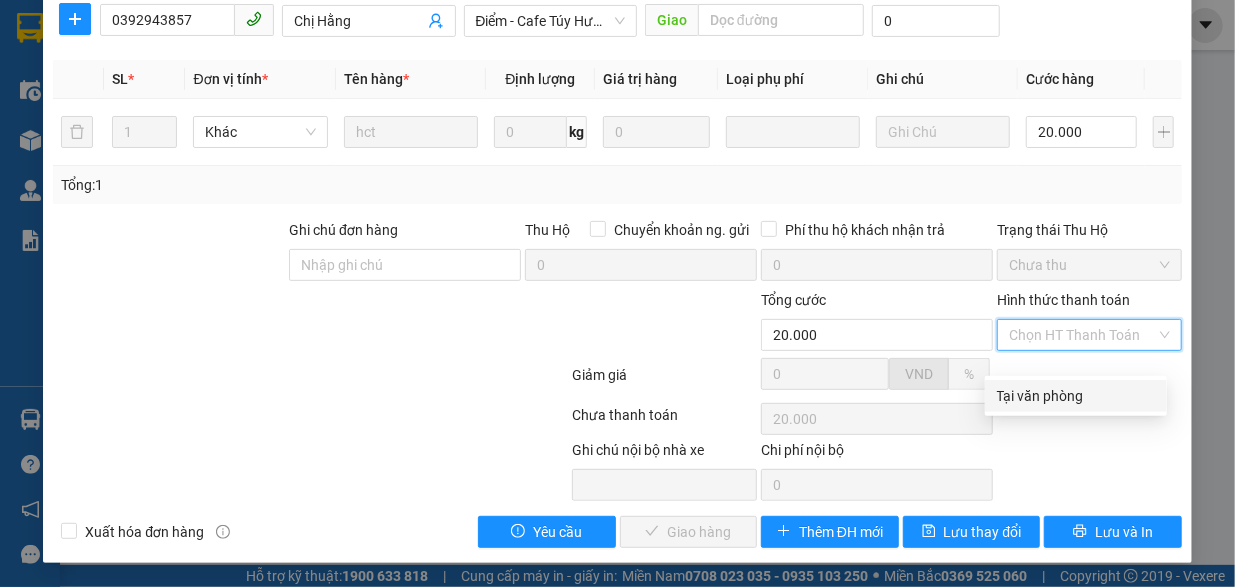 type on "0" 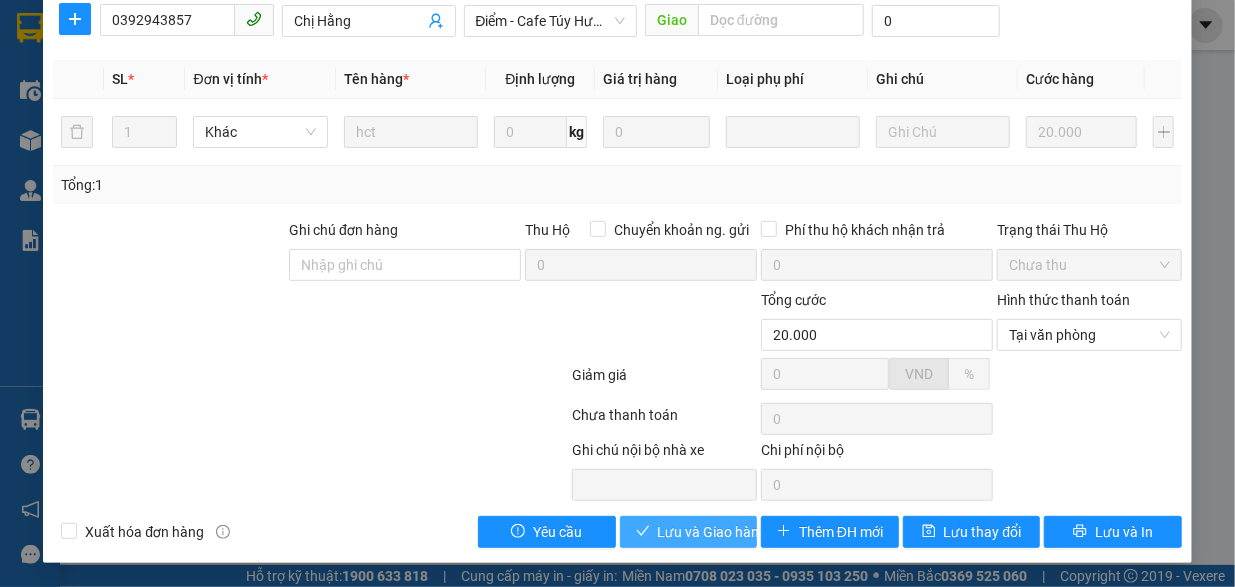 click on "Lưu và Giao hàng" at bounding box center (713, 532) 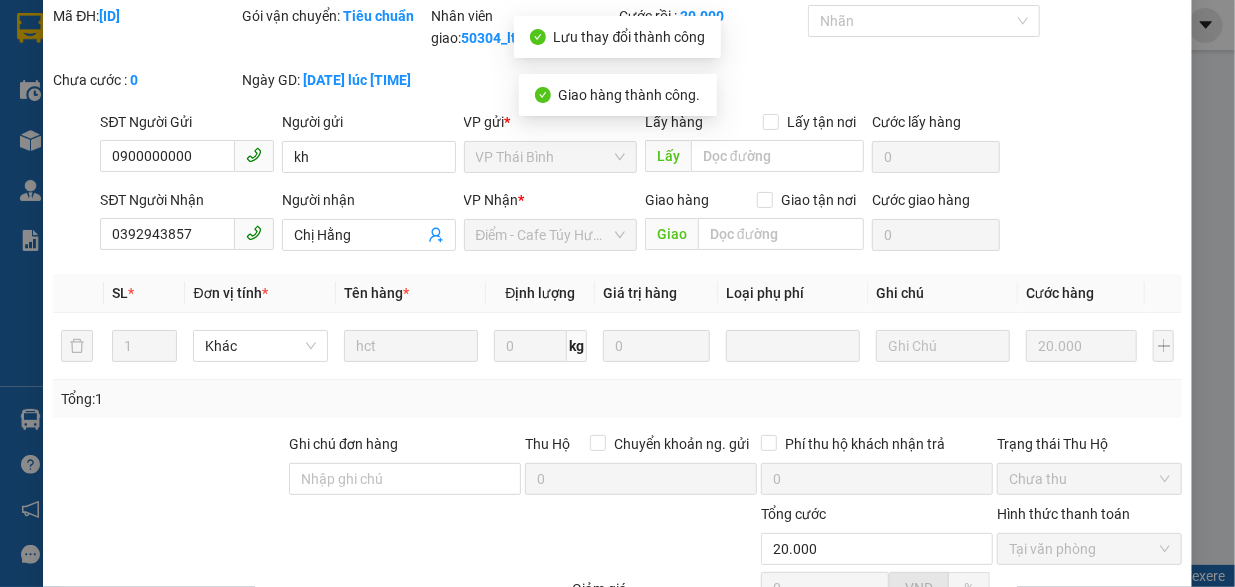 scroll, scrollTop: 0, scrollLeft: 0, axis: both 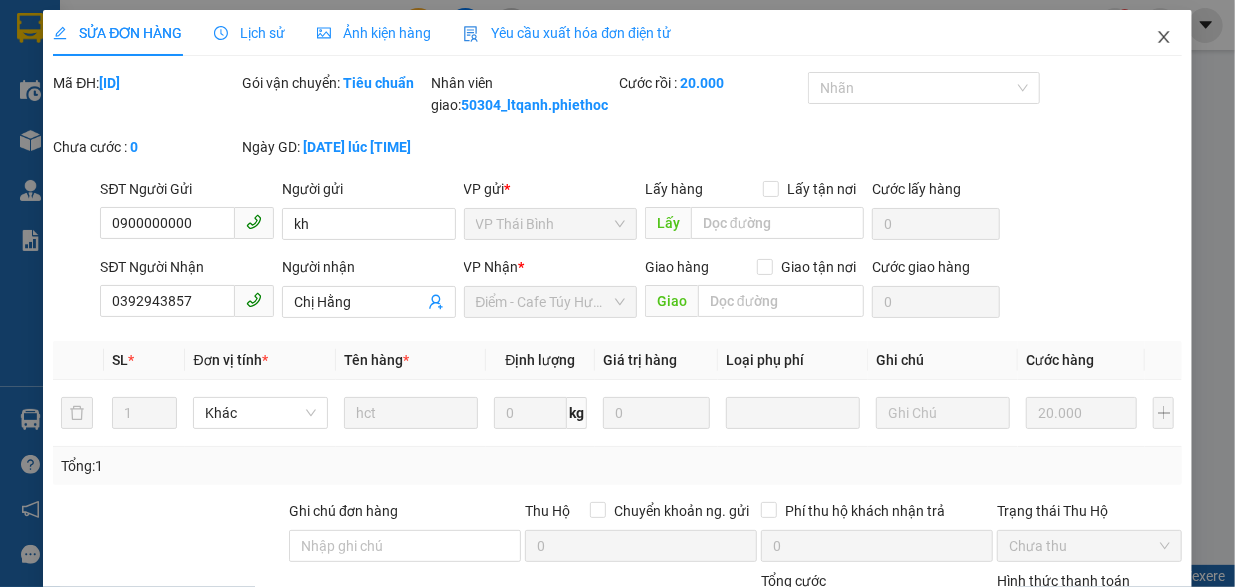 click 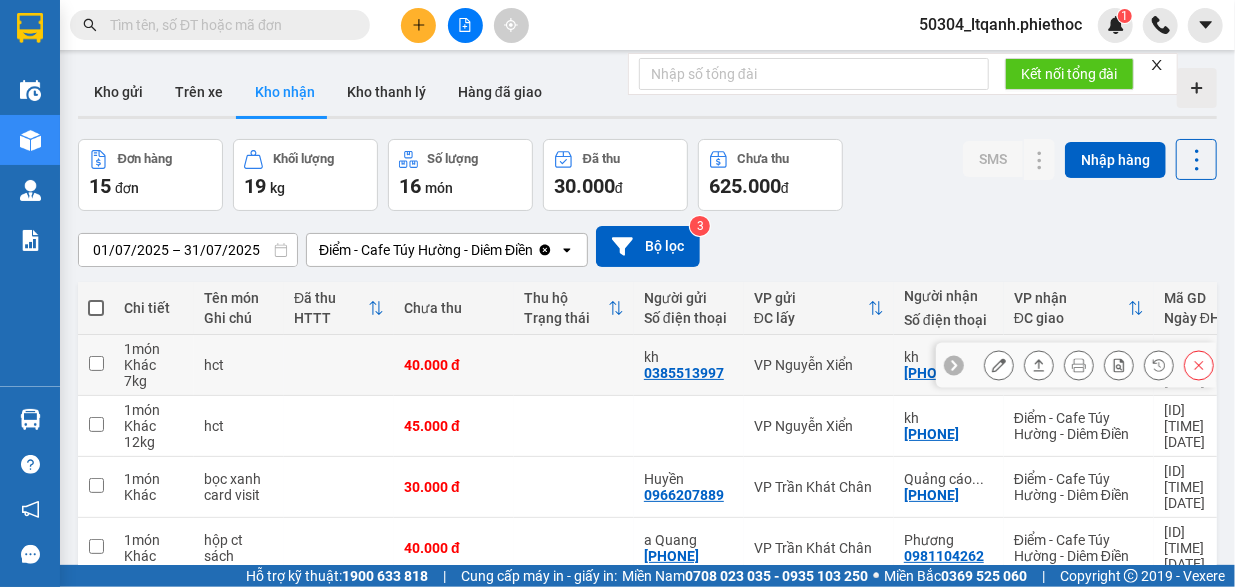 scroll, scrollTop: 120, scrollLeft: 0, axis: vertical 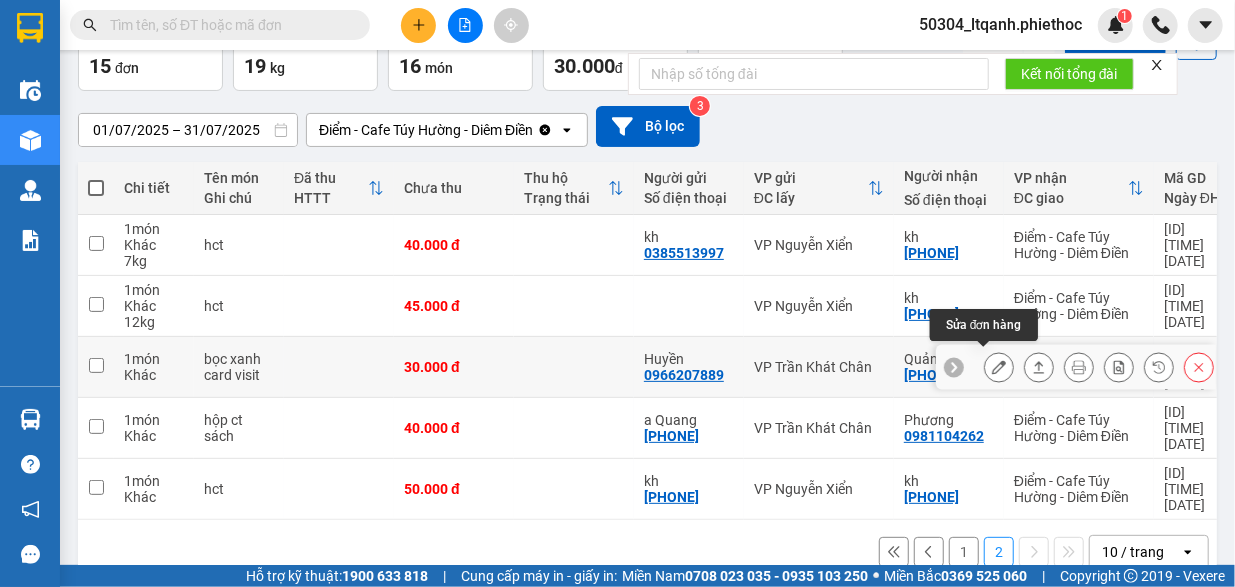 click 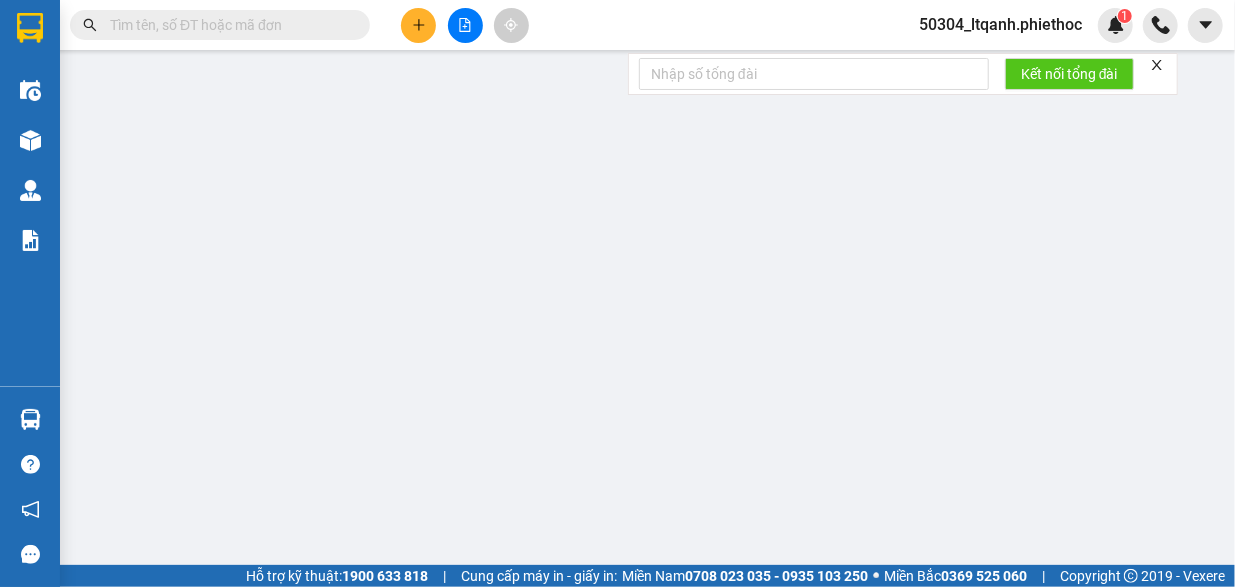 scroll, scrollTop: 0, scrollLeft: 0, axis: both 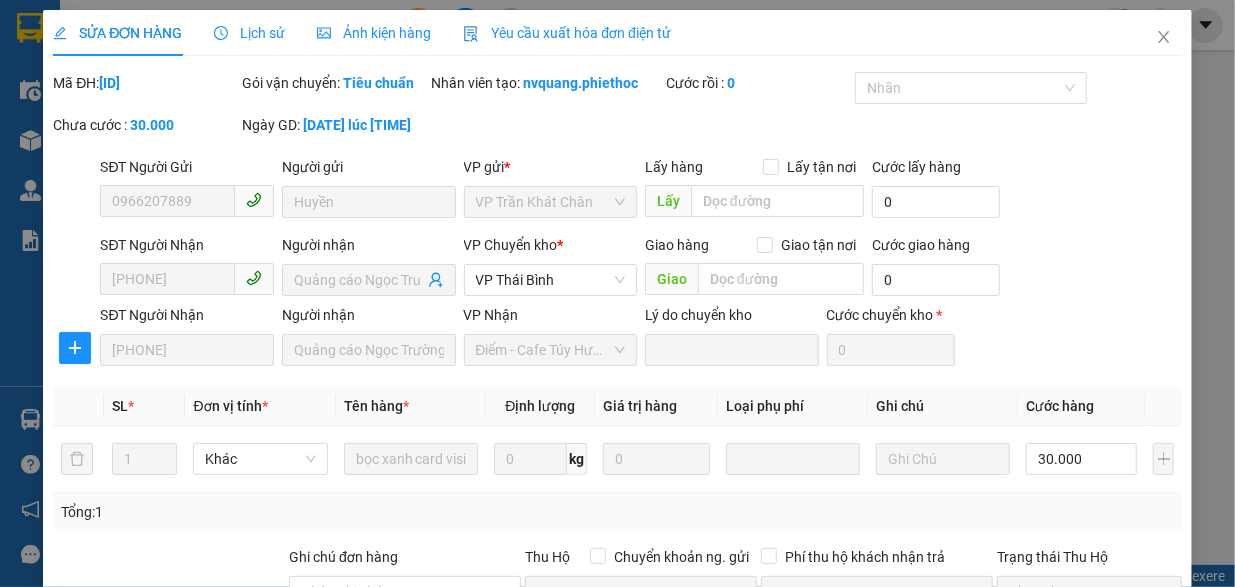 type on "0966207889" 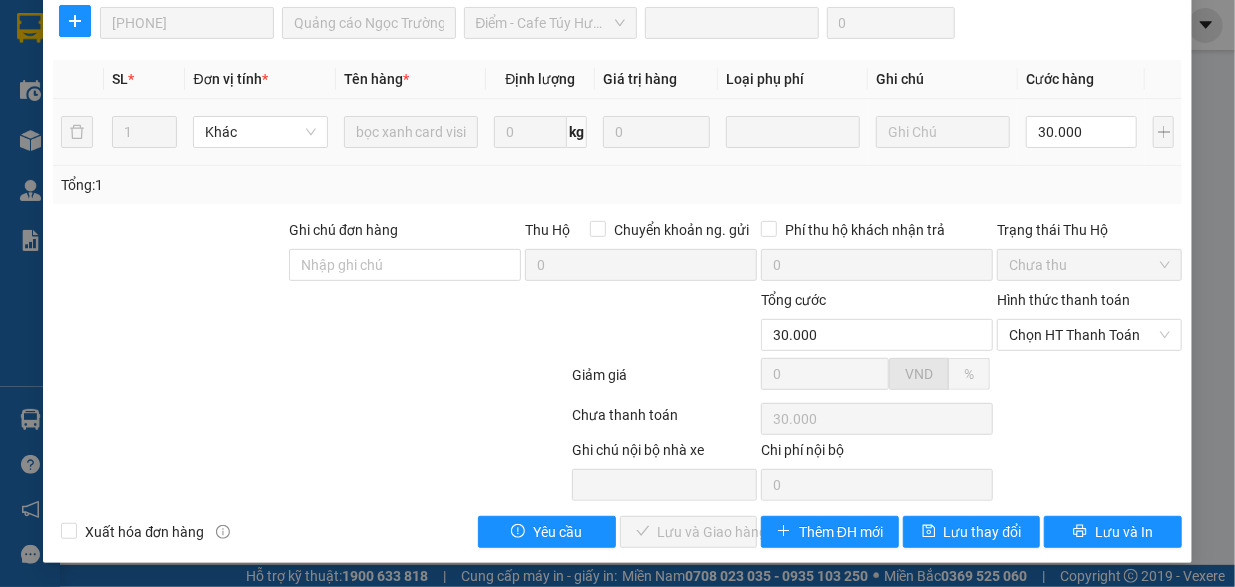 scroll, scrollTop: 348, scrollLeft: 0, axis: vertical 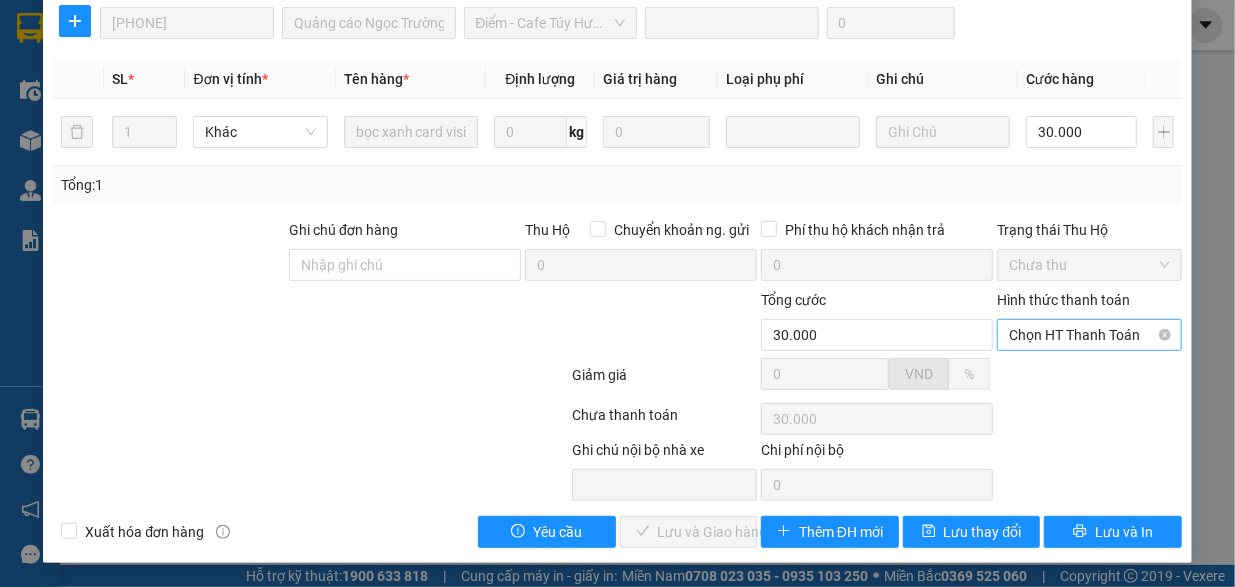 click on "Chọn HT Thanh Toán" at bounding box center (1089, 335) 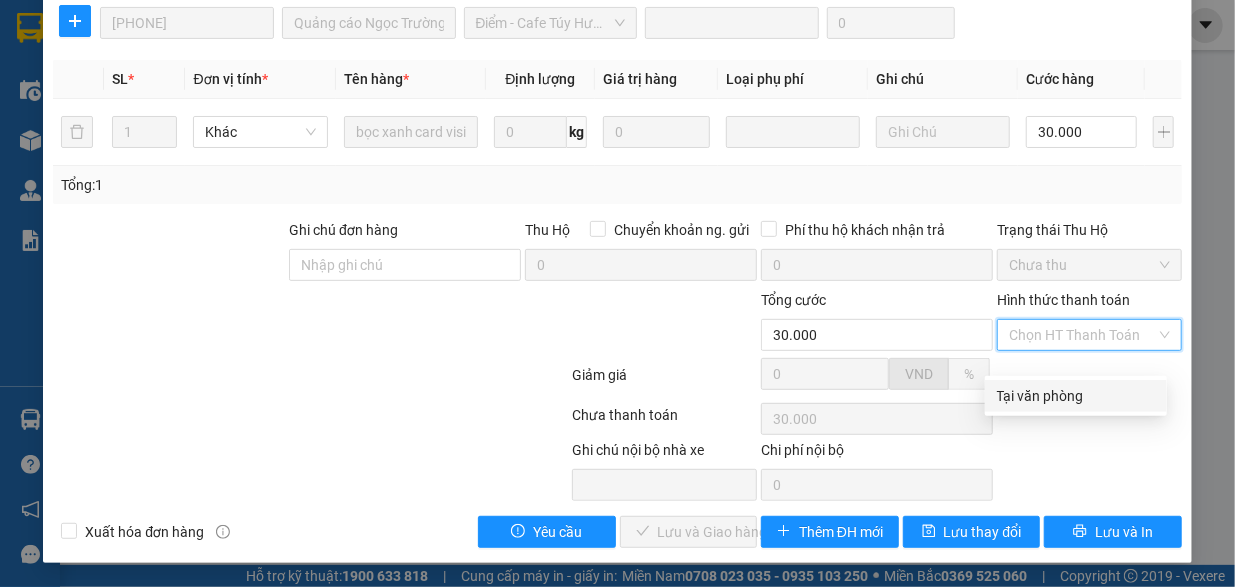 click on "Tại văn phòng" at bounding box center (1076, 396) 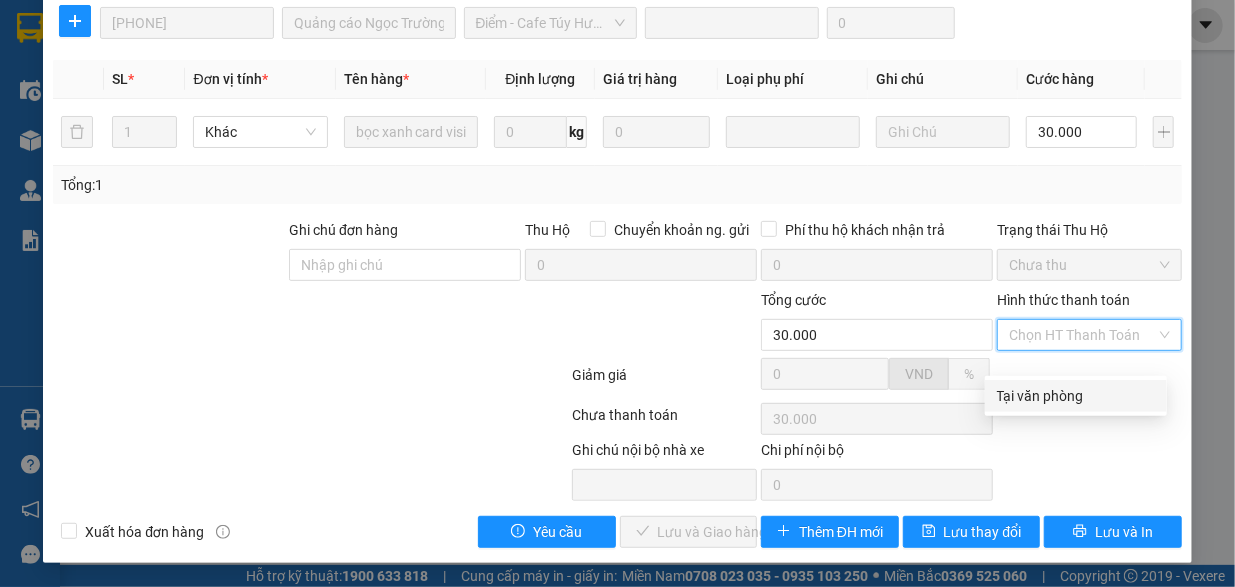 type on "0" 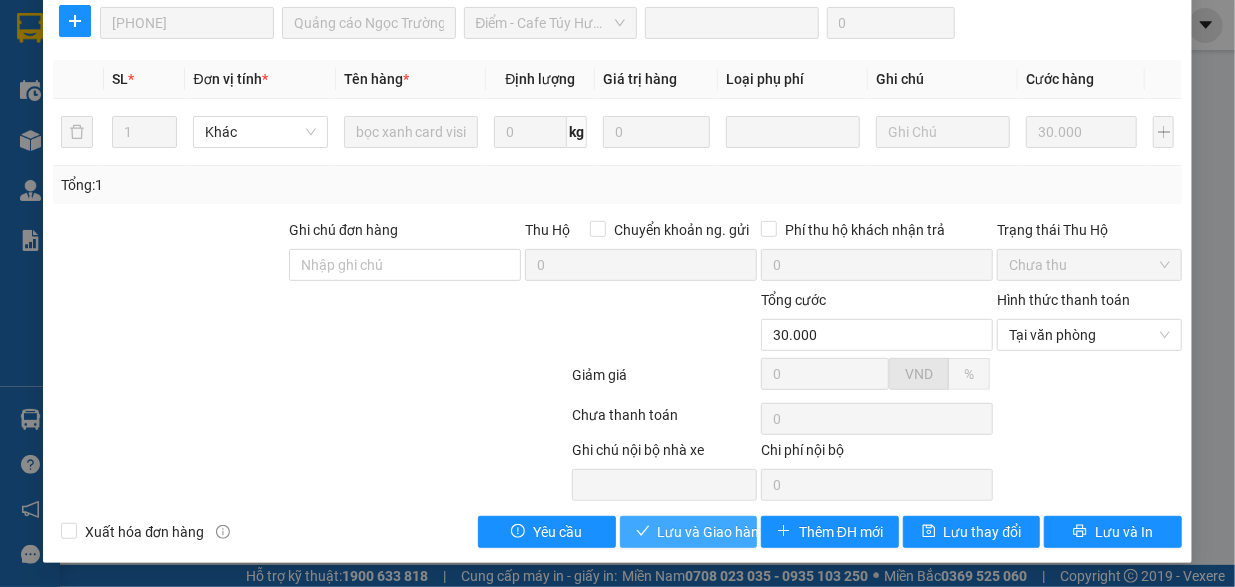 click on "Lưu và Giao hàng" at bounding box center (713, 532) 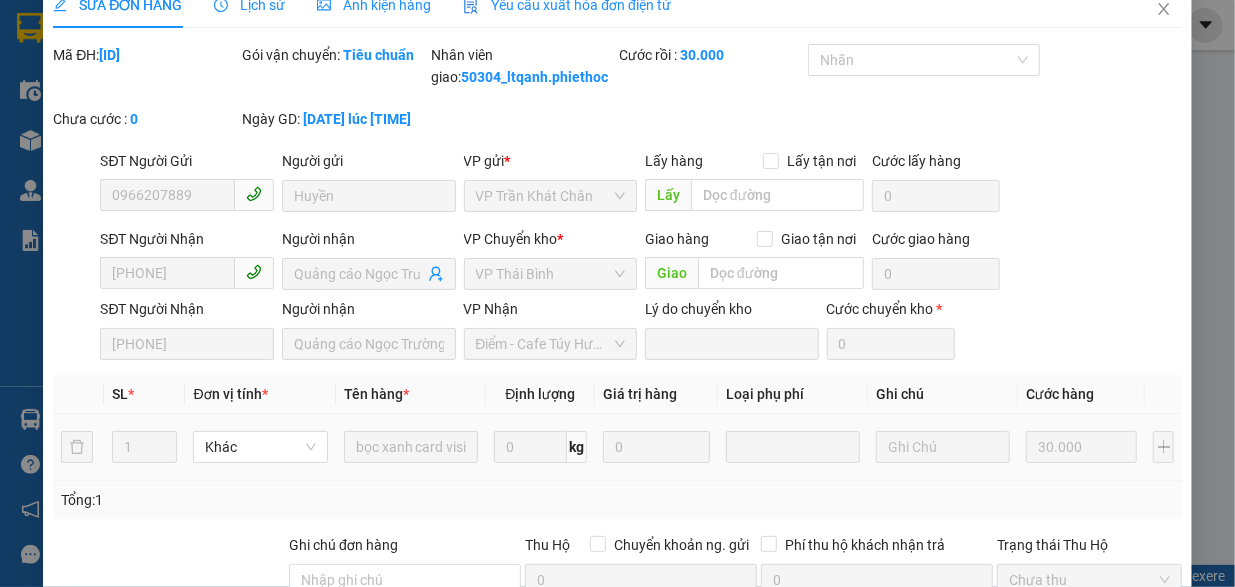 scroll, scrollTop: 24, scrollLeft: 0, axis: vertical 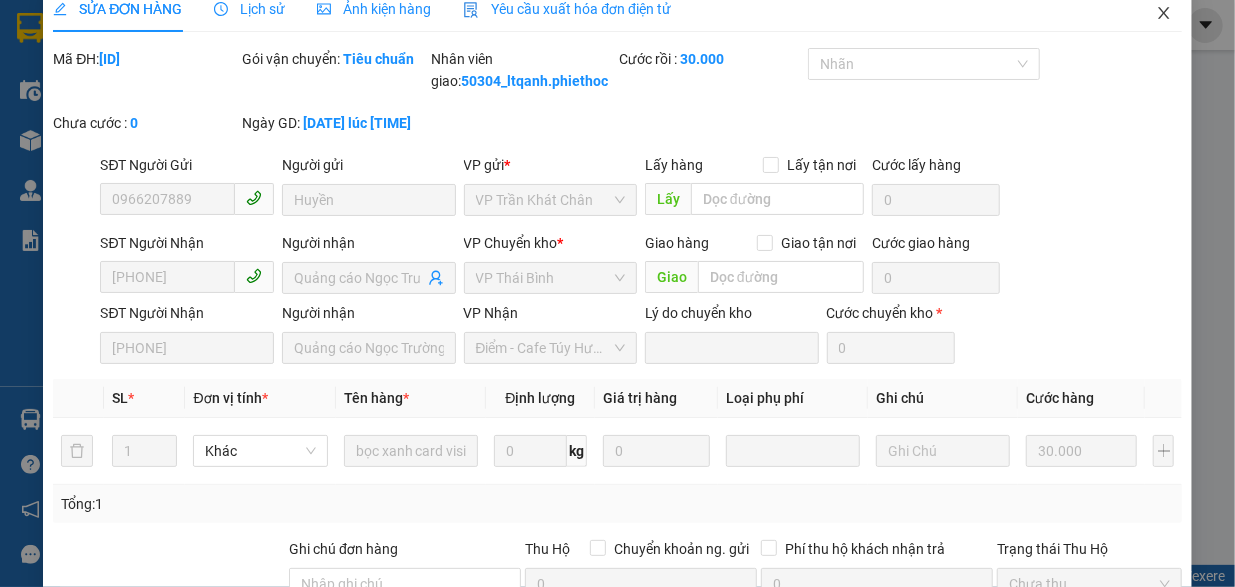 click 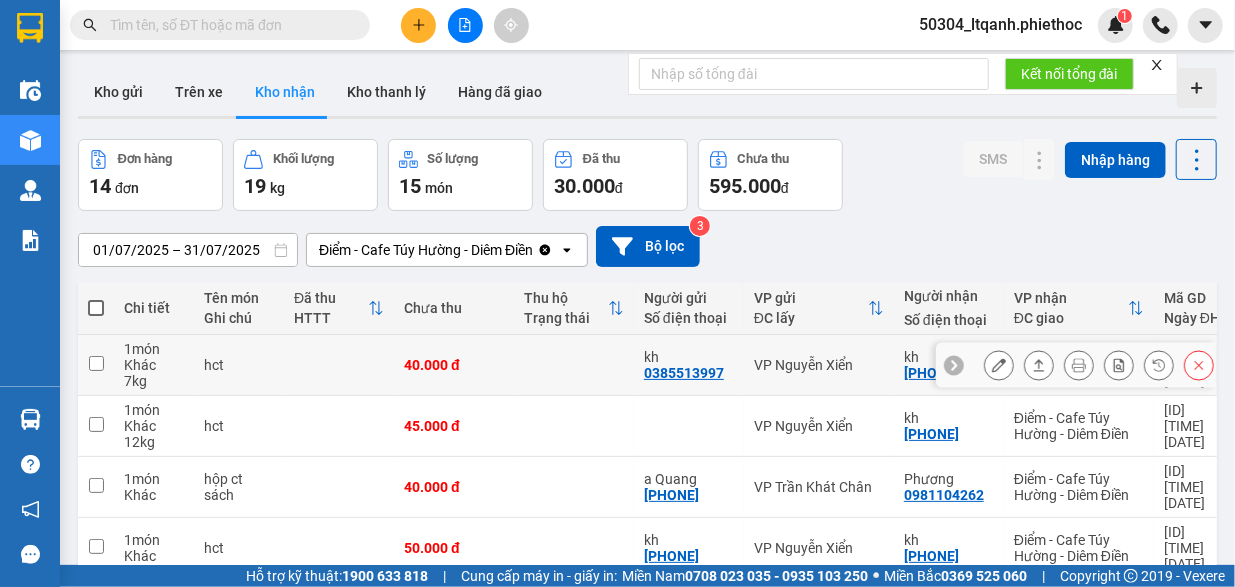 scroll, scrollTop: 92, scrollLeft: 0, axis: vertical 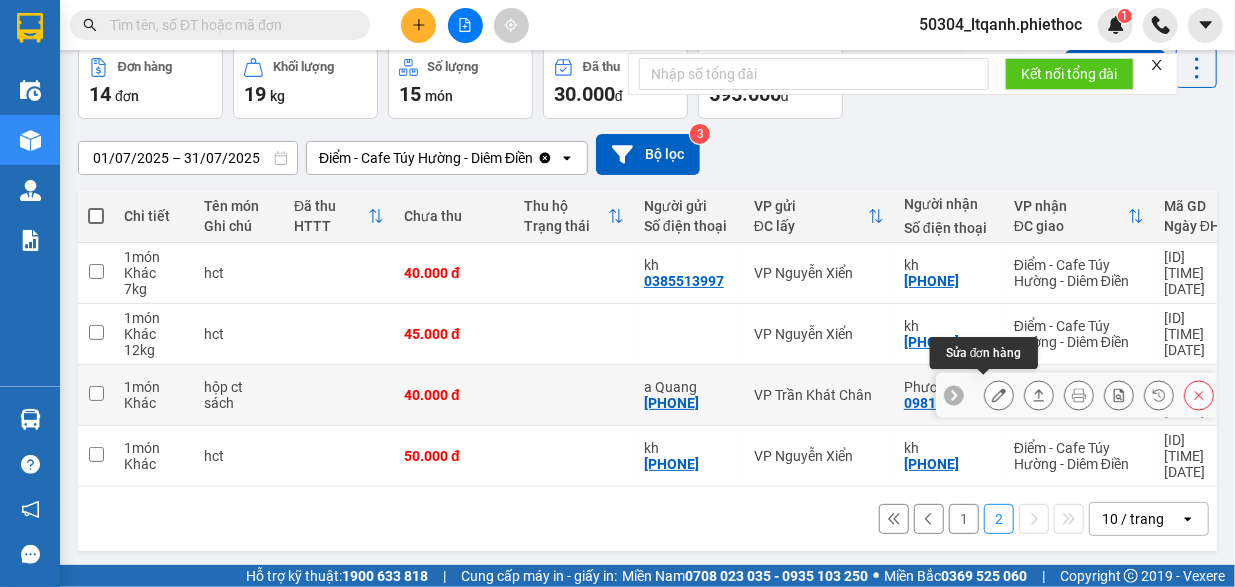 click 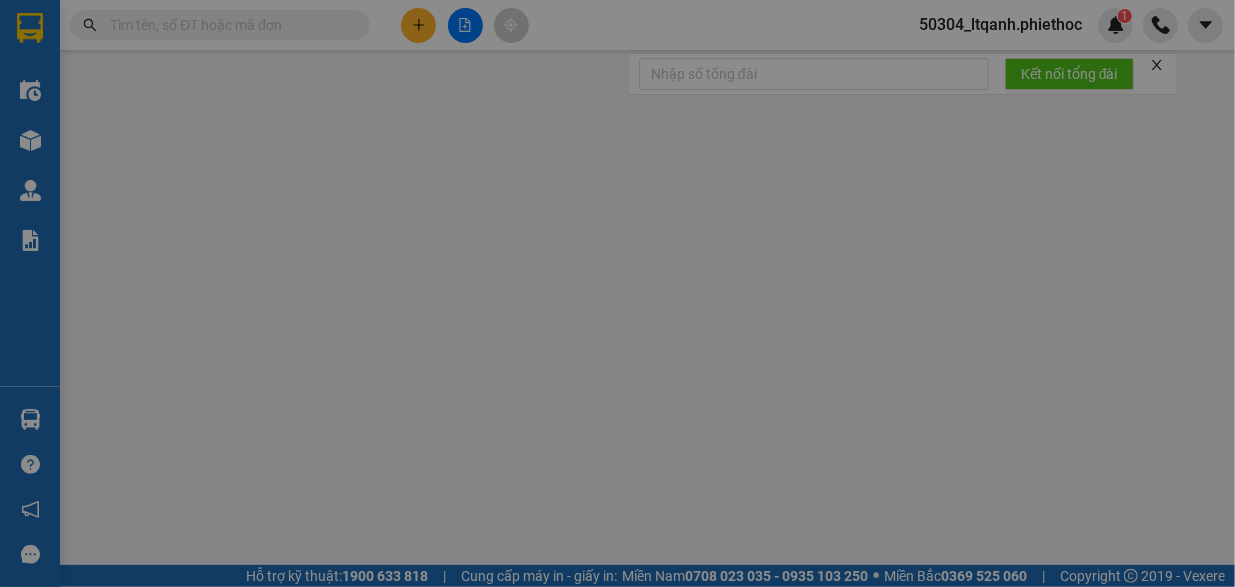 scroll, scrollTop: 0, scrollLeft: 0, axis: both 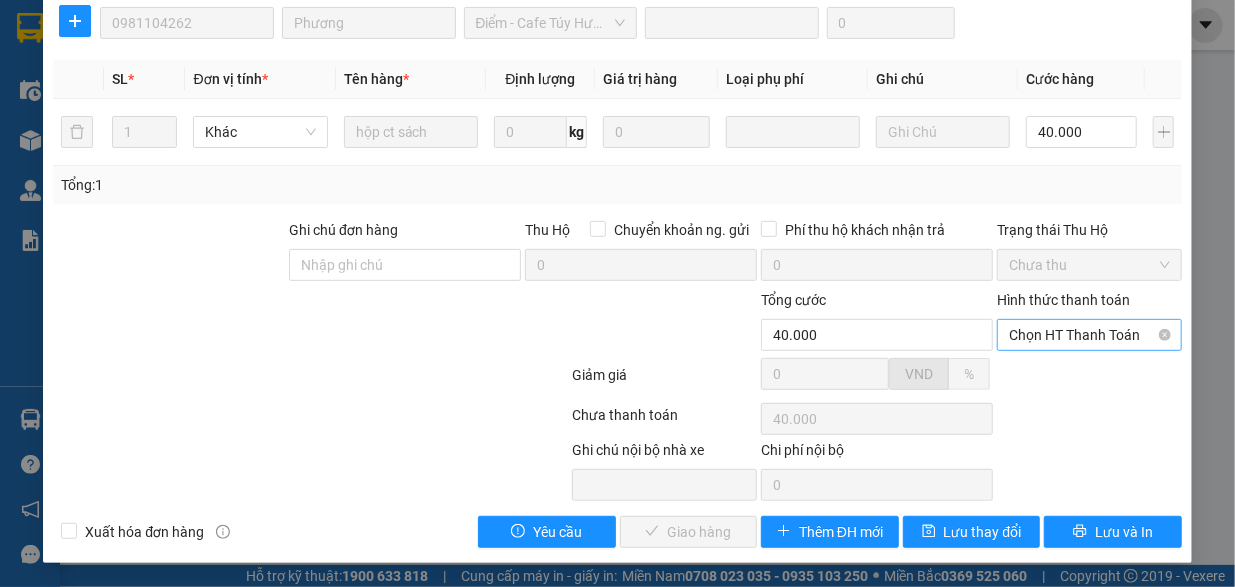 click on "Chọn HT Thanh Toán" at bounding box center (1089, 335) 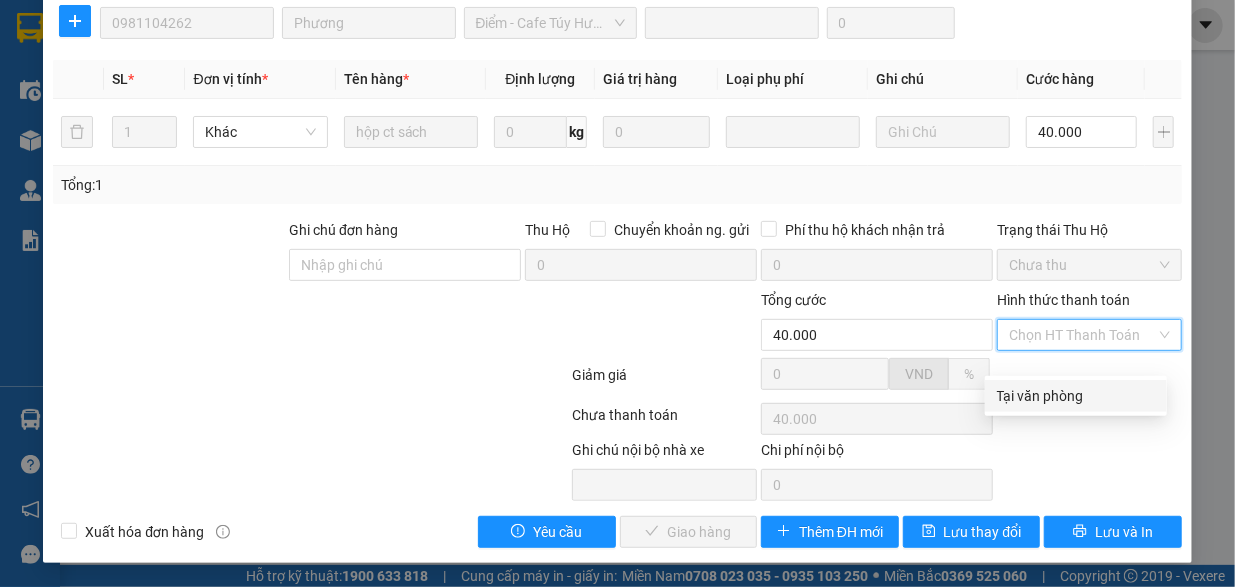 click on "Tại văn phòng" at bounding box center (1076, 396) 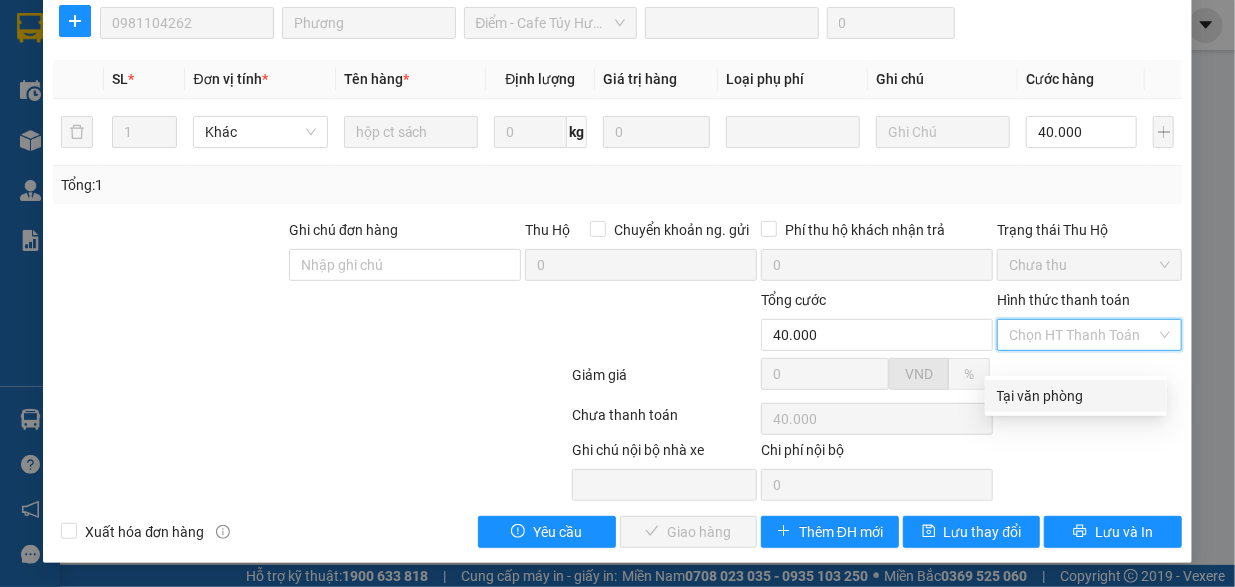 type on "0" 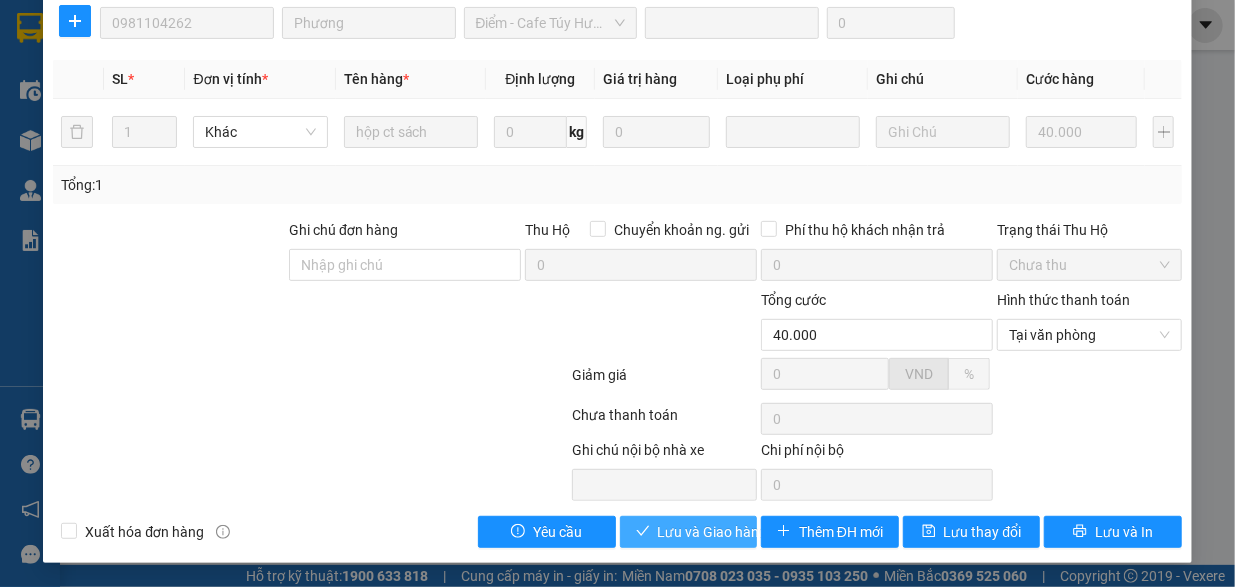 click on "Lưu và Giao hàng" at bounding box center [713, 532] 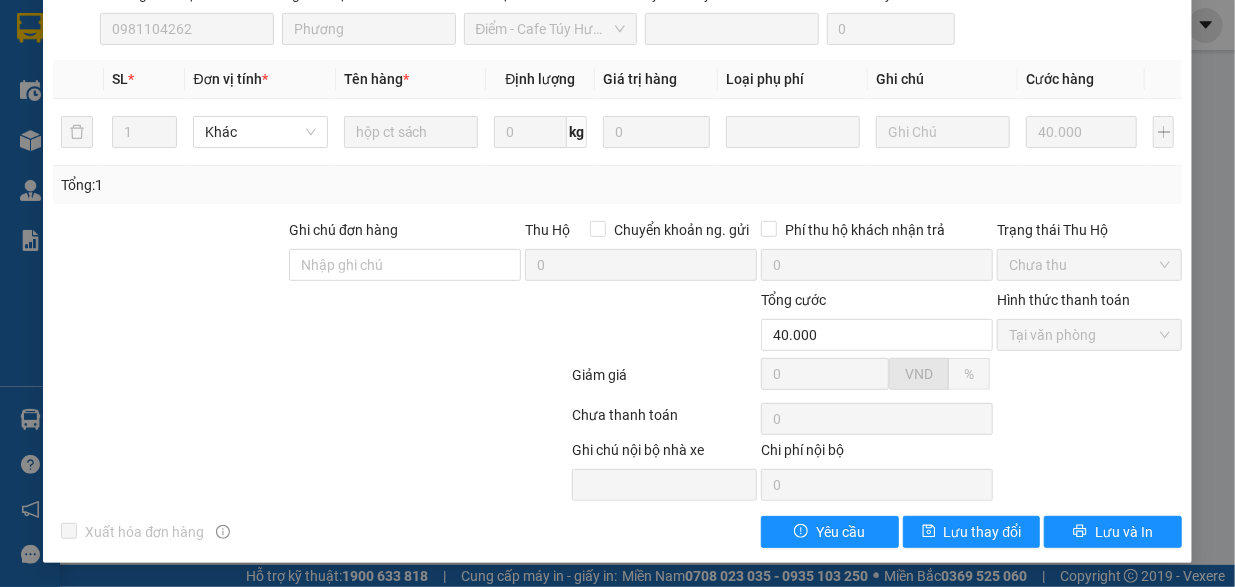 scroll, scrollTop: 0, scrollLeft: 0, axis: both 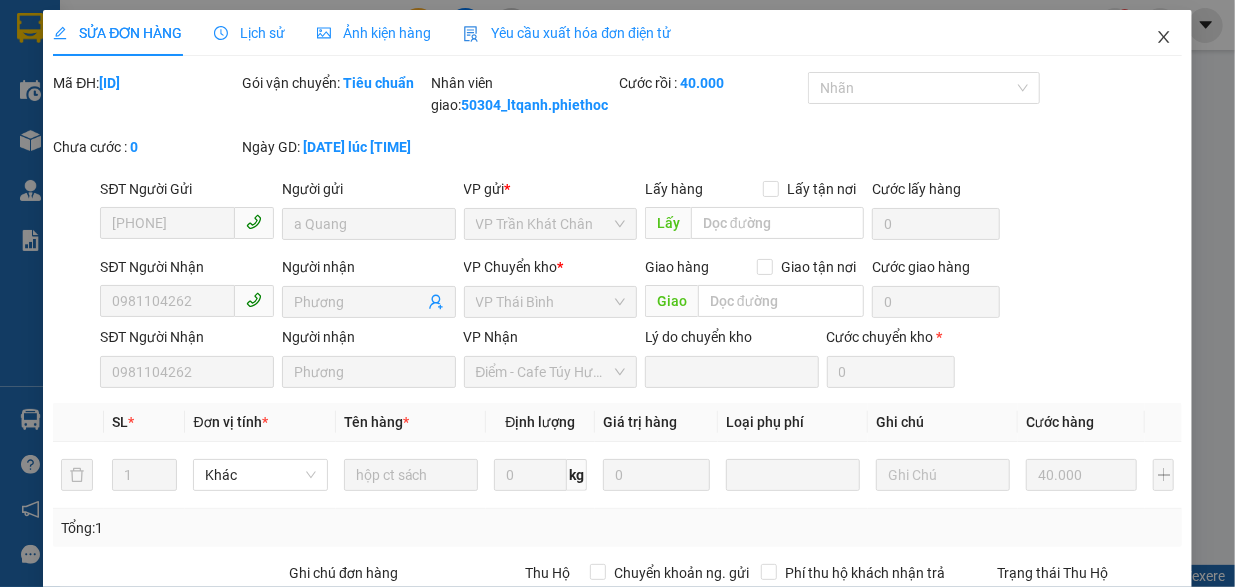 click 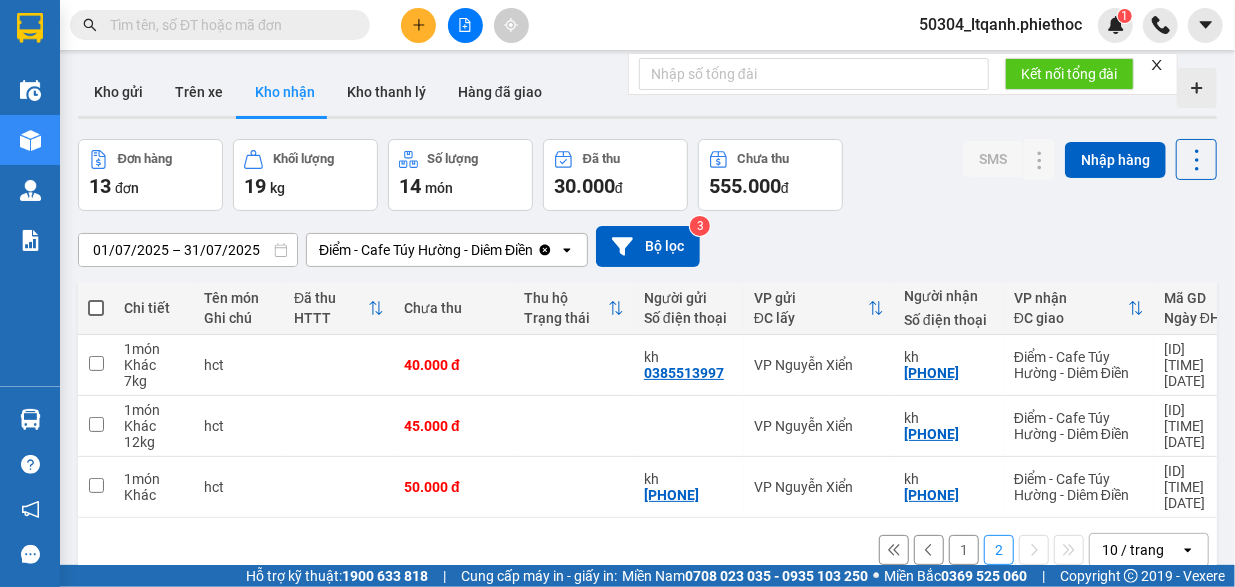click on "1" at bounding box center (964, 550) 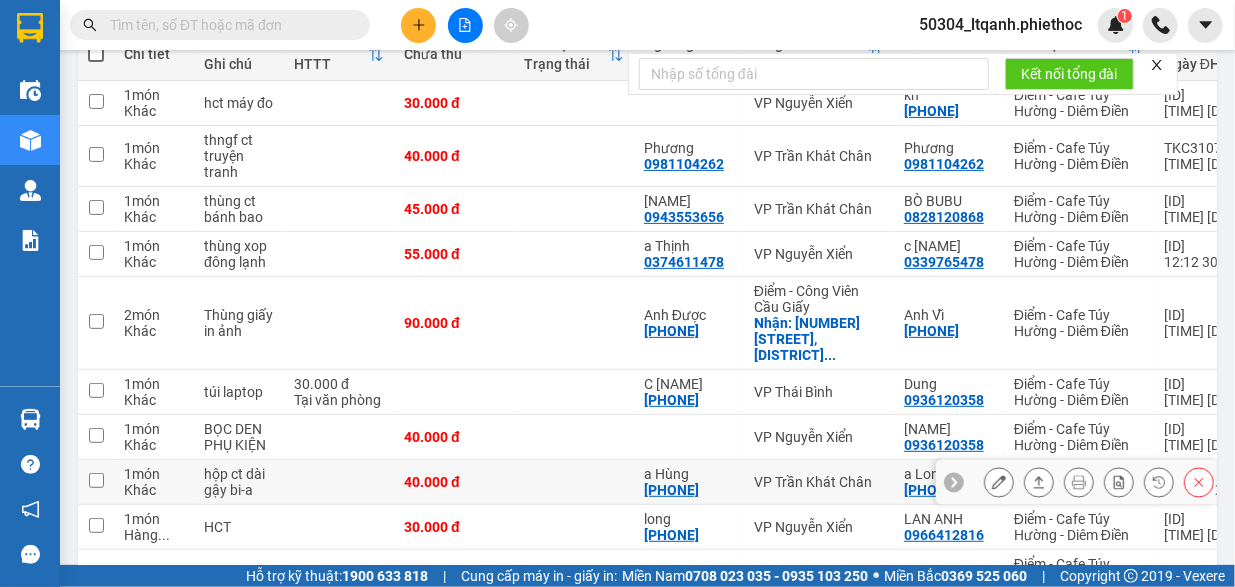 scroll, scrollTop: 378, scrollLeft: 0, axis: vertical 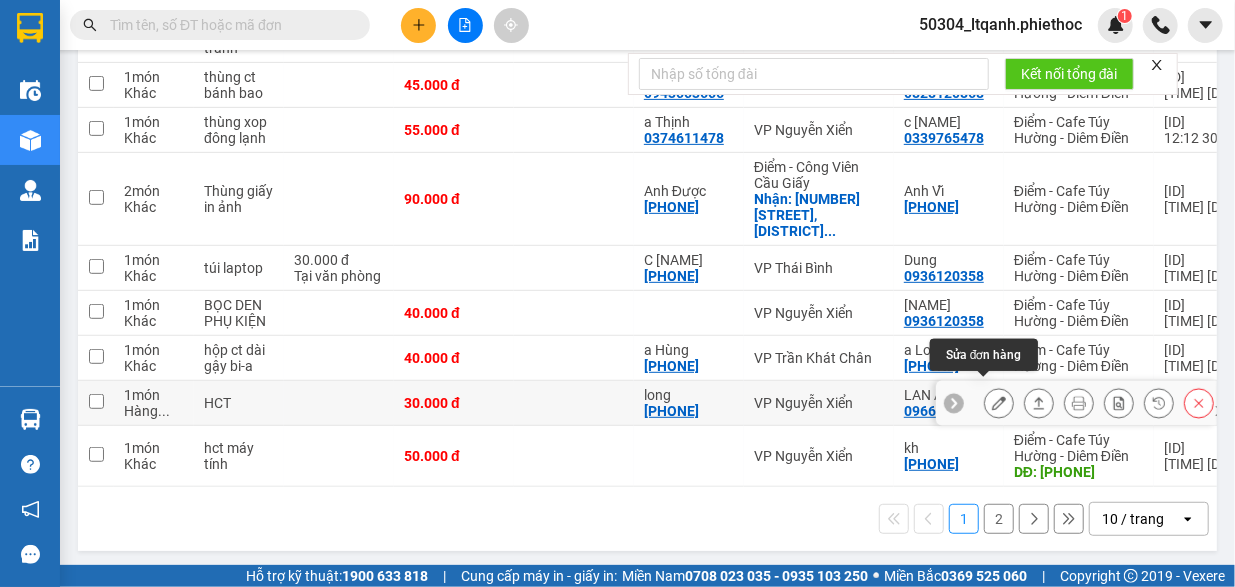 click 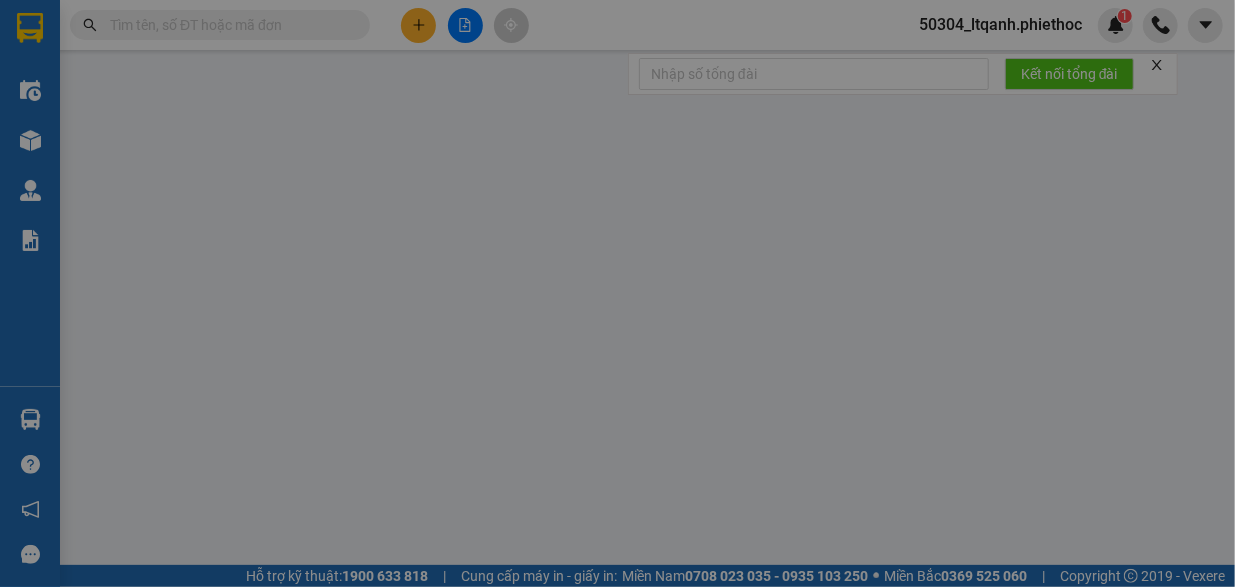 scroll, scrollTop: 0, scrollLeft: 0, axis: both 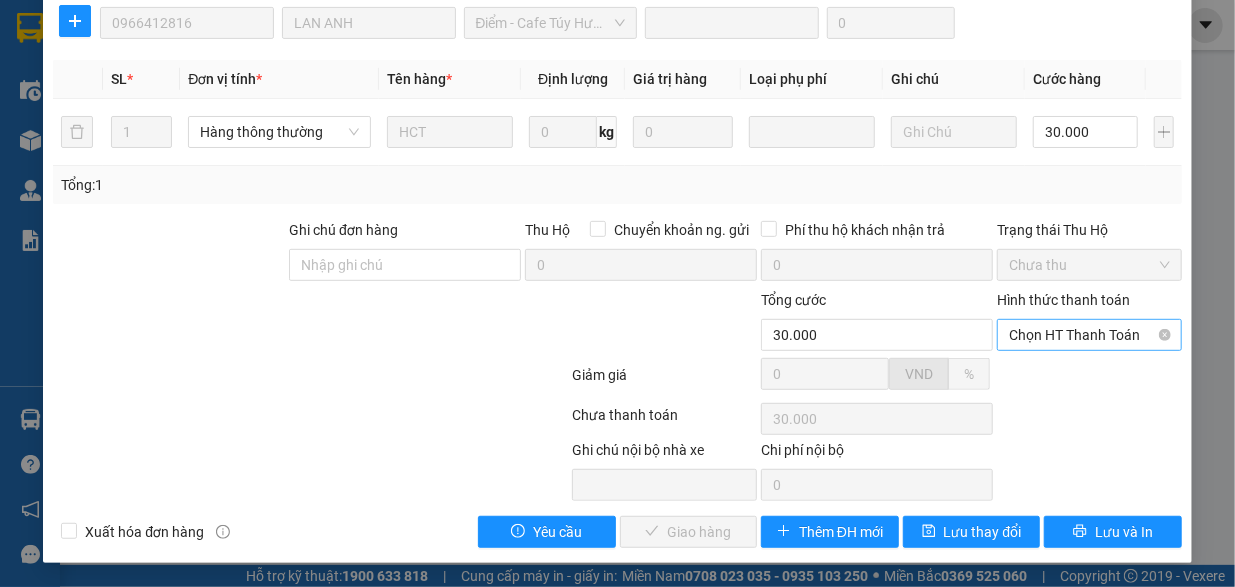 click on "Chọn HT Thanh Toán" at bounding box center [1089, 335] 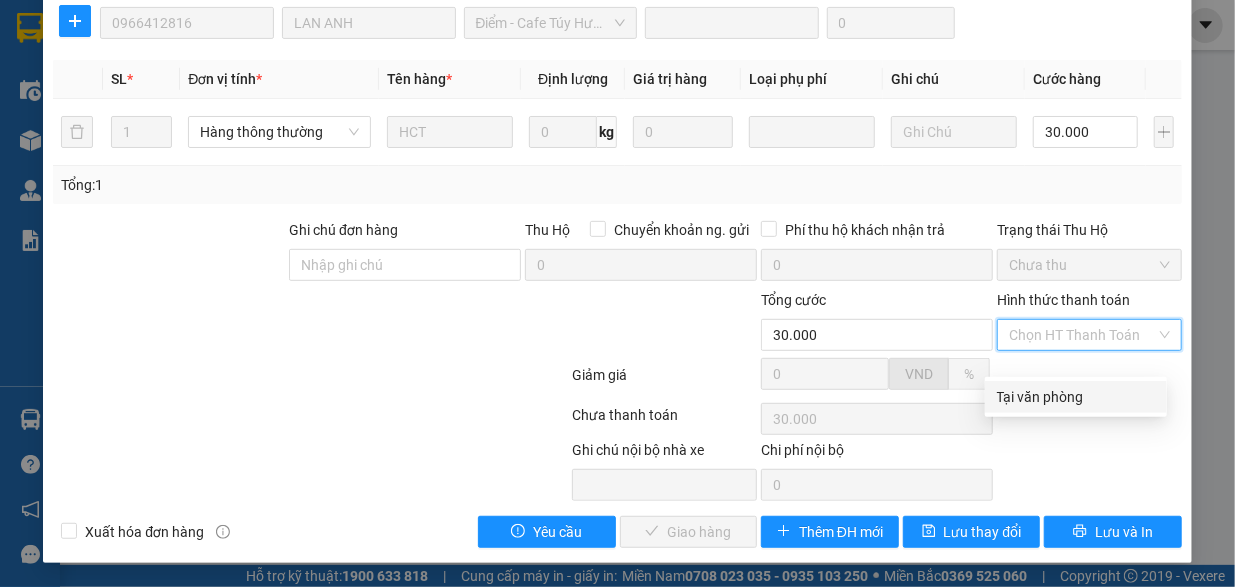 click on "Tại văn phòng" at bounding box center [1076, 397] 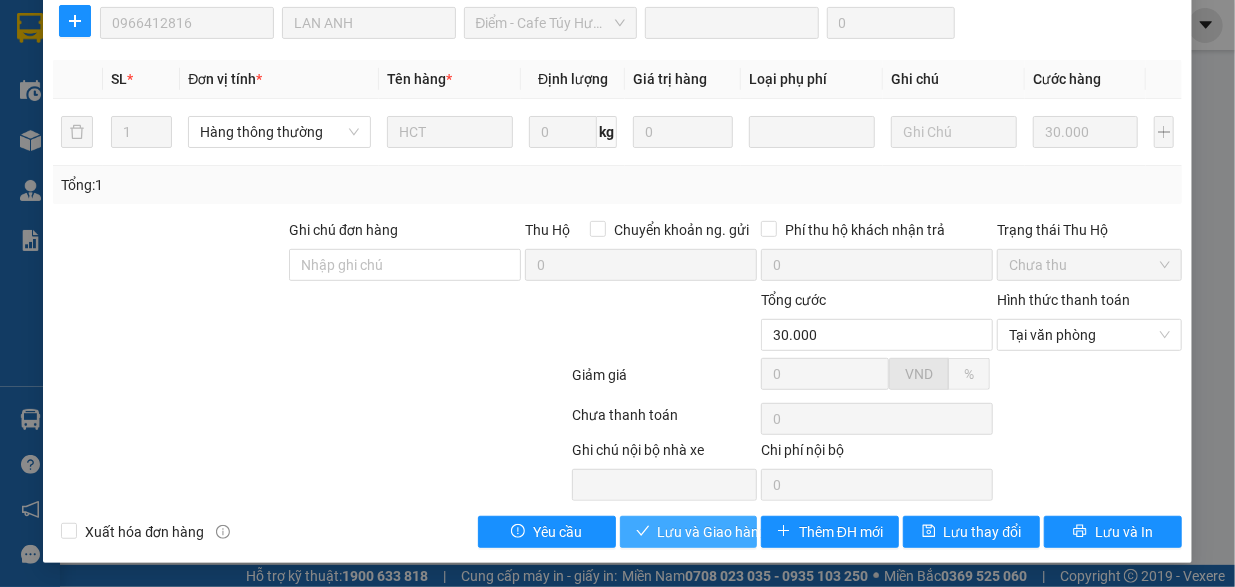 click on "Lưu và Giao hàng" at bounding box center (713, 532) 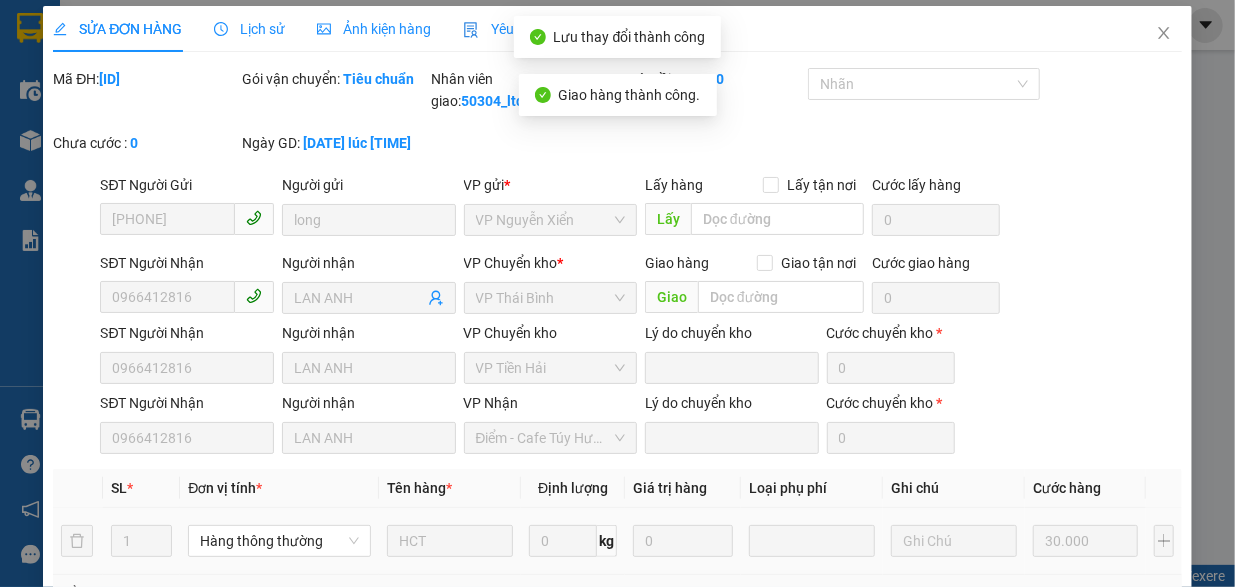 scroll, scrollTop: 0, scrollLeft: 0, axis: both 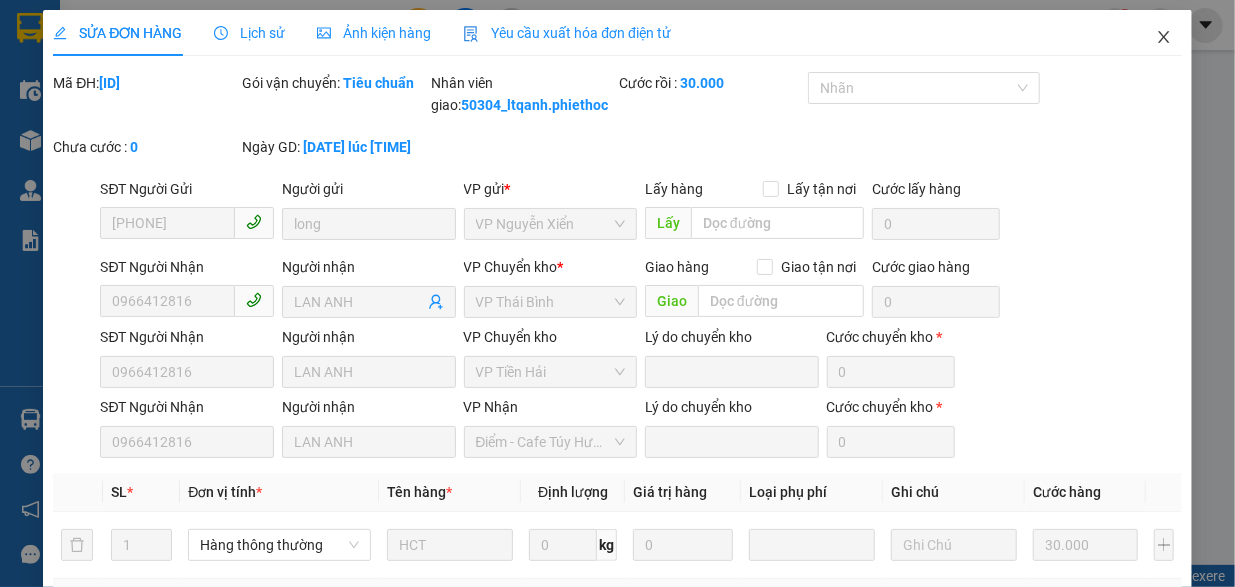 click 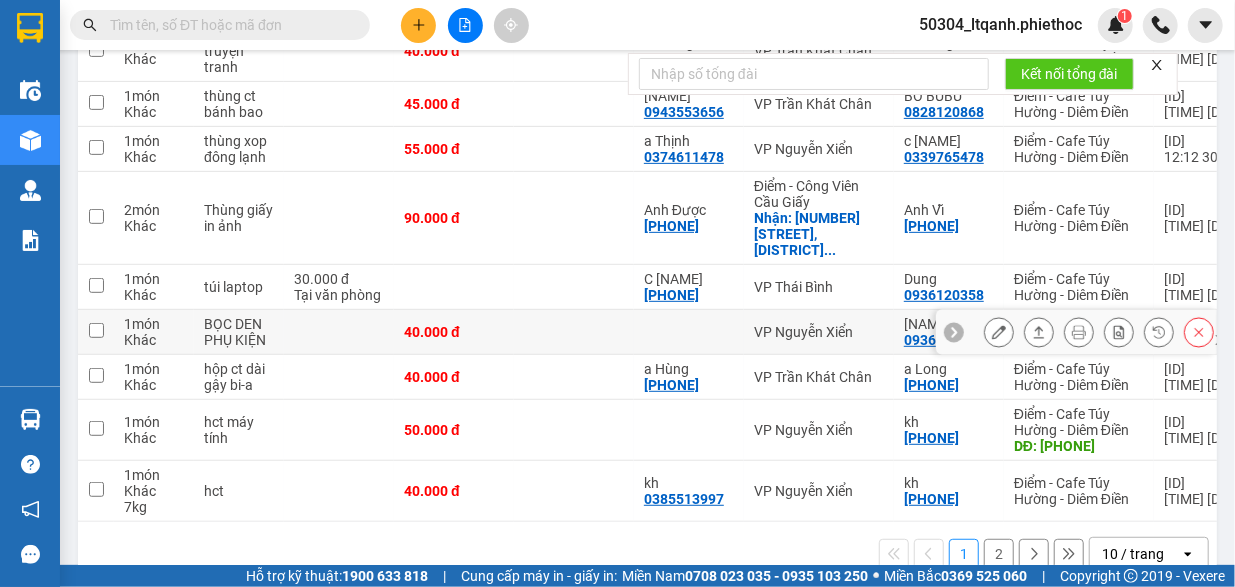 scroll, scrollTop: 364, scrollLeft: 0, axis: vertical 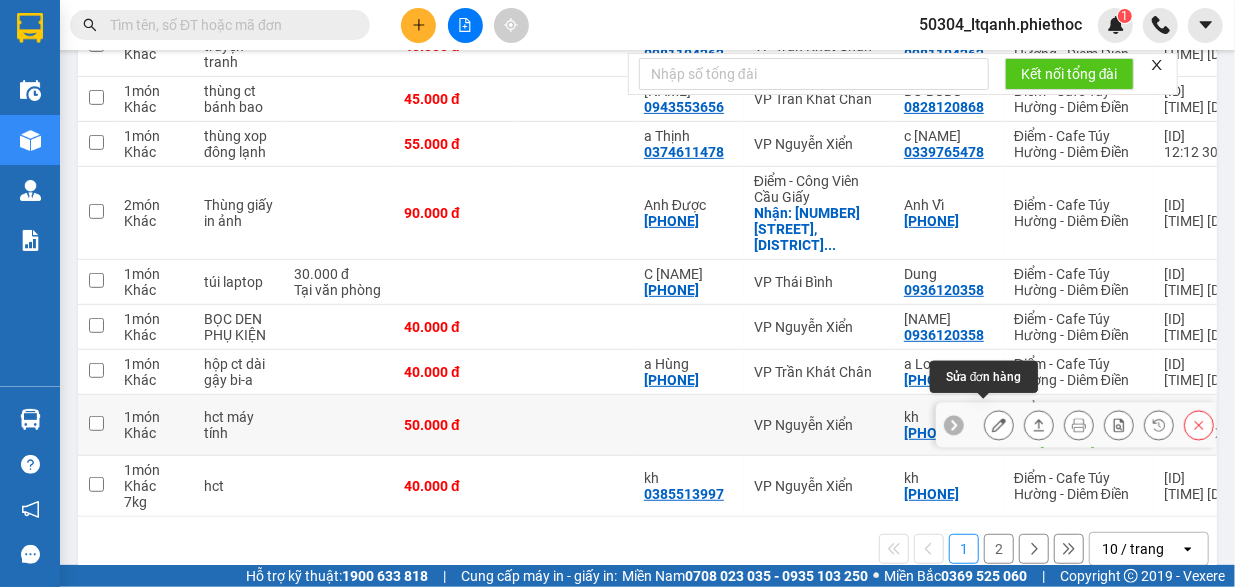 click 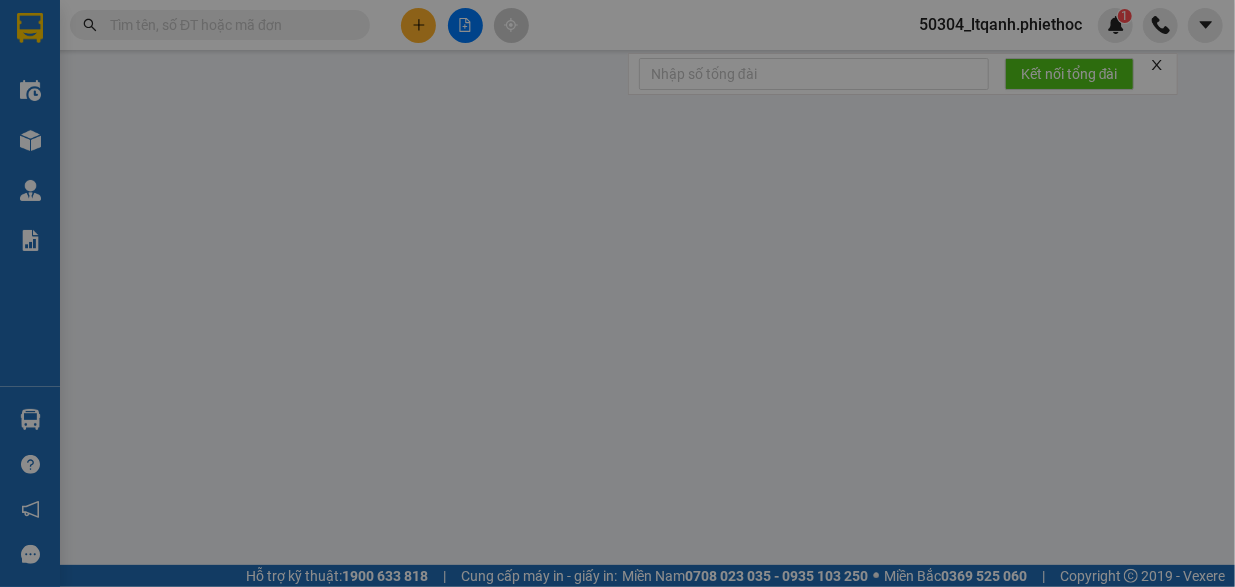 scroll, scrollTop: 0, scrollLeft: 0, axis: both 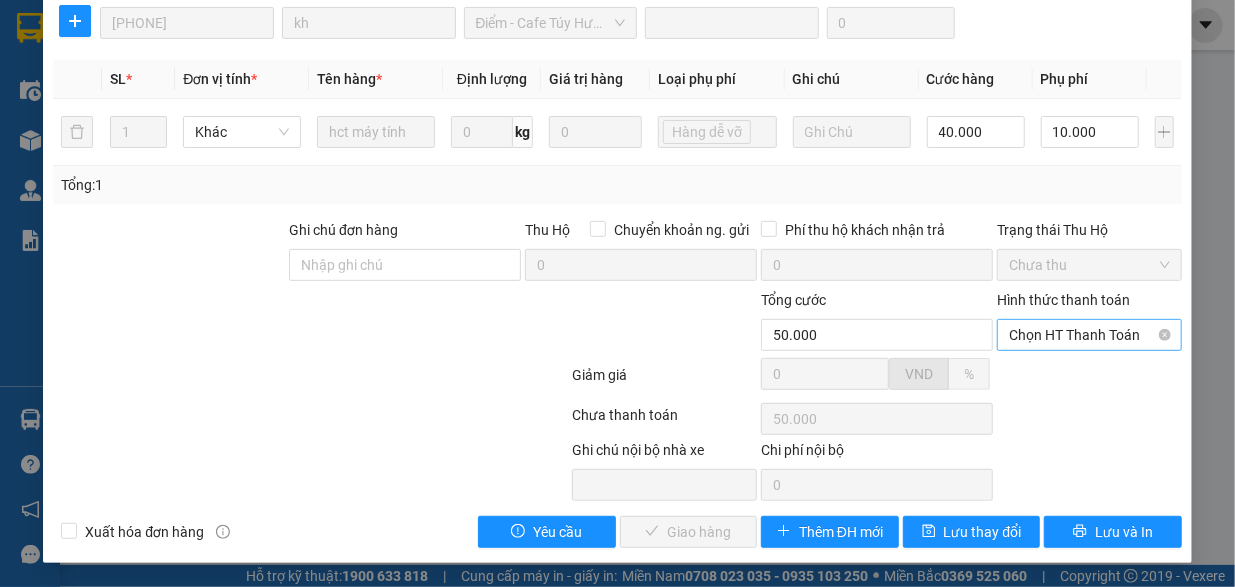 click on "Chọn HT Thanh Toán" at bounding box center (1089, 335) 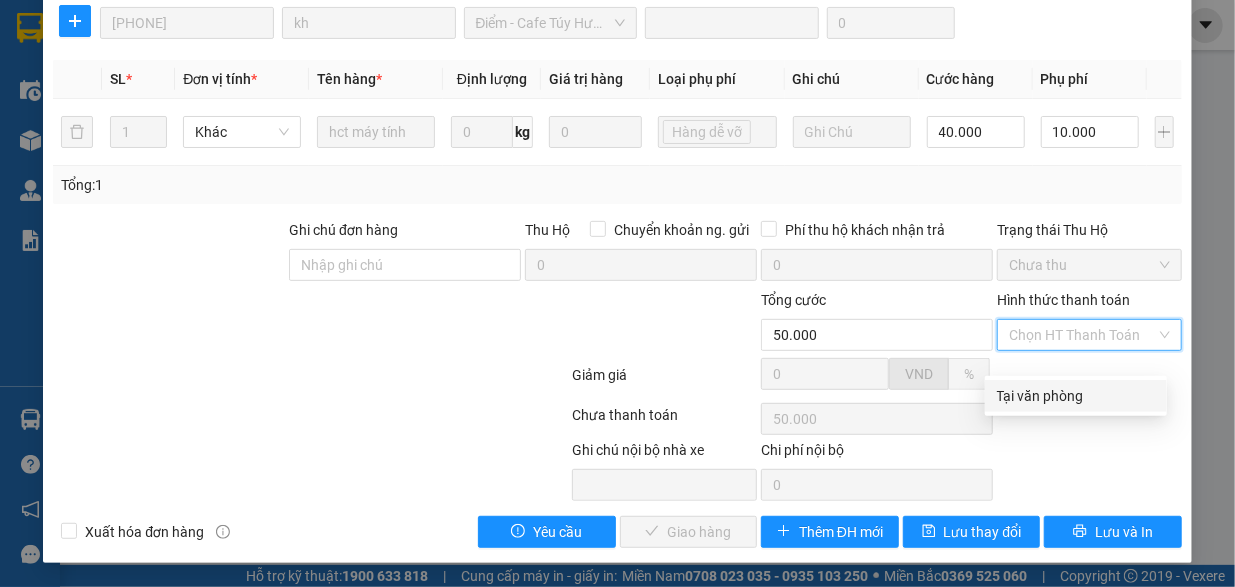 click on "Tại văn phòng" at bounding box center (1076, 396) 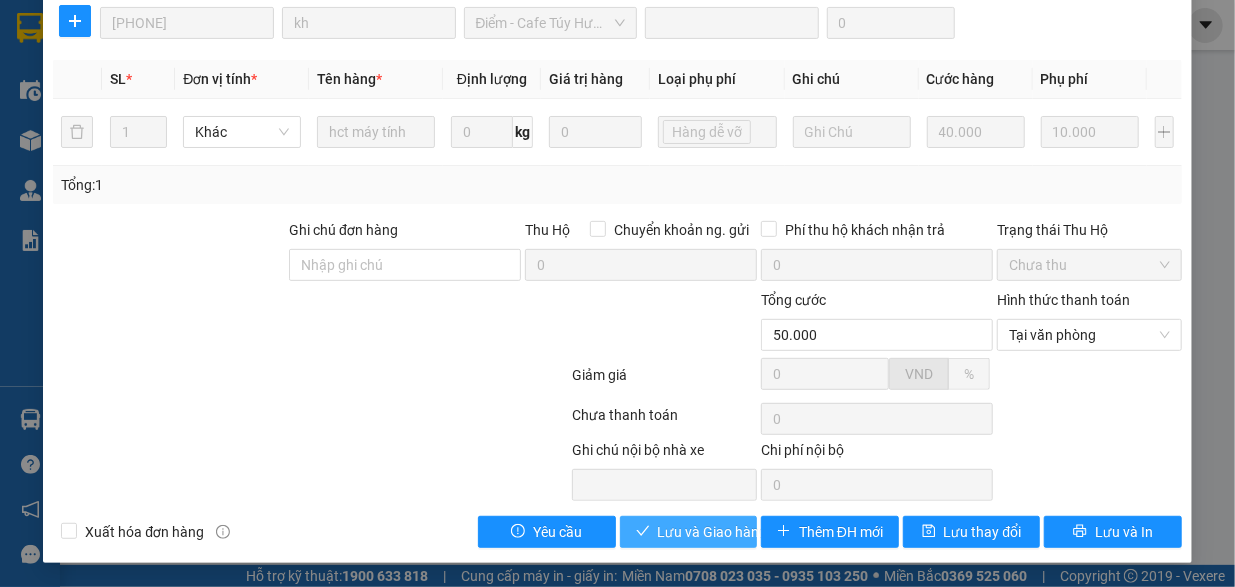 click on "Lưu và Giao hàng" at bounding box center (713, 532) 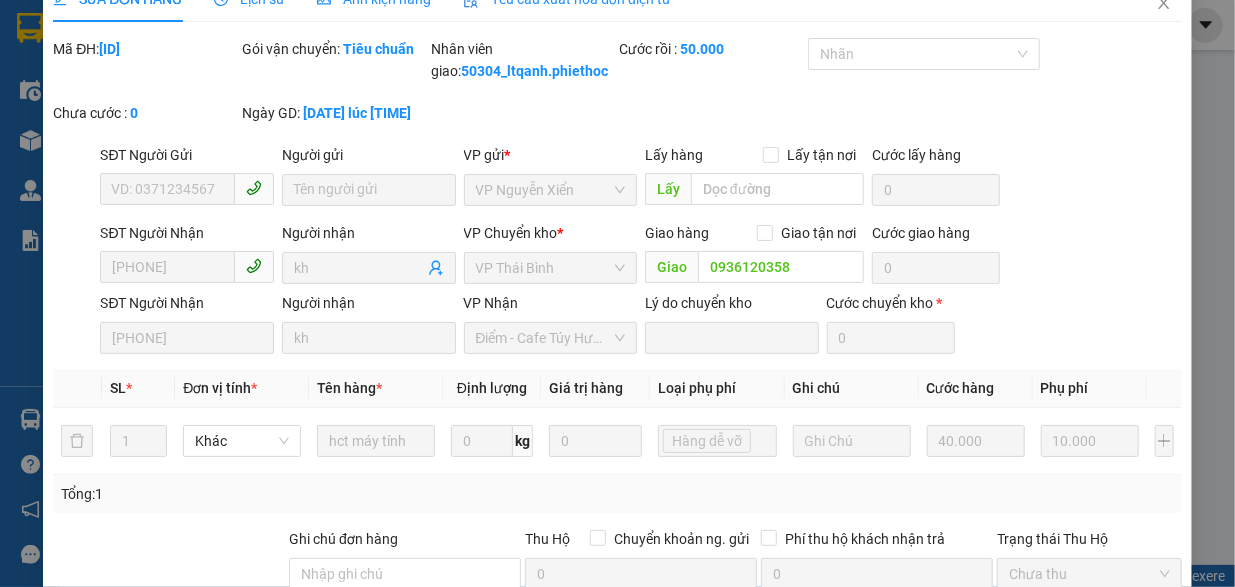 scroll, scrollTop: 0, scrollLeft: 0, axis: both 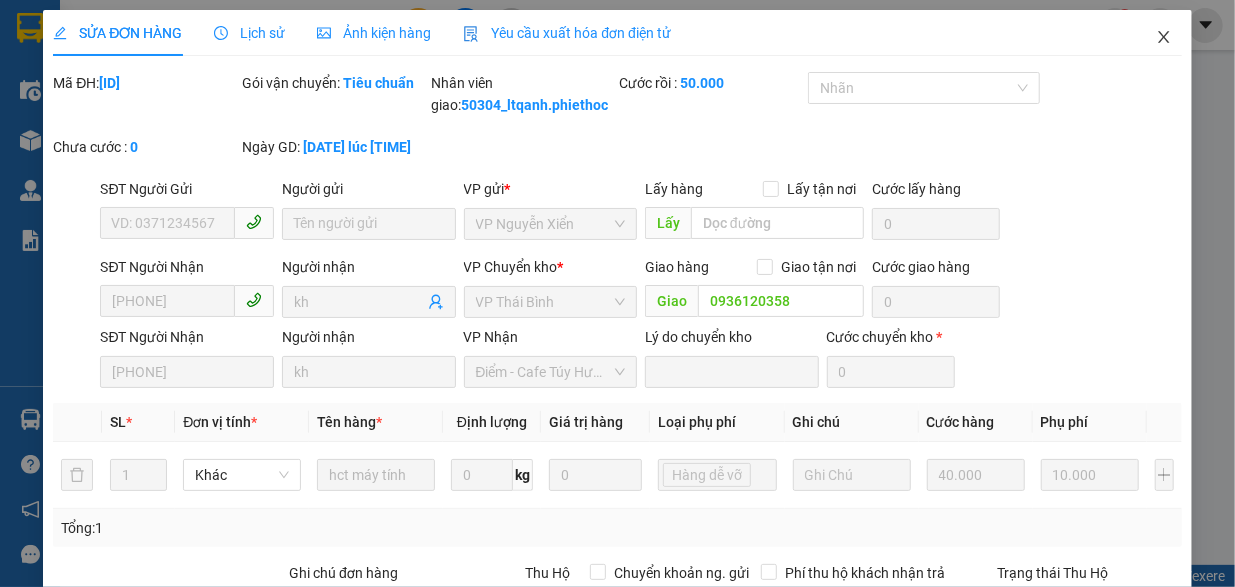 click 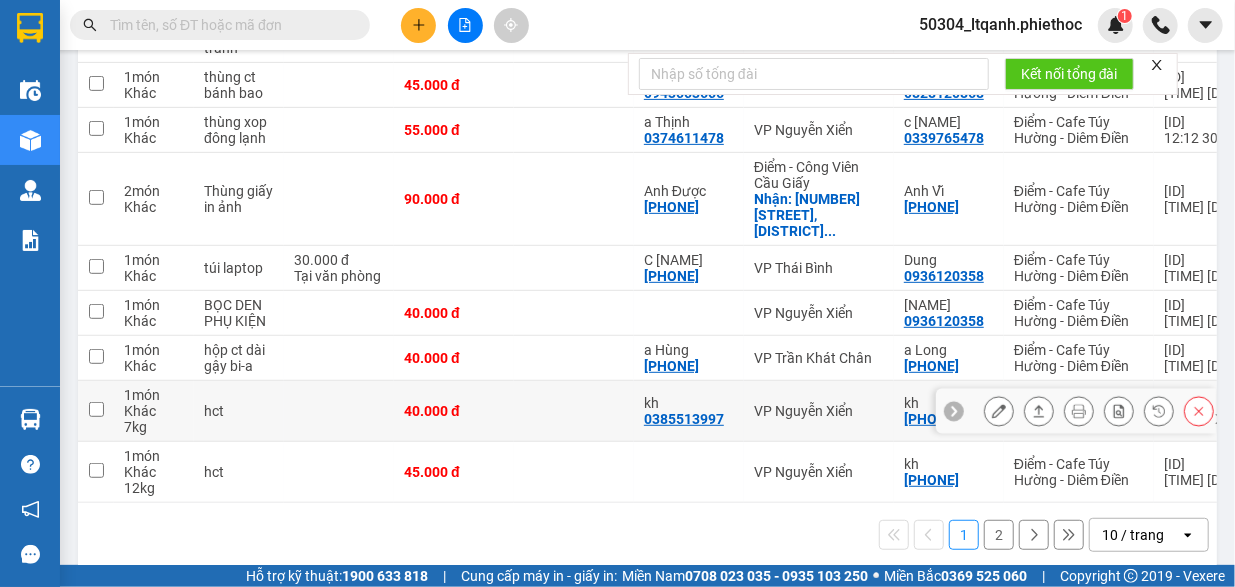 scroll, scrollTop: 379, scrollLeft: 0, axis: vertical 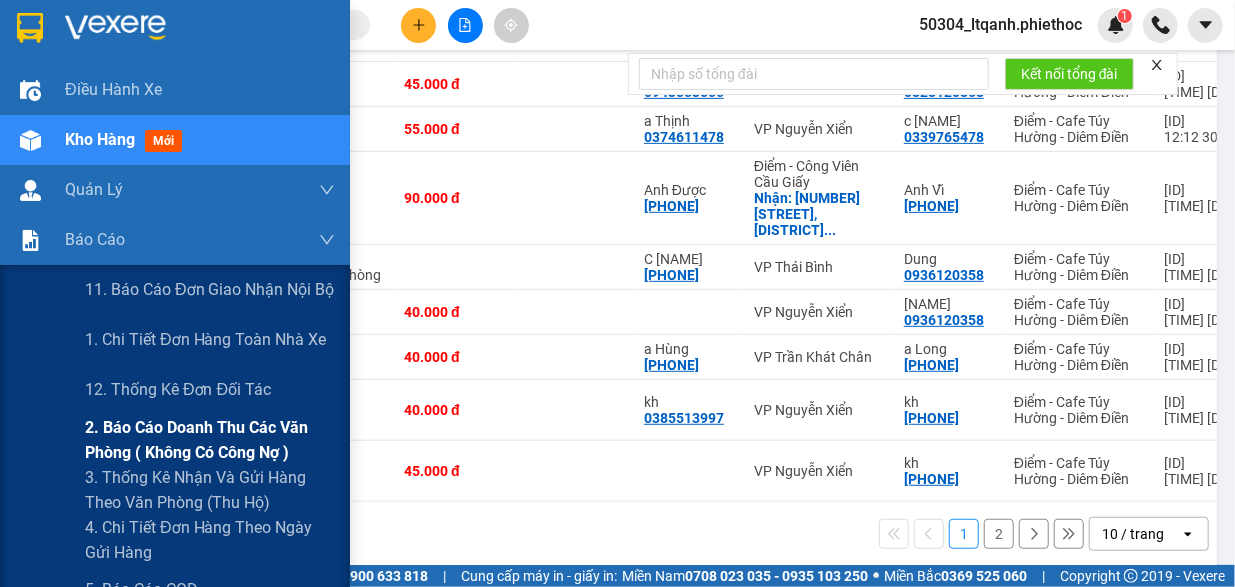 click on "2. Báo cáo doanh thu các văn phòng ( không có công nợ )" at bounding box center [210, 440] 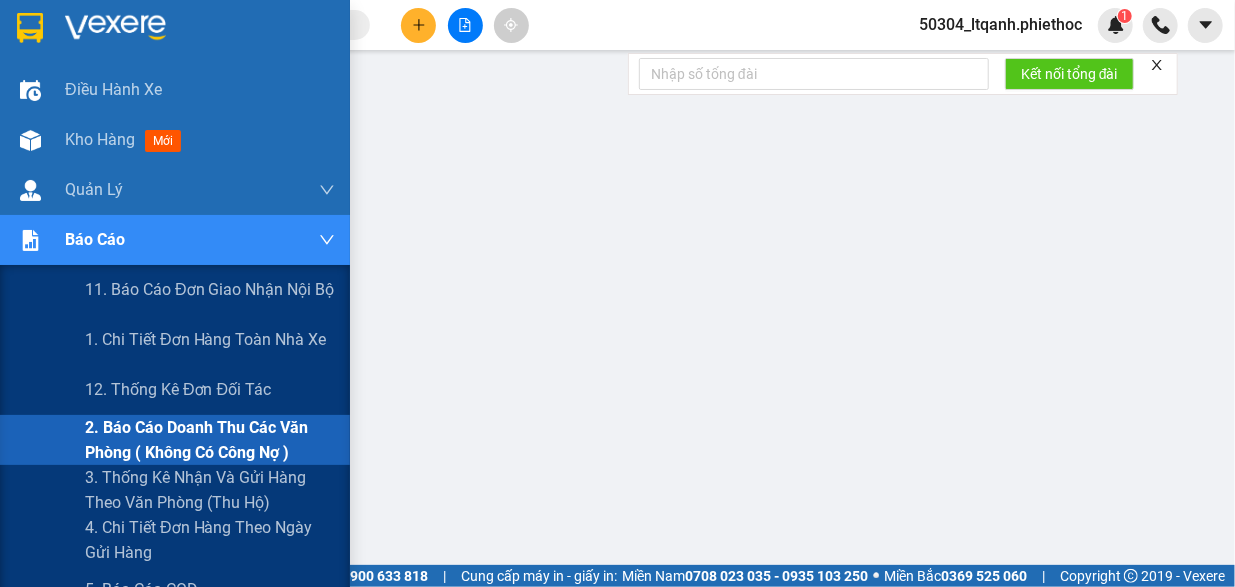 scroll, scrollTop: 0, scrollLeft: 0, axis: both 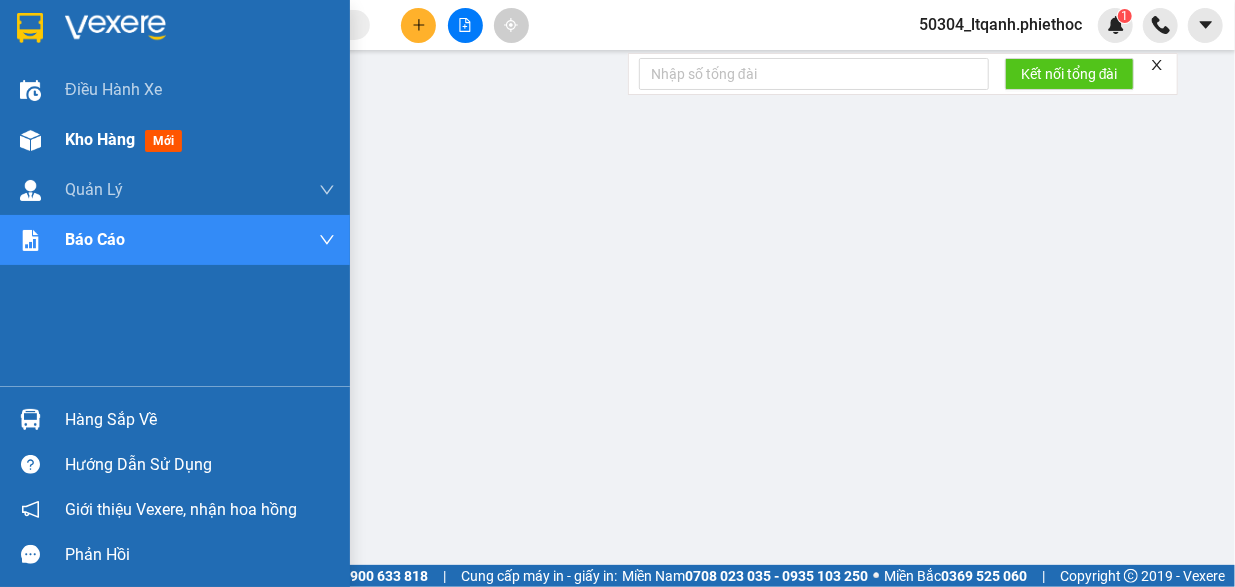 click on "Kho hàng" at bounding box center (100, 139) 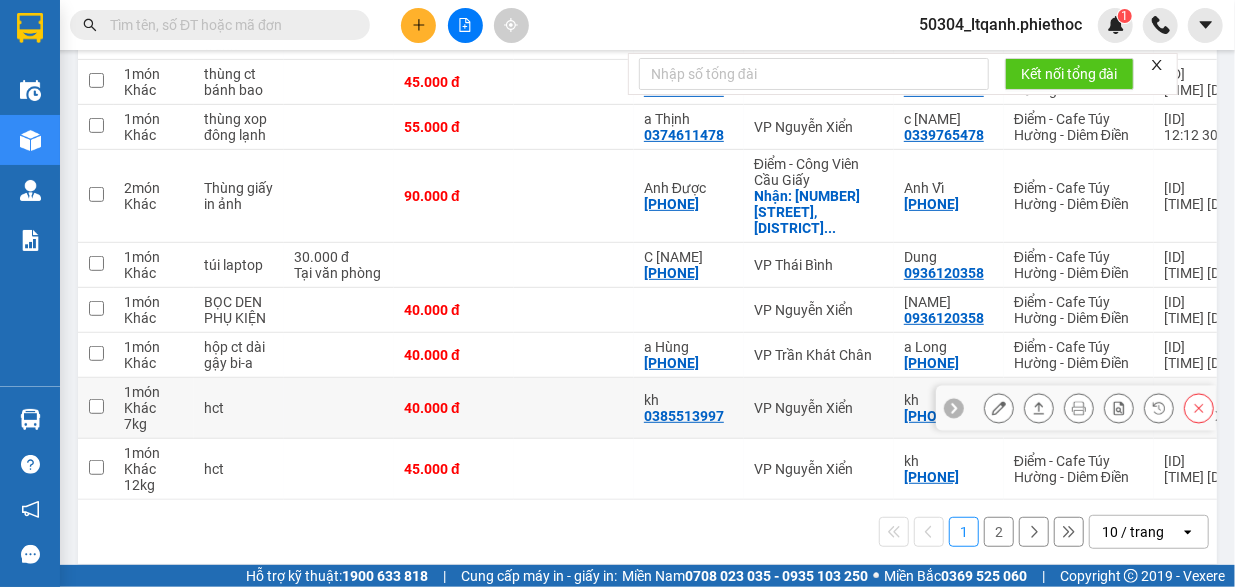 scroll, scrollTop: 382, scrollLeft: 0, axis: vertical 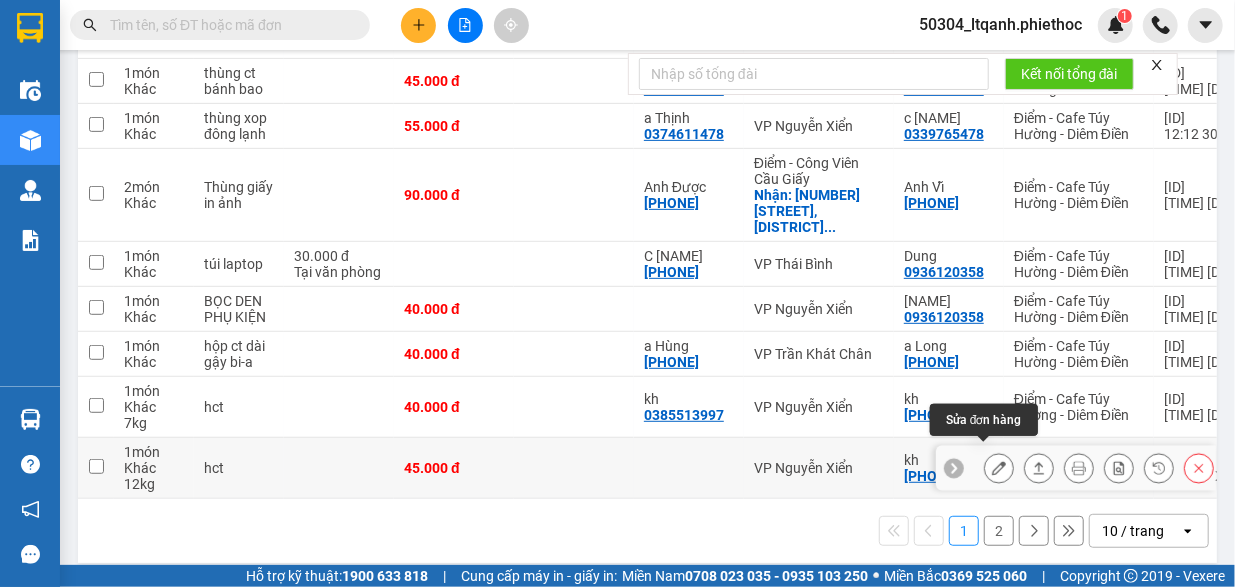 click 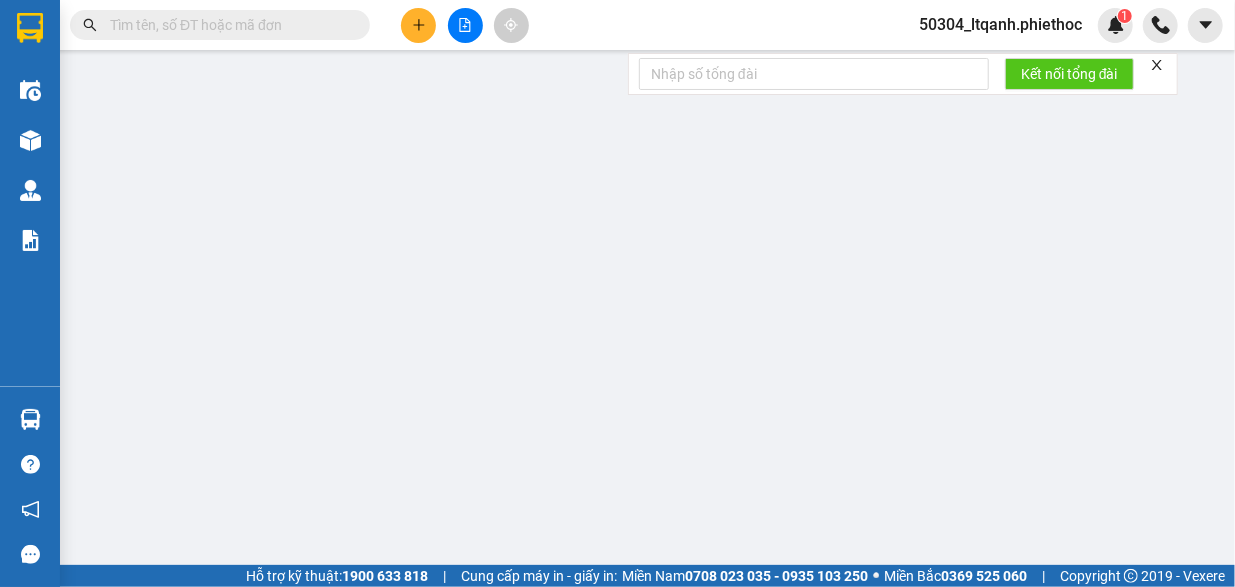 scroll, scrollTop: 0, scrollLeft: 0, axis: both 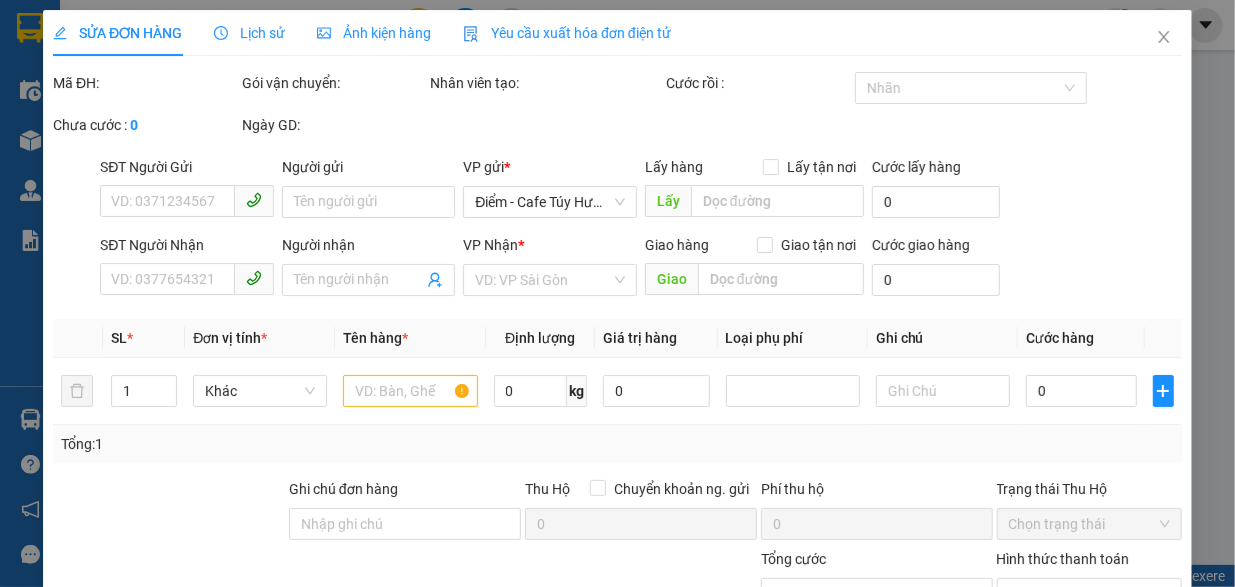 type on "[PHONE]" 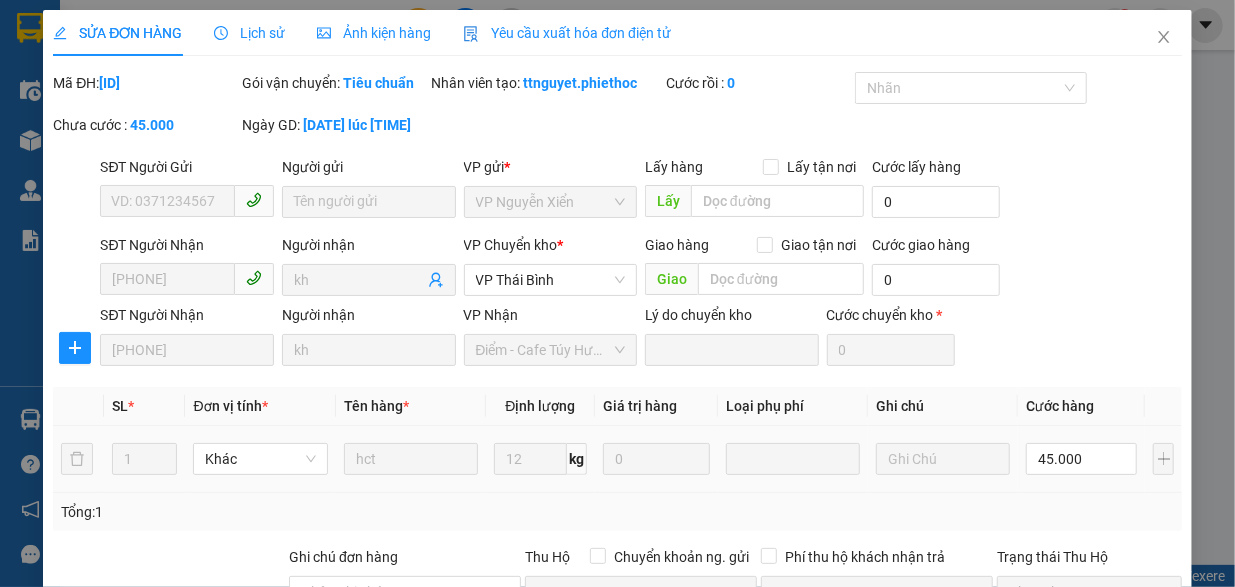 scroll, scrollTop: 348, scrollLeft: 0, axis: vertical 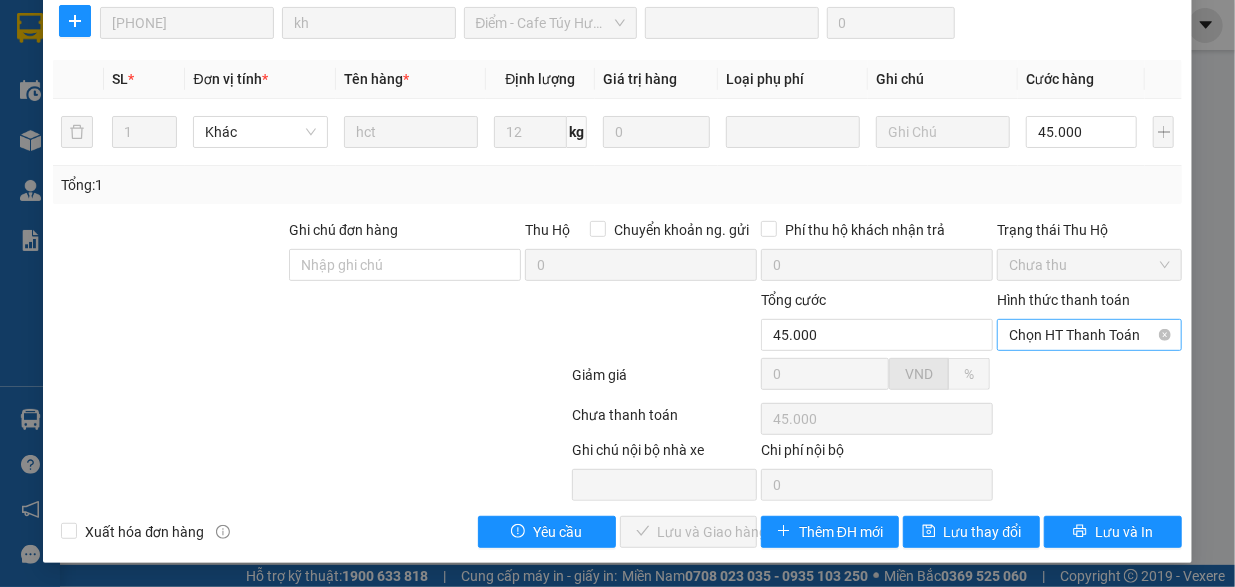 click on "Chọn HT Thanh Toán" at bounding box center [1089, 335] 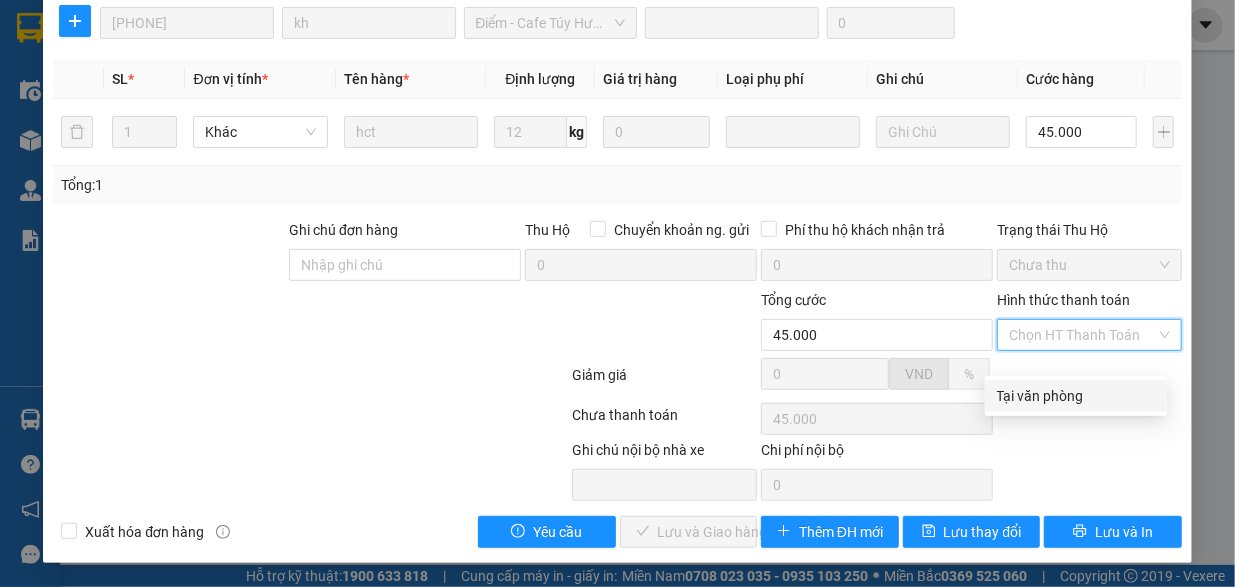click on "Tại văn phòng" at bounding box center (1076, 396) 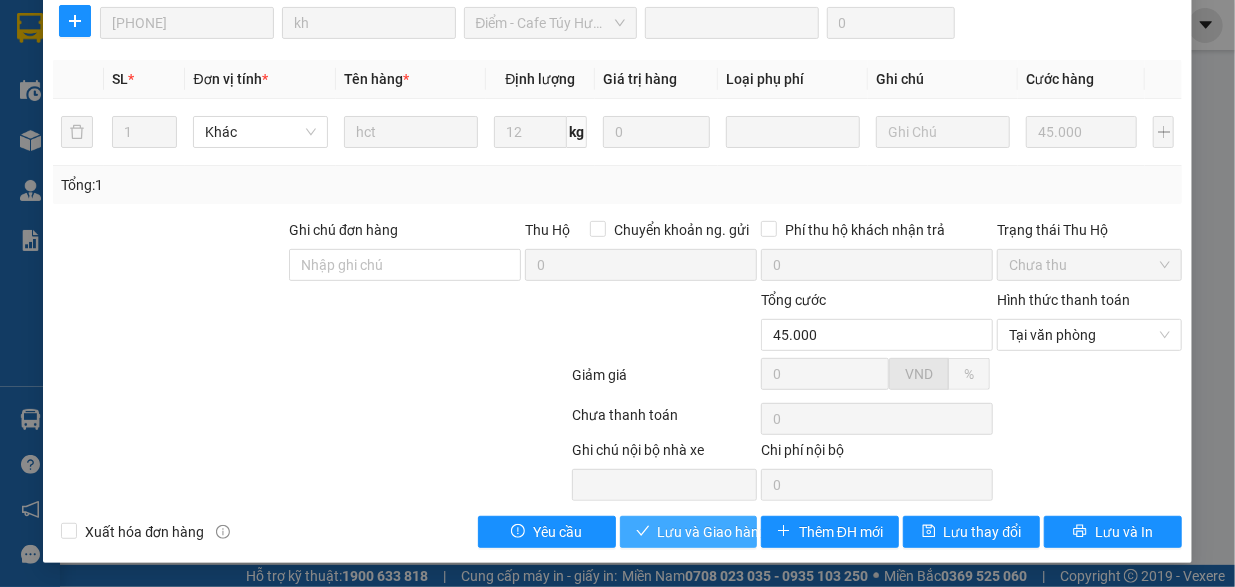 click on "Lưu và Giao hàng" at bounding box center [713, 532] 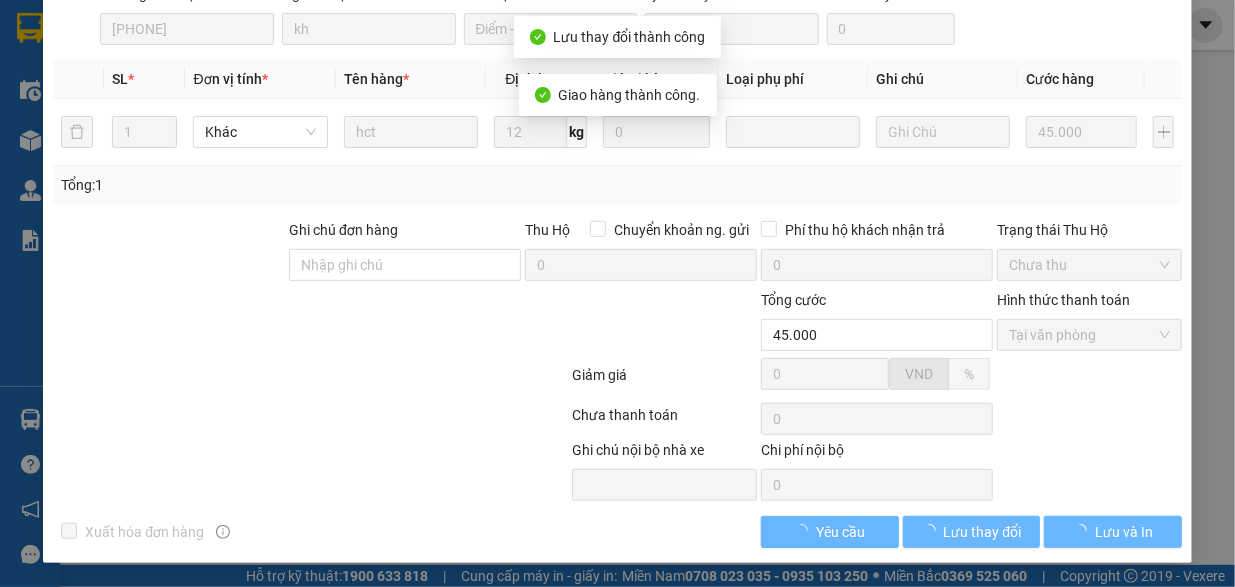 scroll, scrollTop: 0, scrollLeft: 0, axis: both 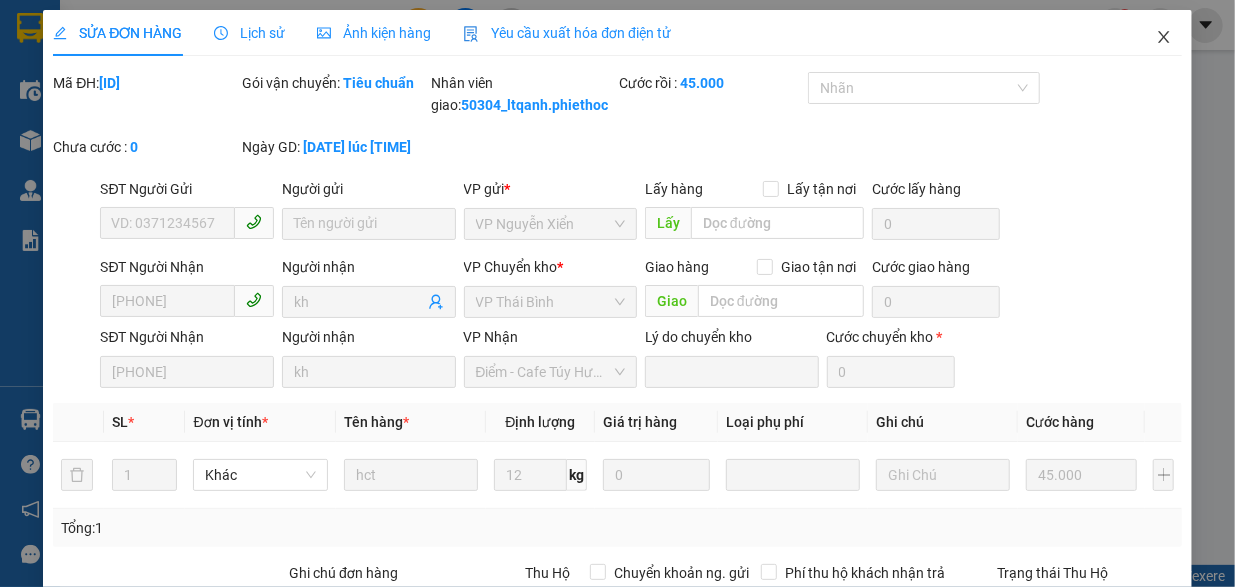 click 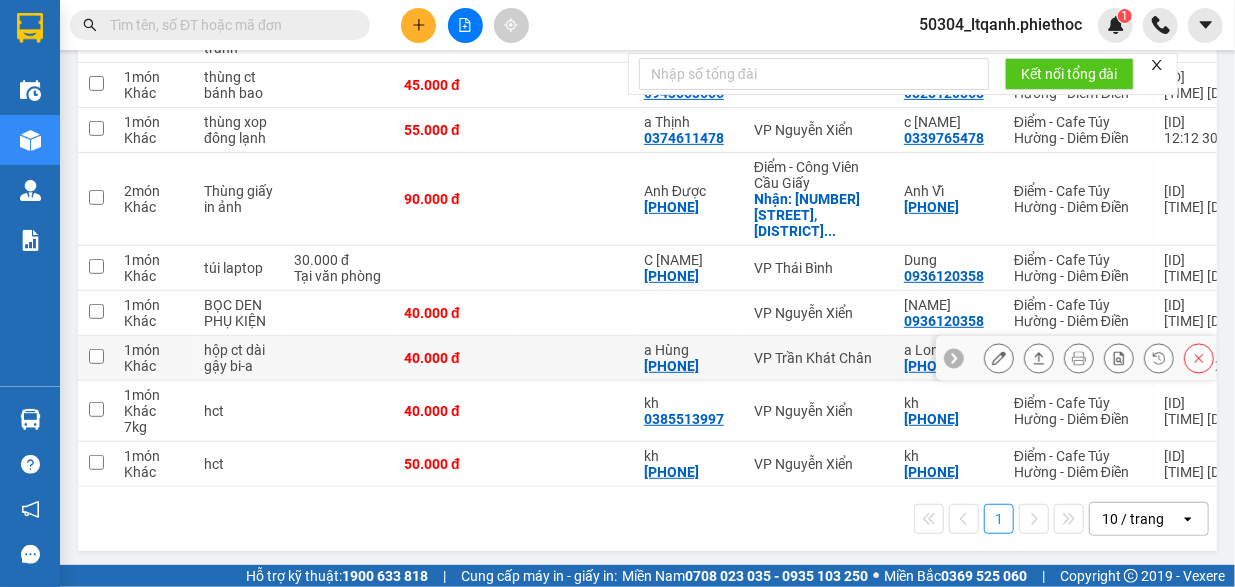 scroll, scrollTop: 378, scrollLeft: 0, axis: vertical 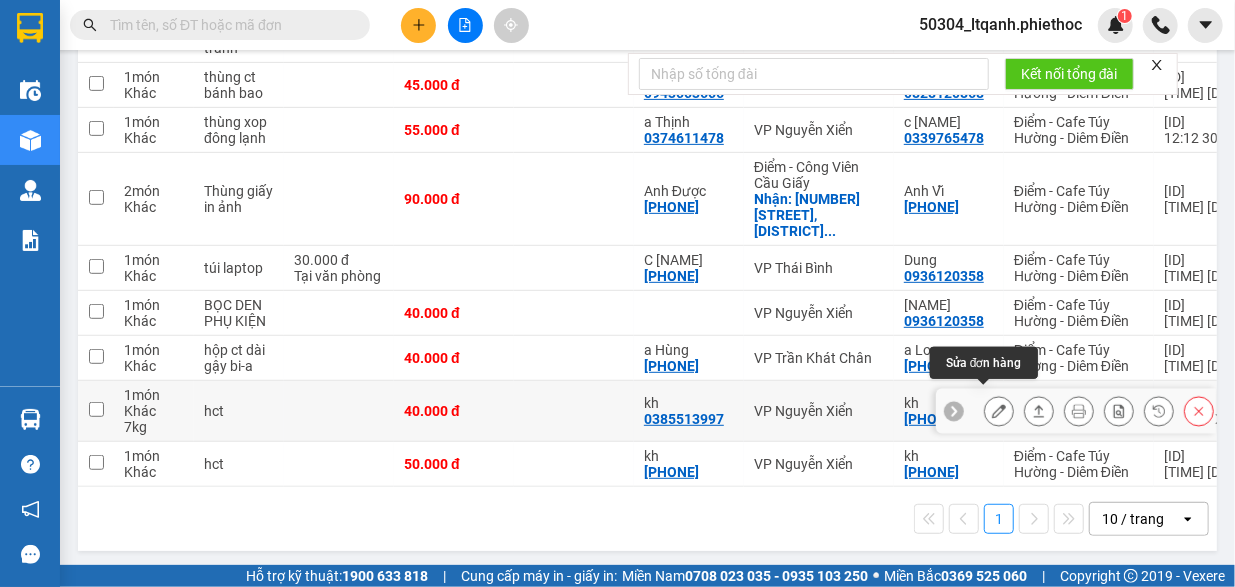 click 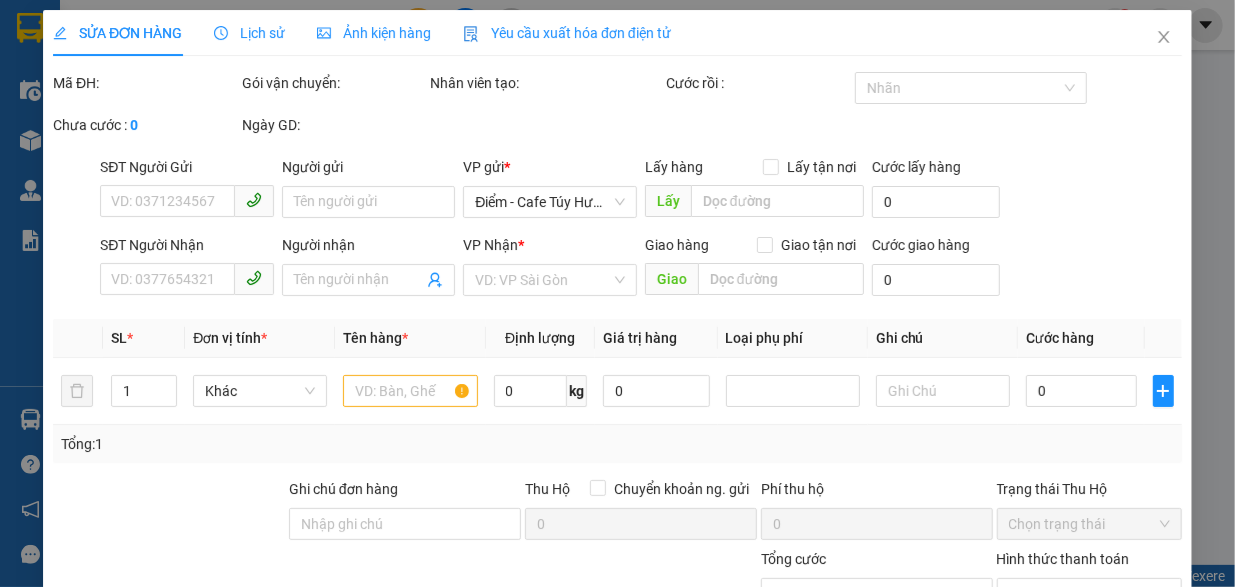 scroll, scrollTop: 0, scrollLeft: 0, axis: both 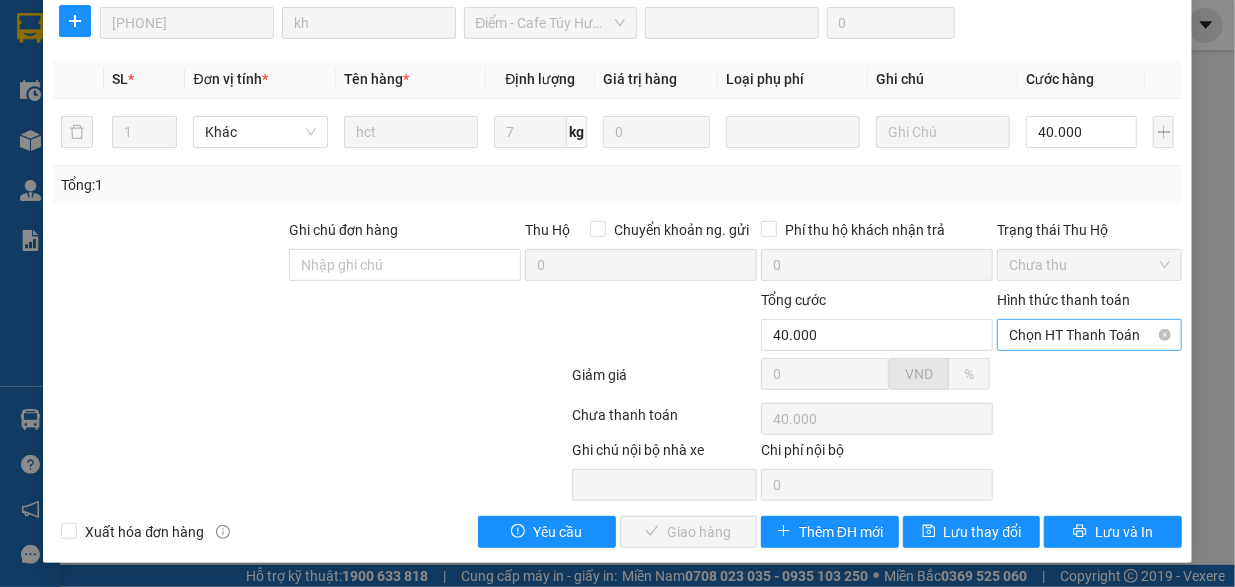 click on "Chọn HT Thanh Toán" at bounding box center [1089, 335] 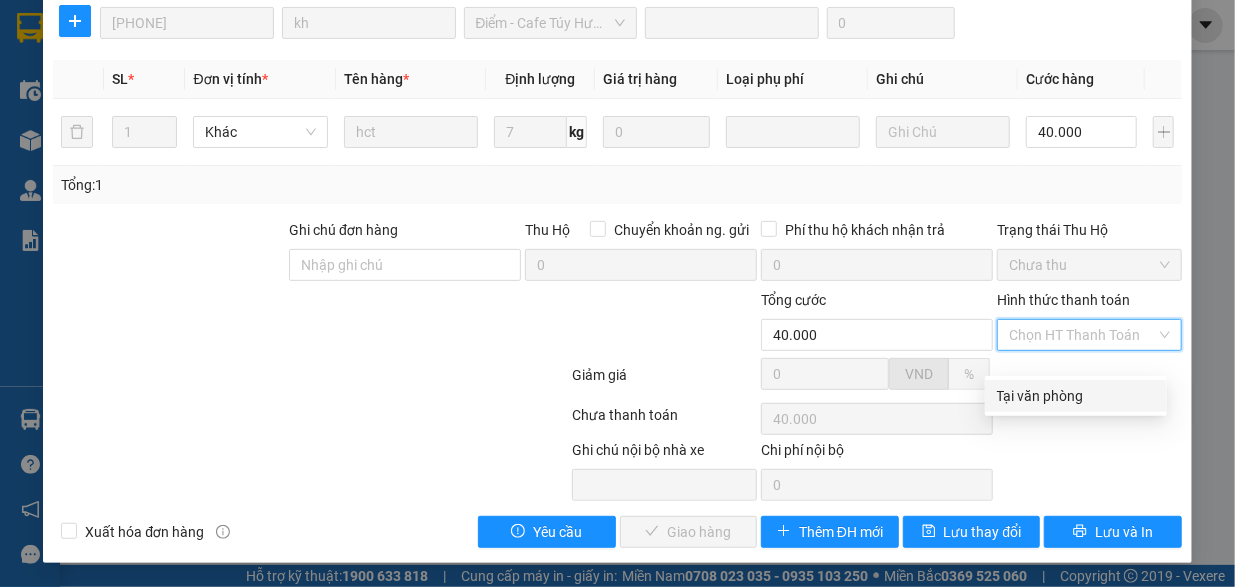 click on "Tại văn phòng" at bounding box center (1076, 396) 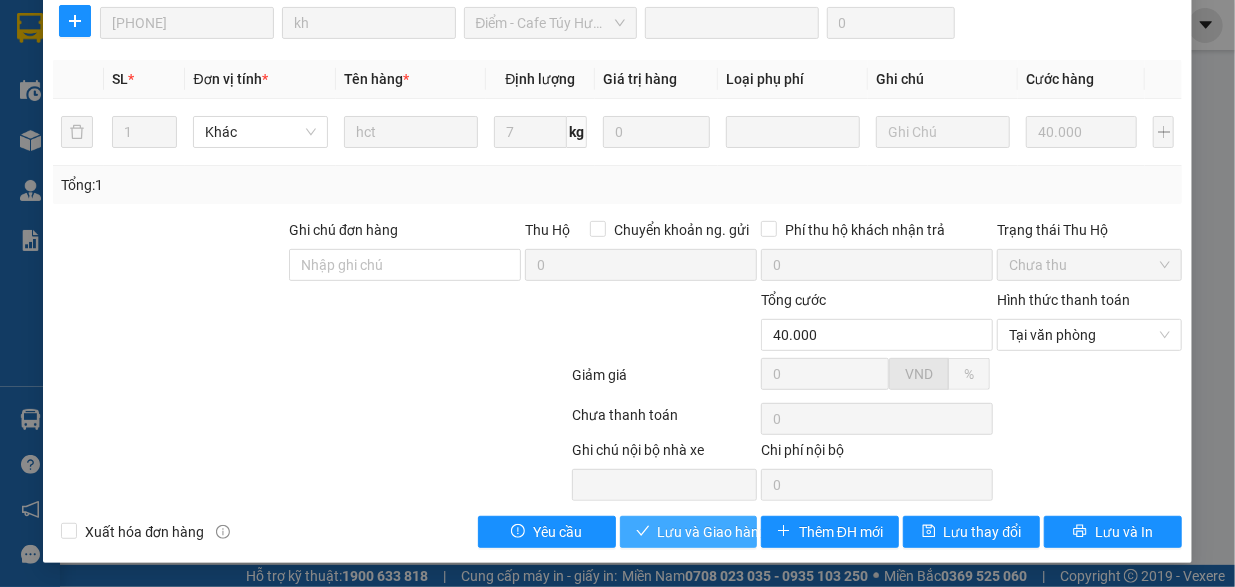 click on "Lưu và Giao hàng" at bounding box center (713, 532) 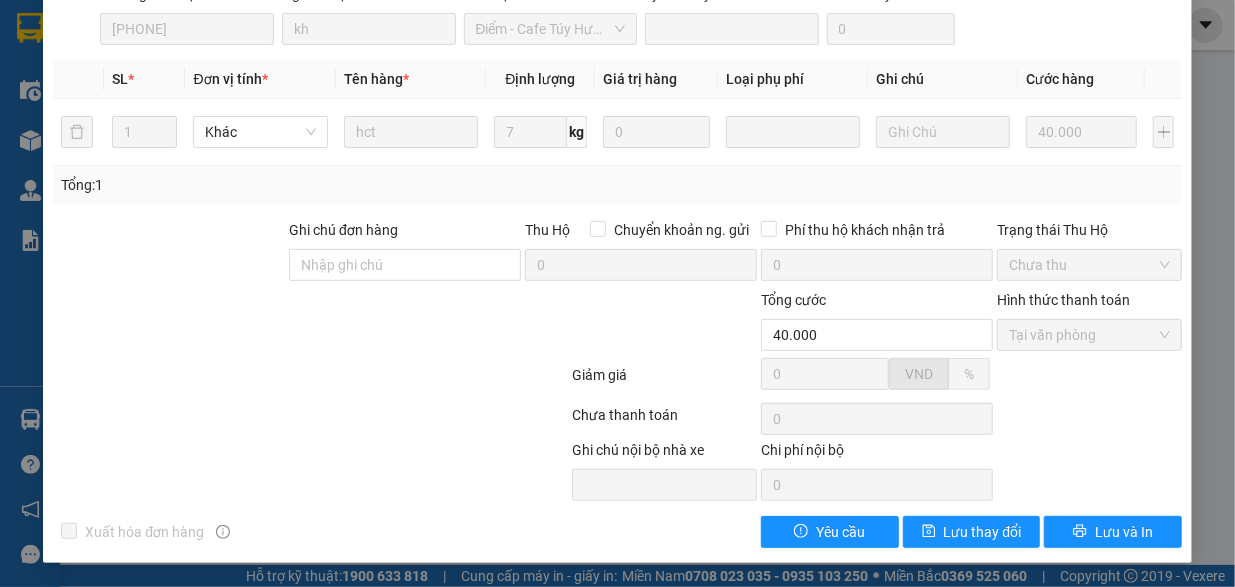 scroll, scrollTop: 0, scrollLeft: 0, axis: both 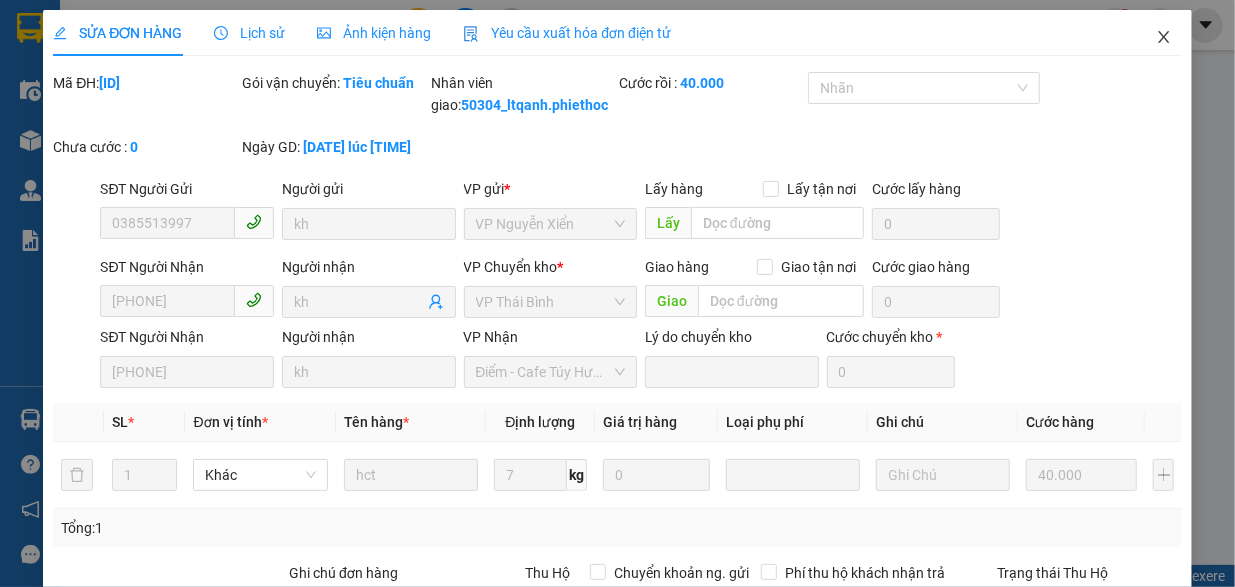 click 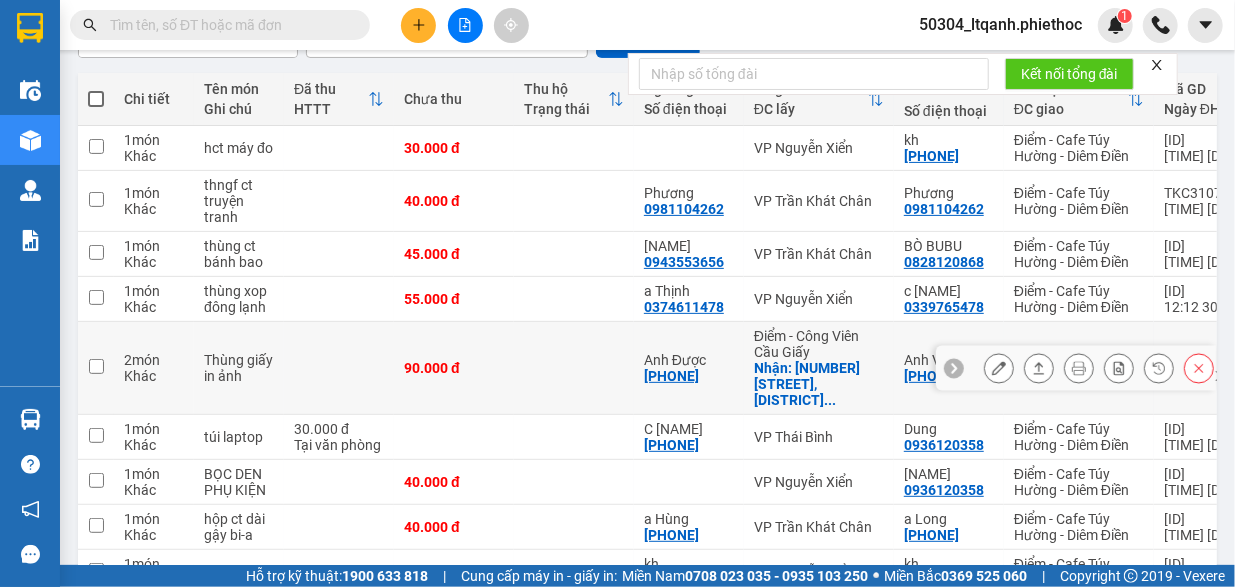 scroll, scrollTop: 317, scrollLeft: 0, axis: vertical 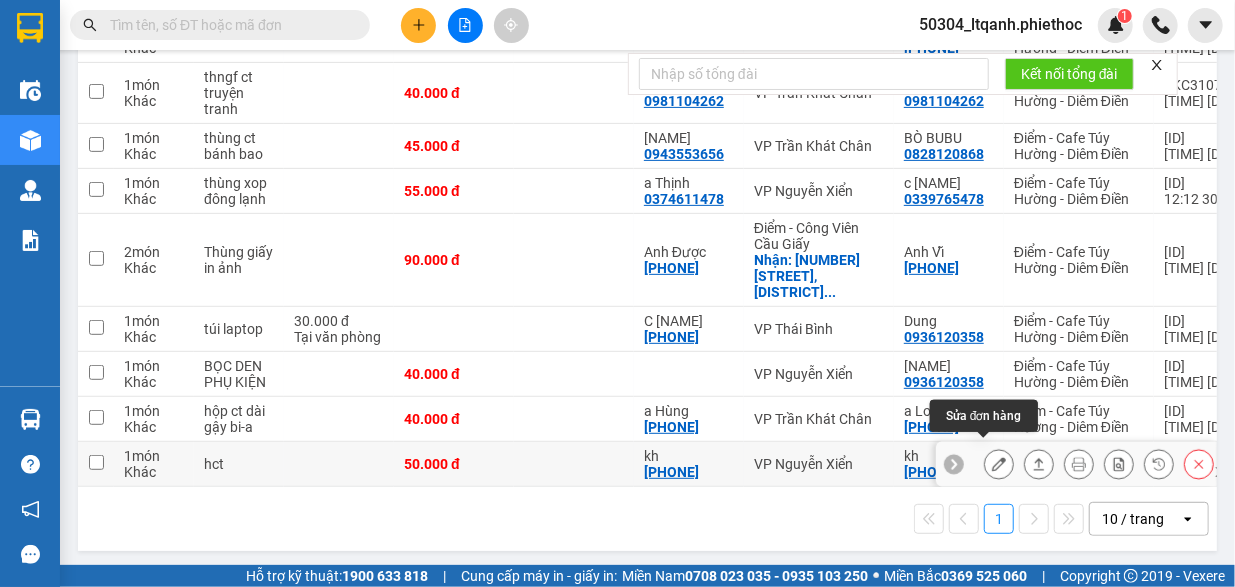 click 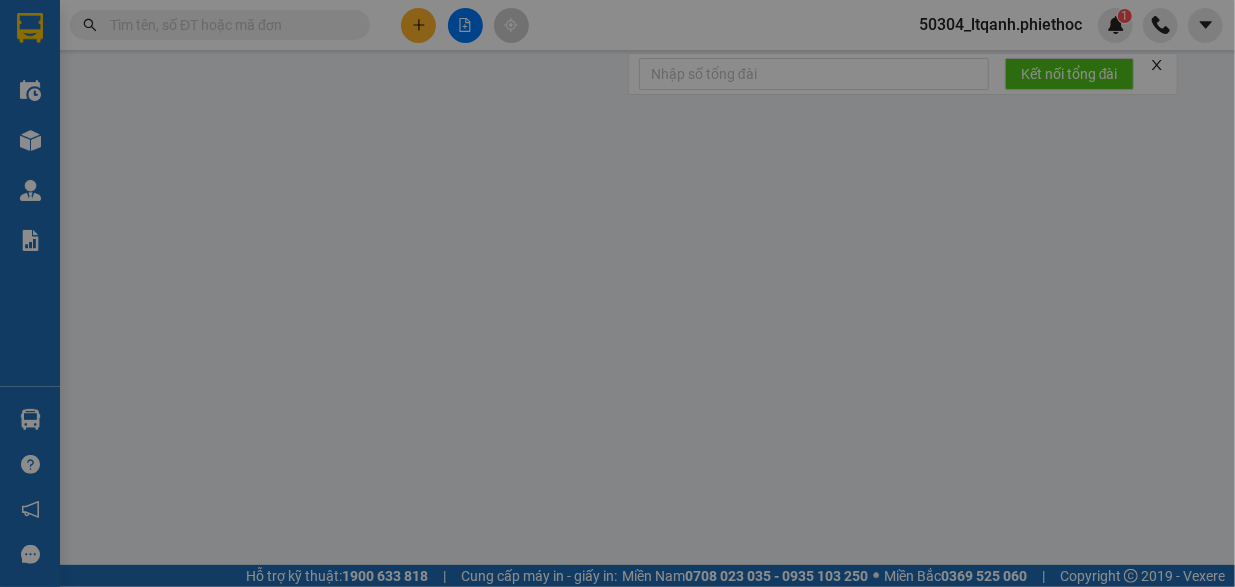 scroll, scrollTop: 0, scrollLeft: 0, axis: both 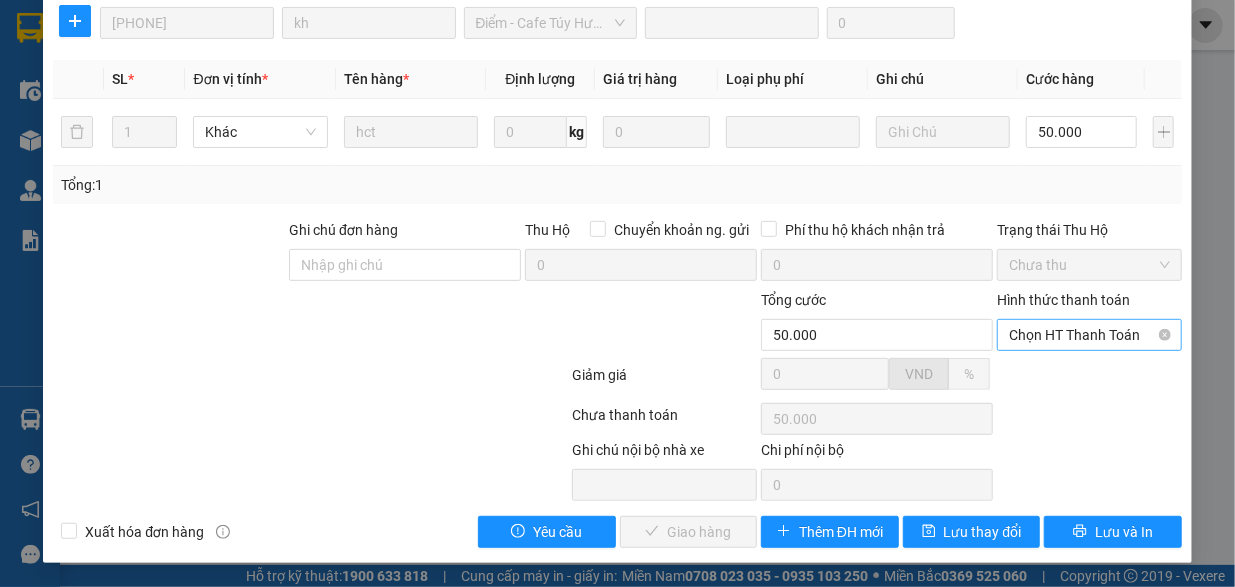 click on "Chọn HT Thanh Toán" at bounding box center (1089, 335) 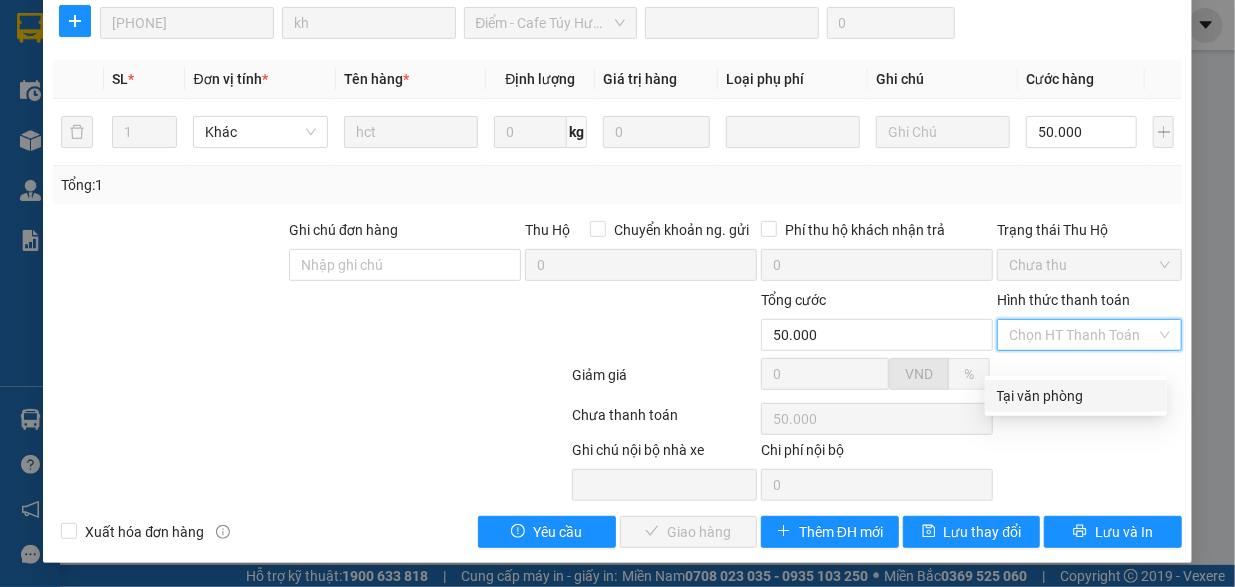 click on "Tại văn phòng" at bounding box center [1076, 396] 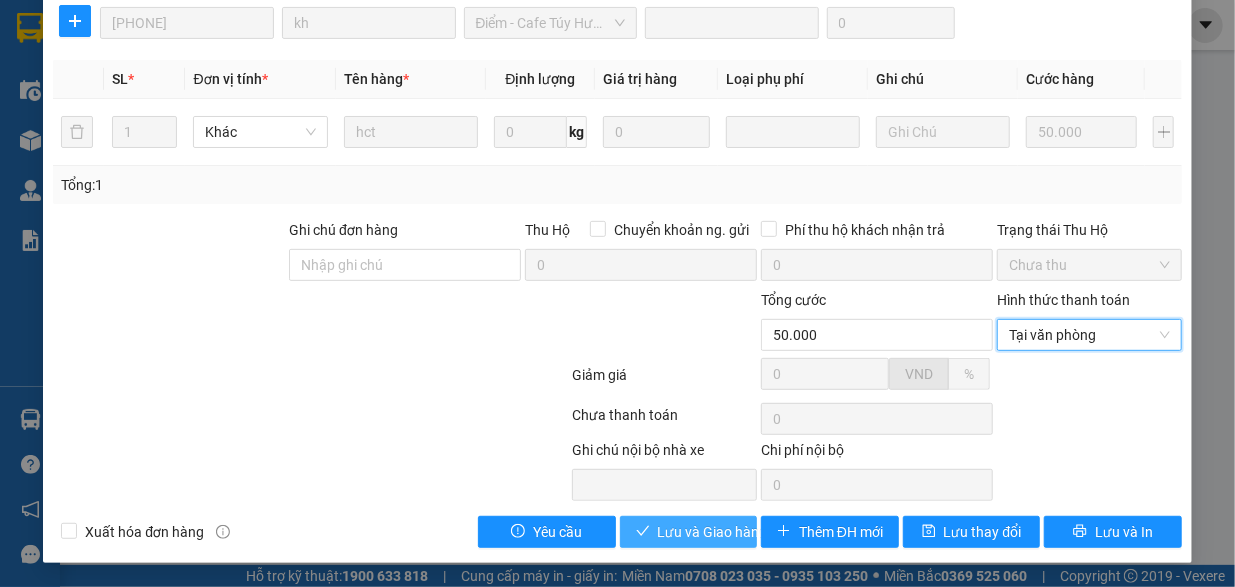 click on "Lưu và Giao hàng" at bounding box center [713, 532] 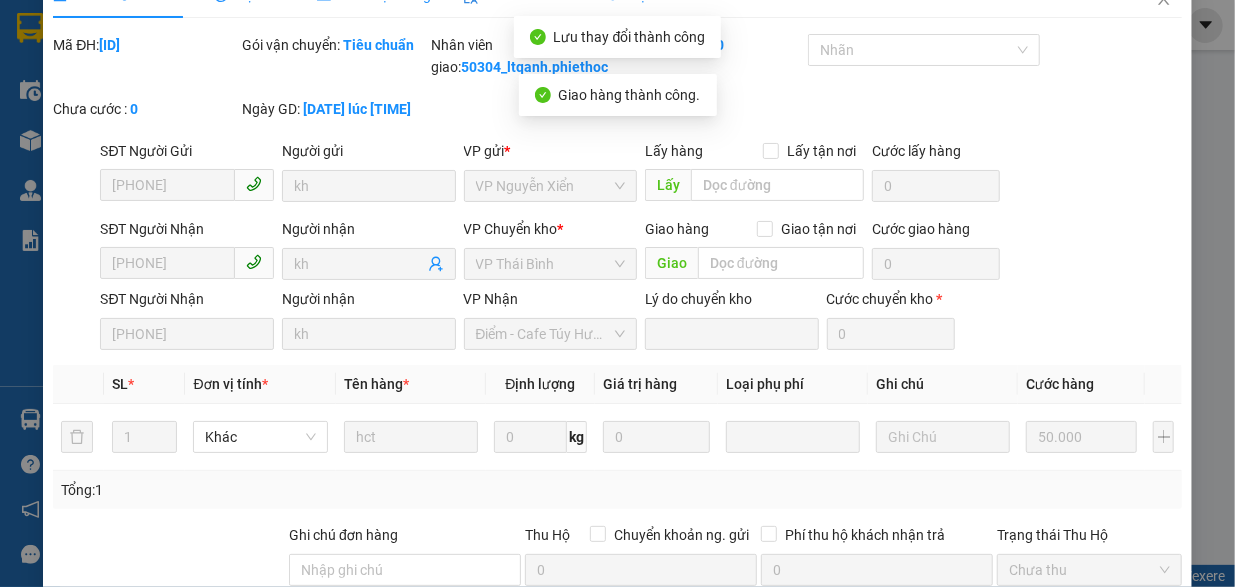 scroll, scrollTop: 0, scrollLeft: 0, axis: both 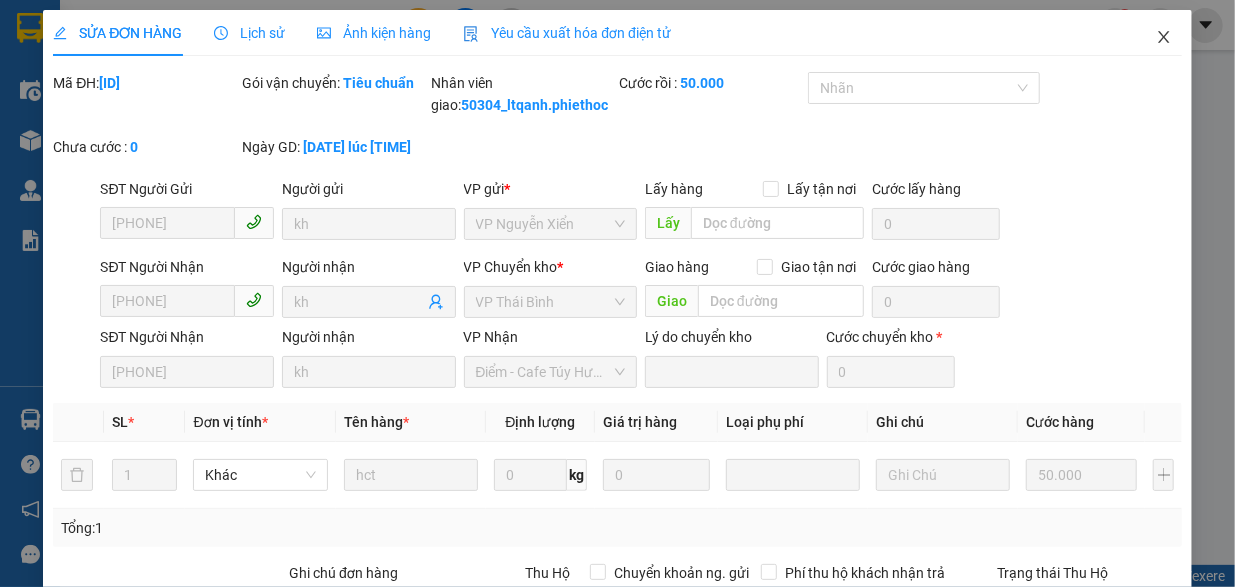 click 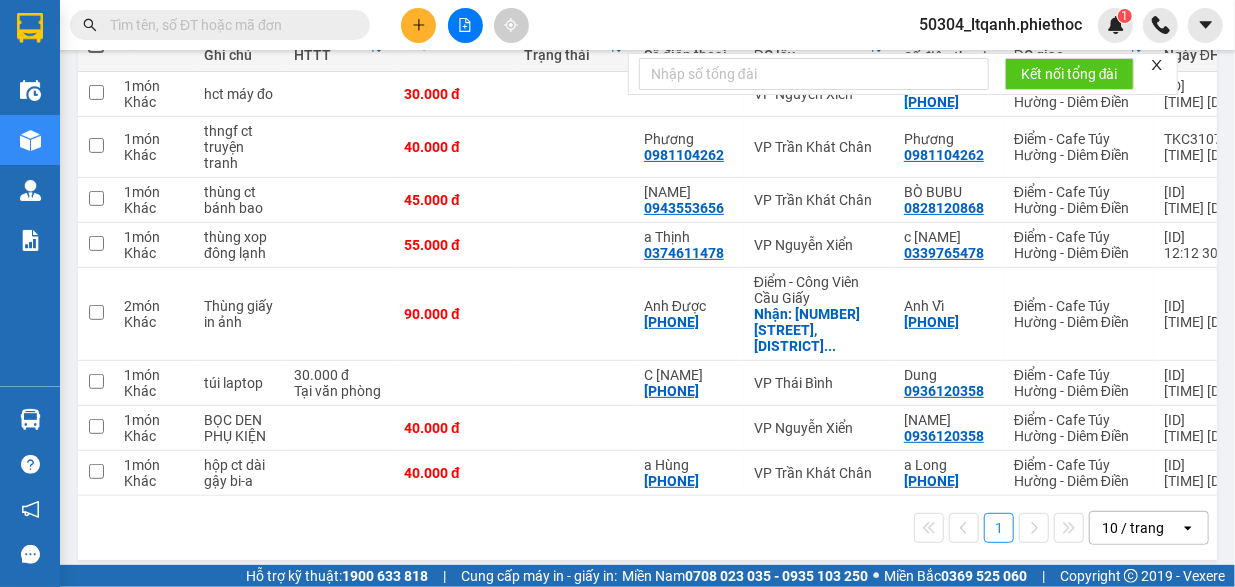 scroll, scrollTop: 272, scrollLeft: 0, axis: vertical 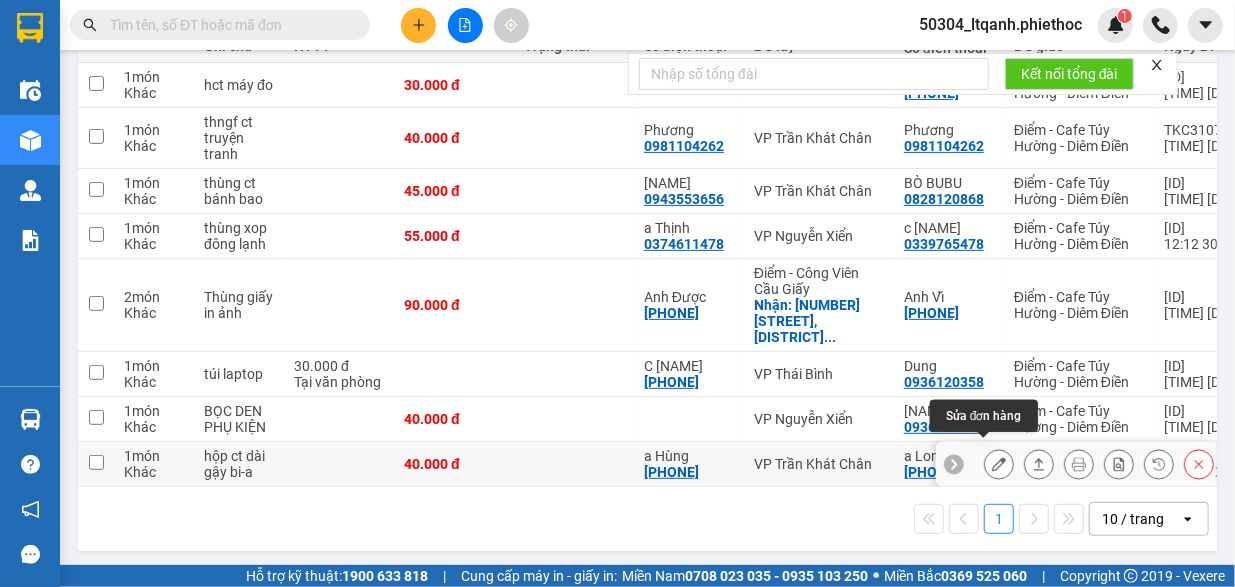click 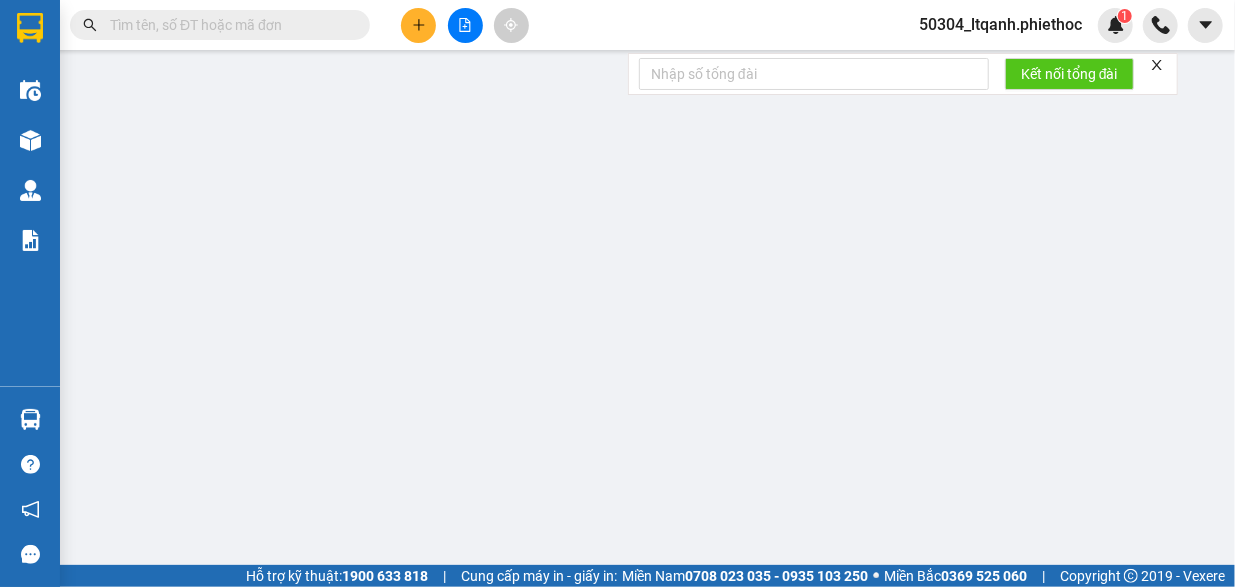 scroll, scrollTop: 0, scrollLeft: 0, axis: both 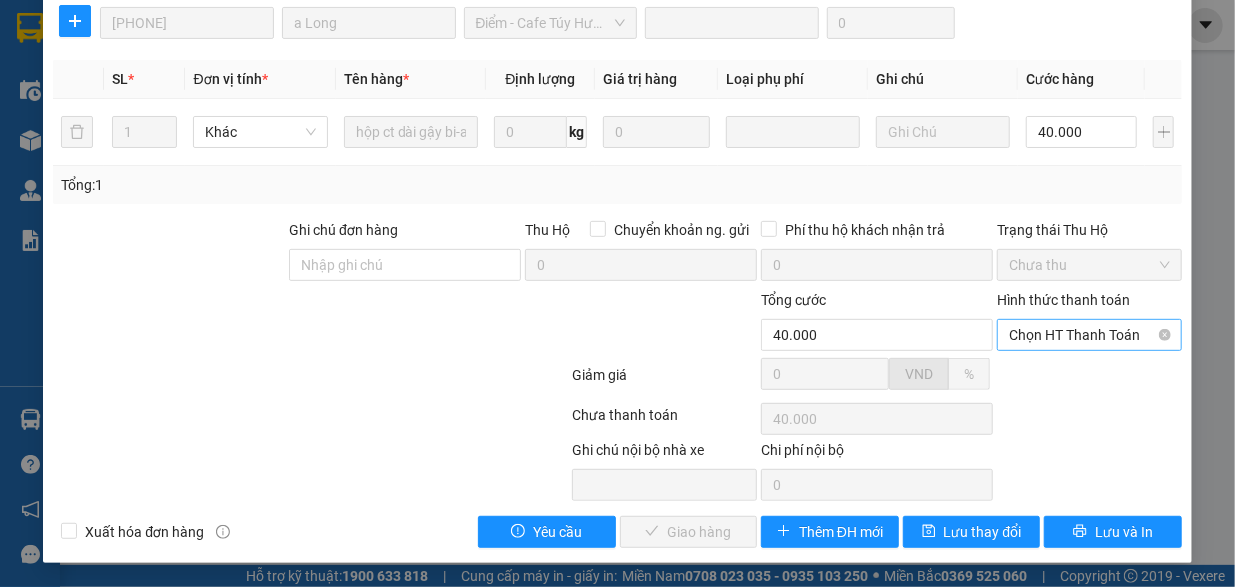 click on "Chọn HT Thanh Toán" at bounding box center (1089, 335) 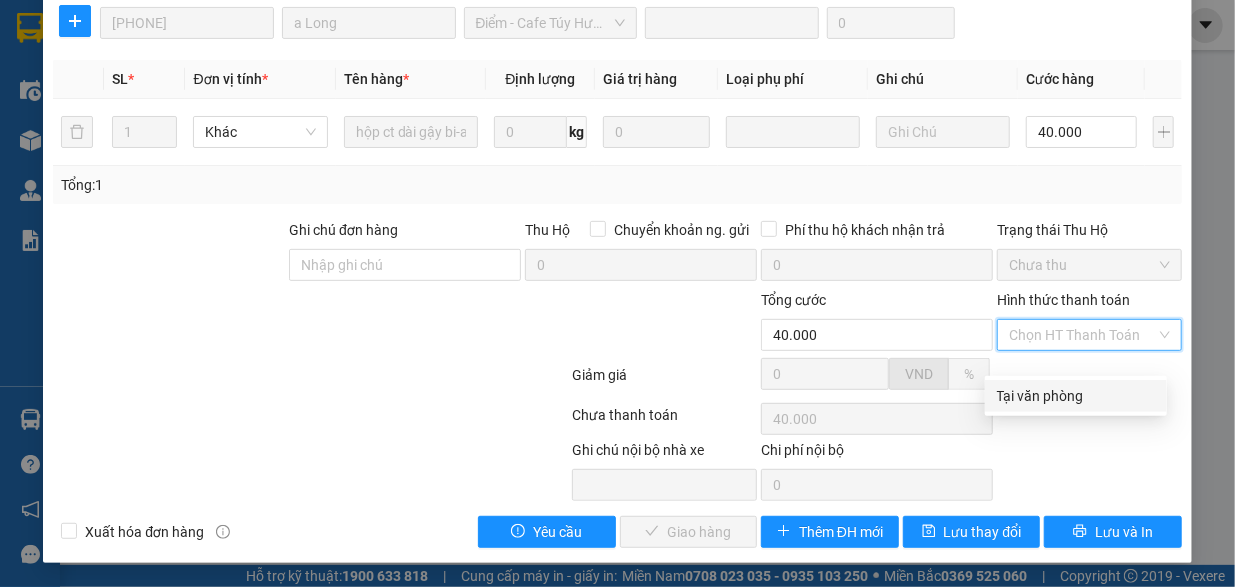 click on "Tại văn phòng" at bounding box center (1076, 396) 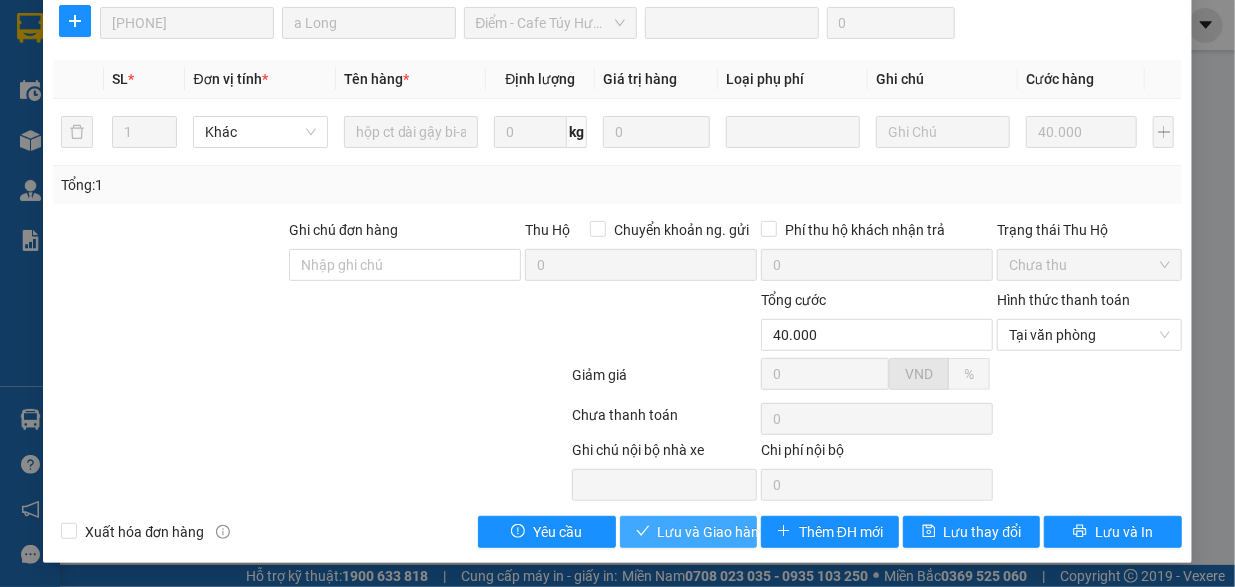 click on "Lưu và Giao hàng" at bounding box center [713, 532] 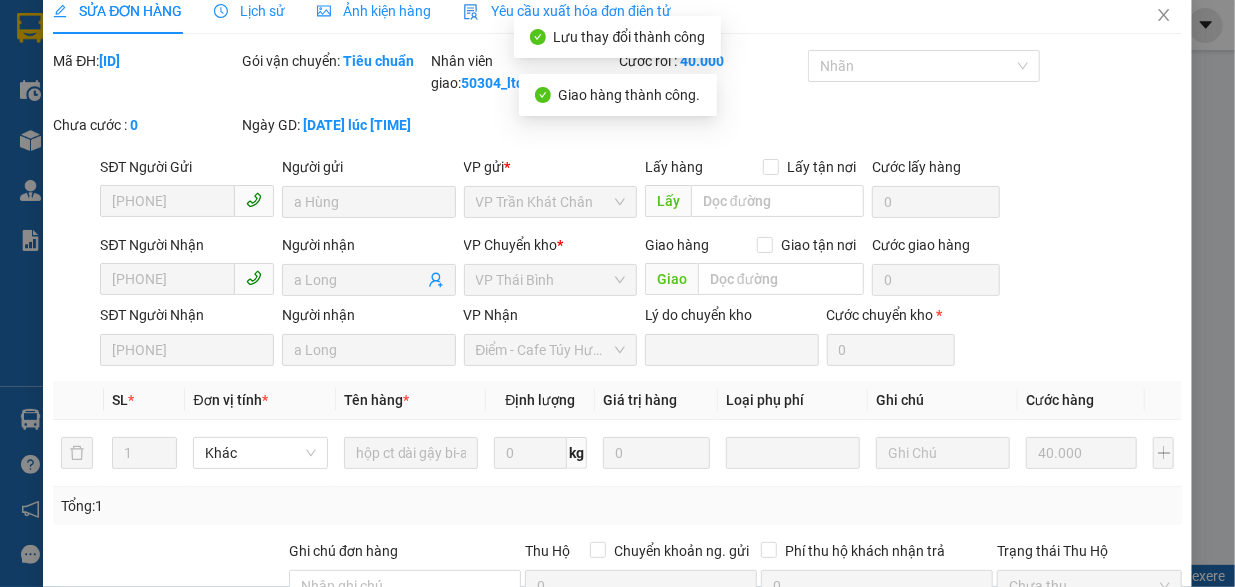 scroll, scrollTop: 0, scrollLeft: 0, axis: both 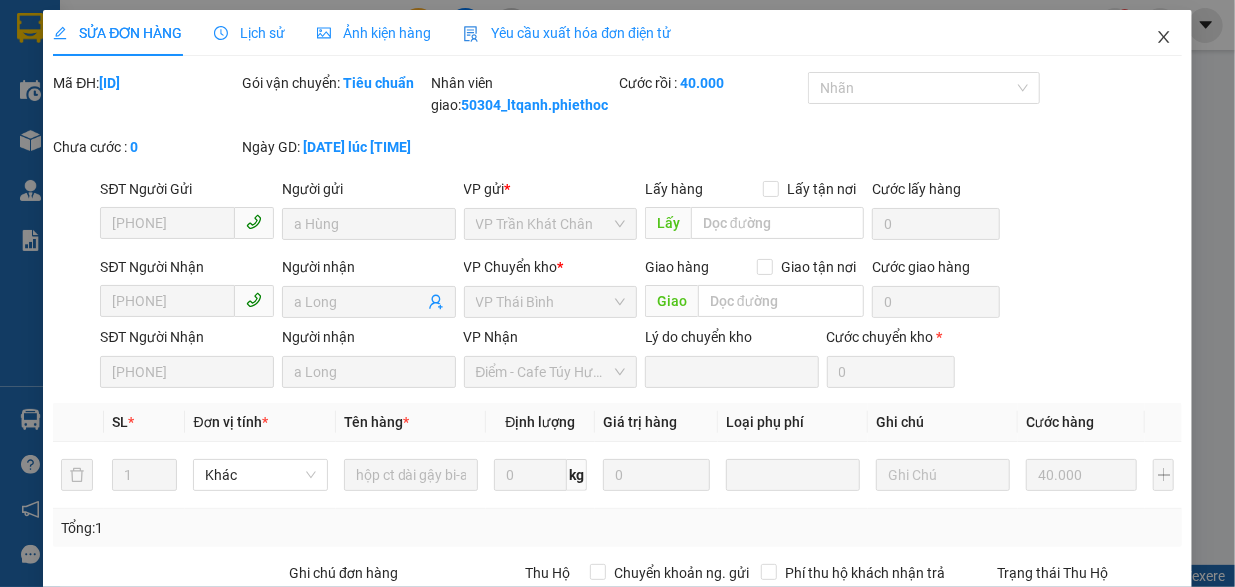 click 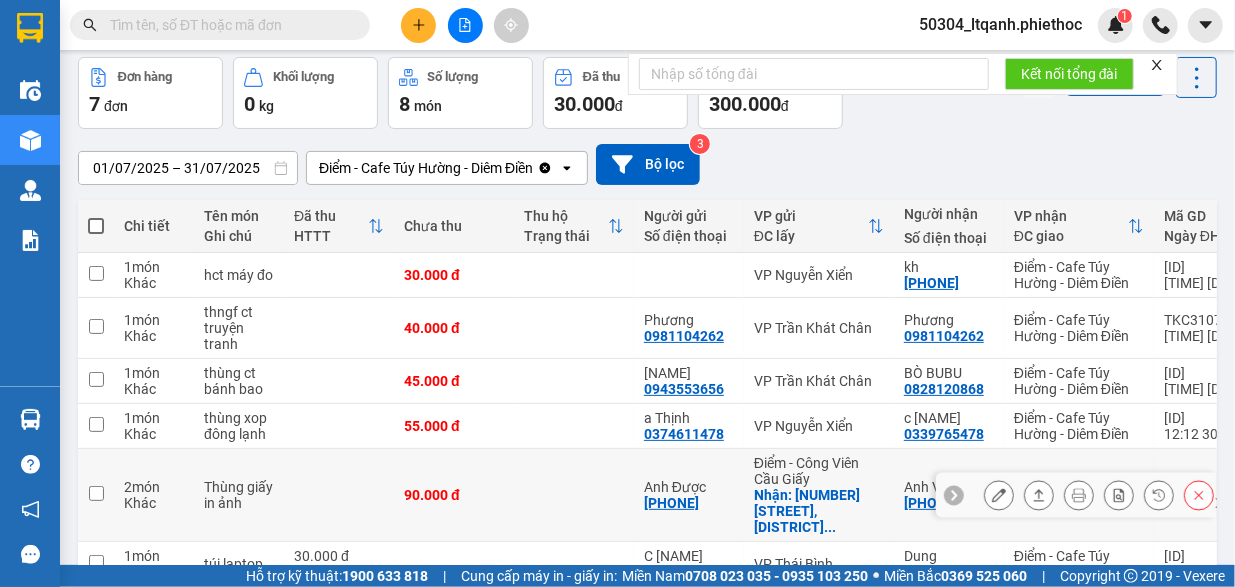 scroll, scrollTop: 80, scrollLeft: 0, axis: vertical 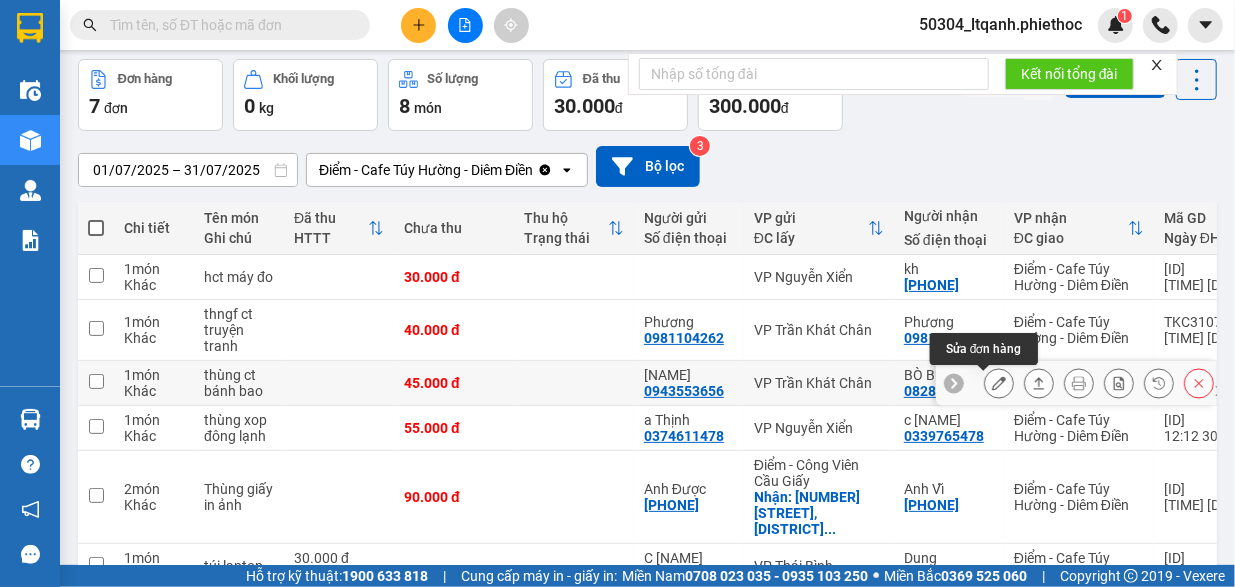 click 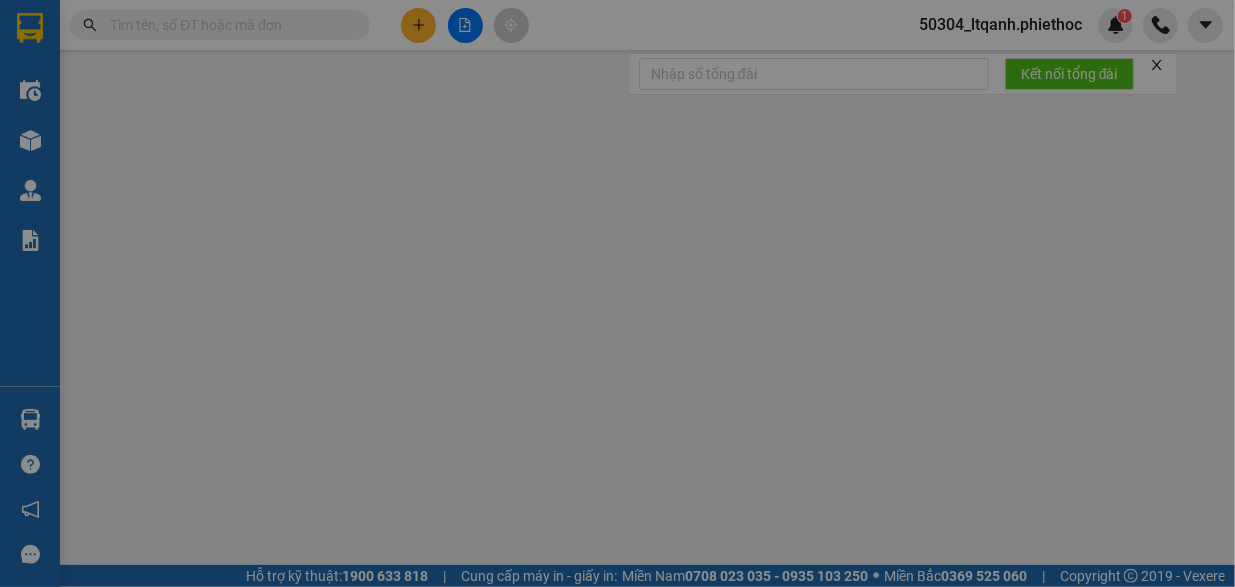 scroll, scrollTop: 0, scrollLeft: 0, axis: both 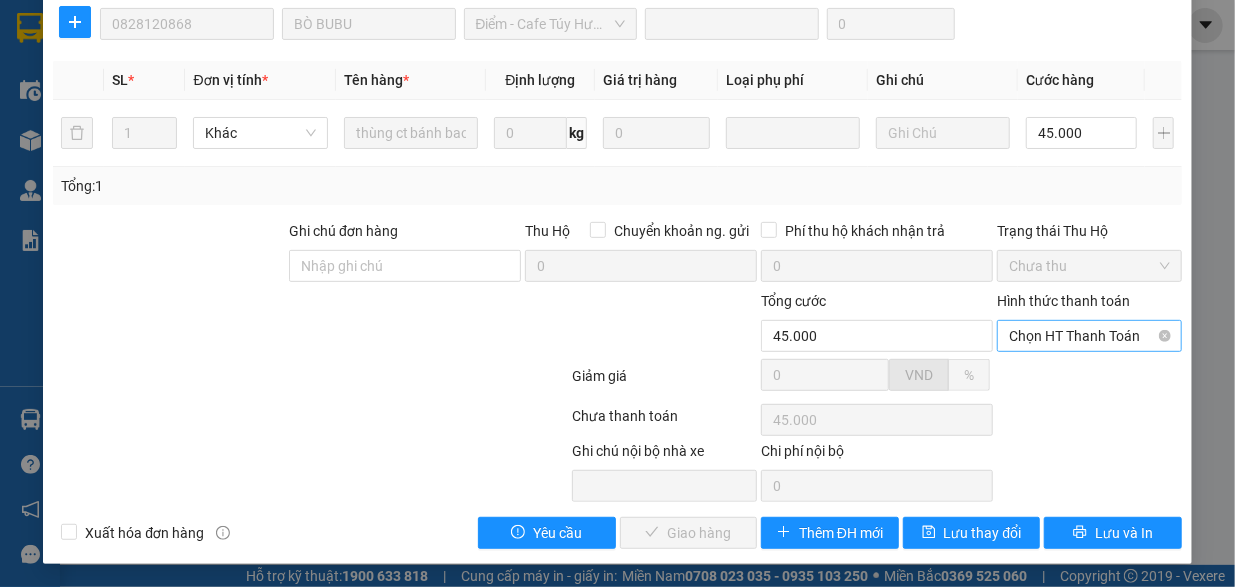 click on "Chọn HT Thanh Toán" at bounding box center (1089, 336) 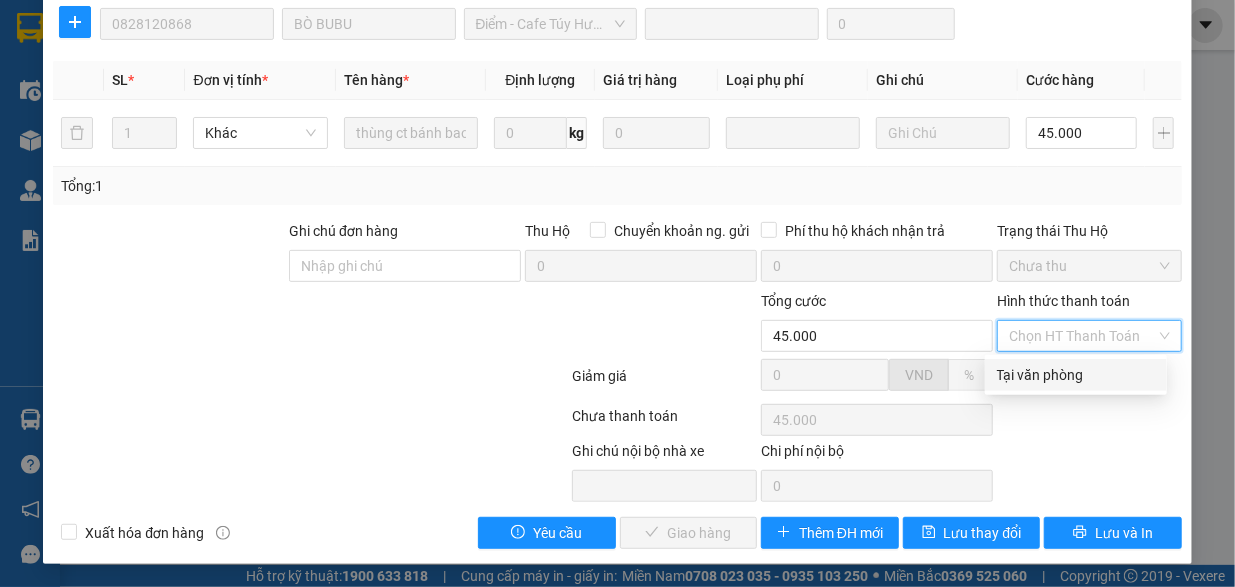 click on "Tại văn phòng" at bounding box center [1076, 375] 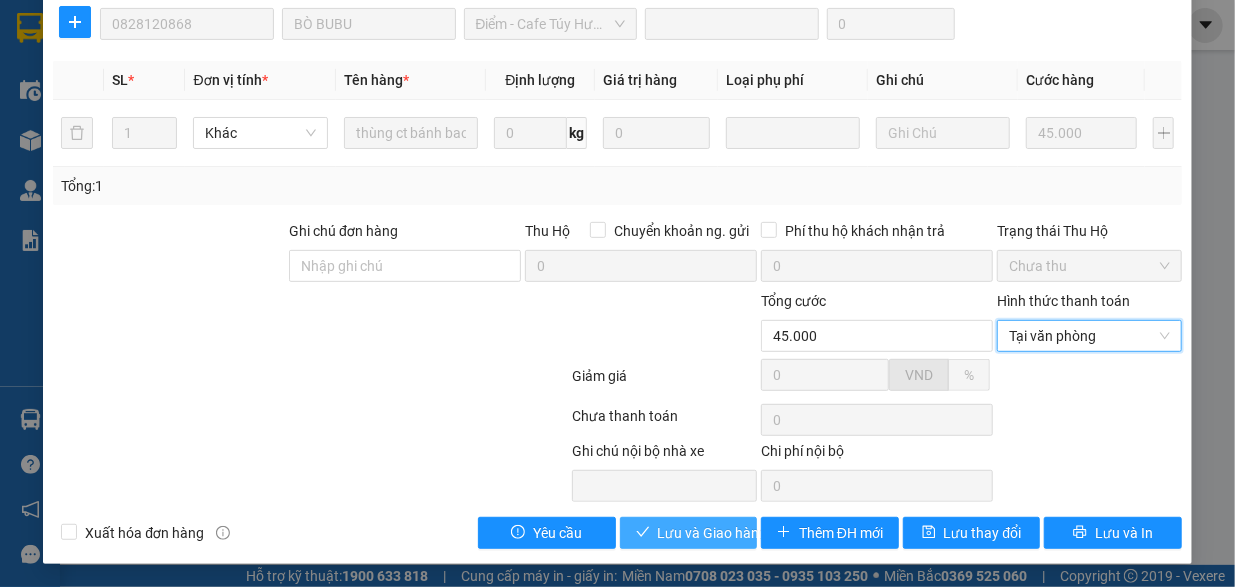 click on "Lưu và Giao hàng" at bounding box center (713, 533) 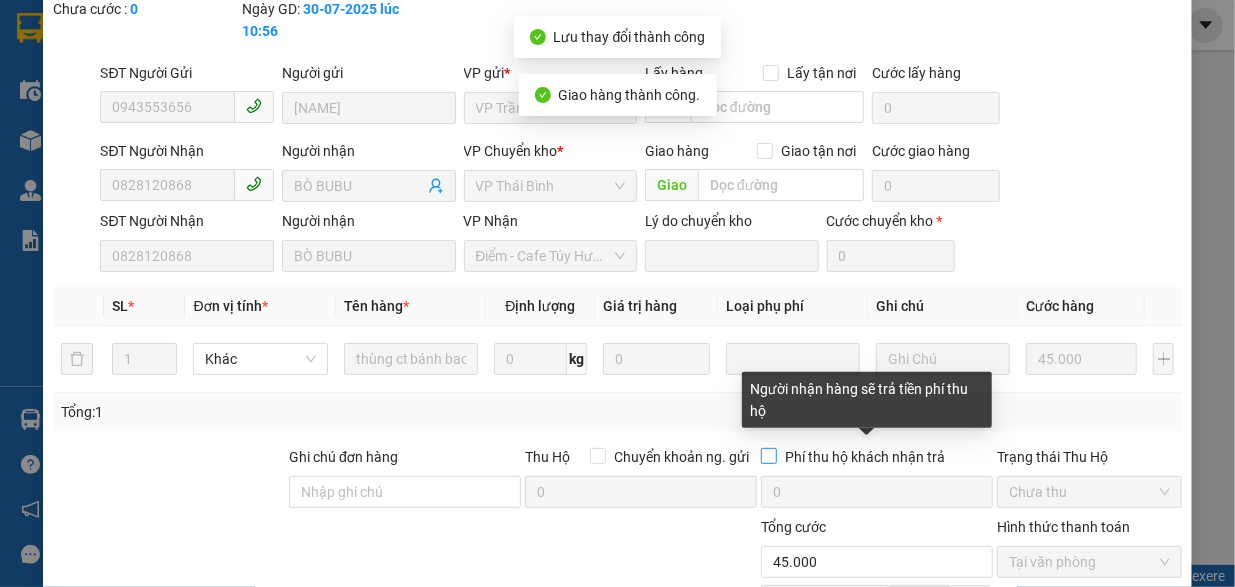 scroll, scrollTop: 0, scrollLeft: 0, axis: both 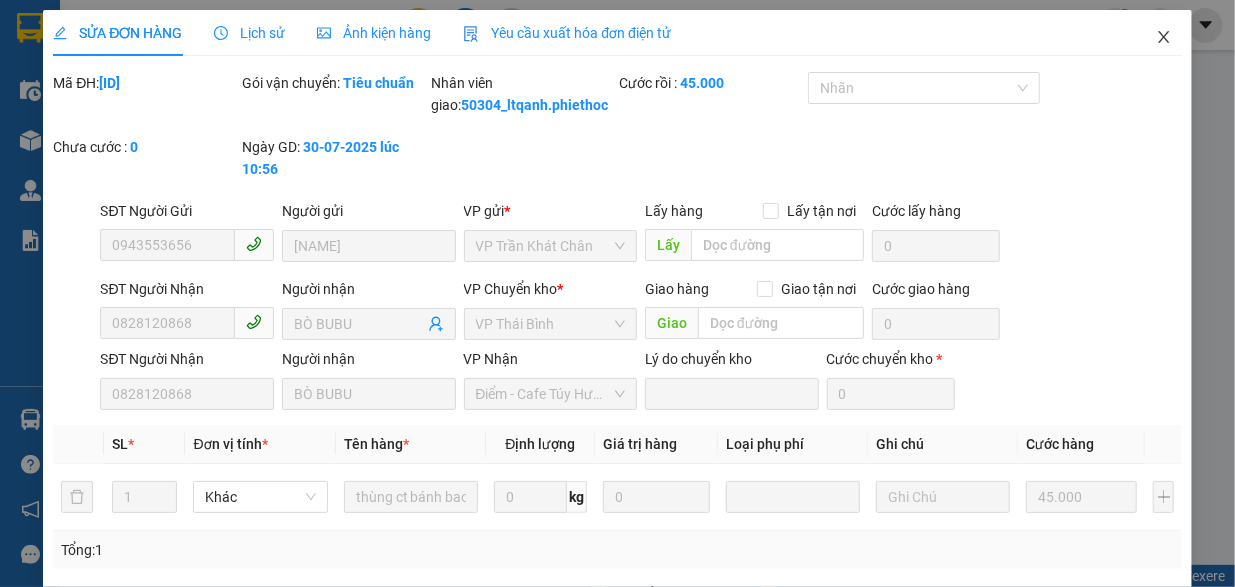 click 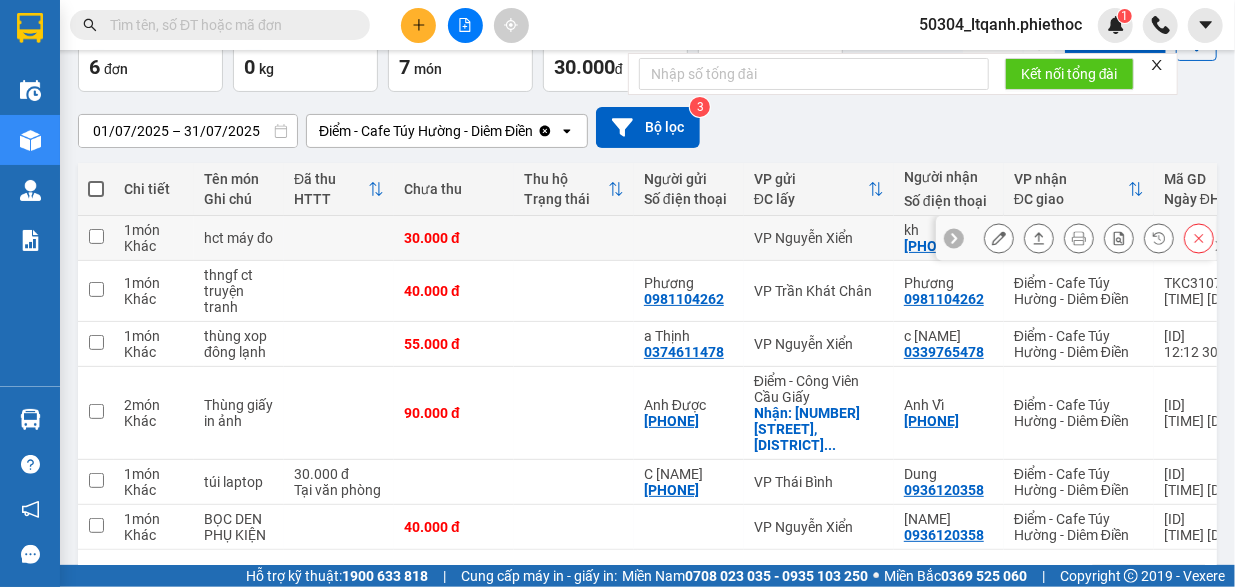 scroll, scrollTop: 181, scrollLeft: 0, axis: vertical 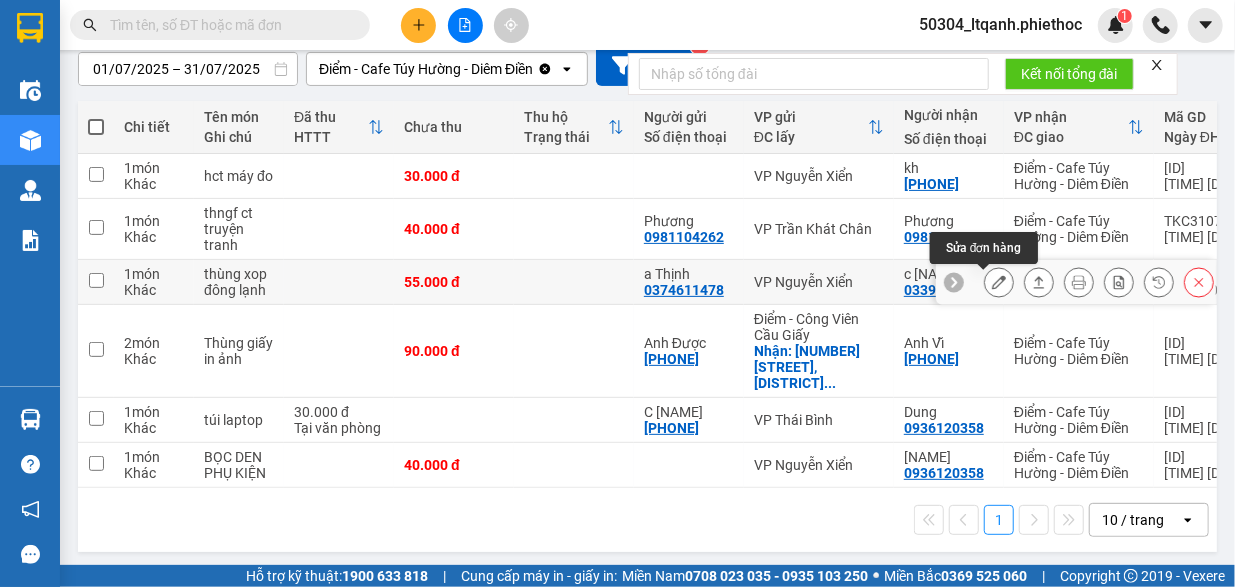 click 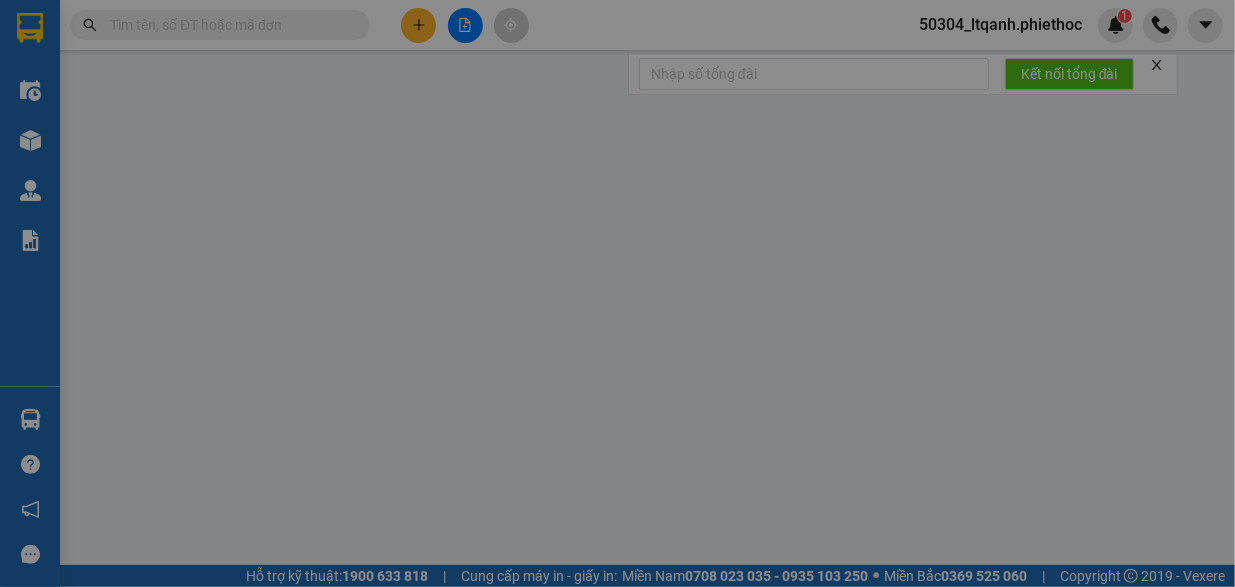 scroll, scrollTop: 0, scrollLeft: 0, axis: both 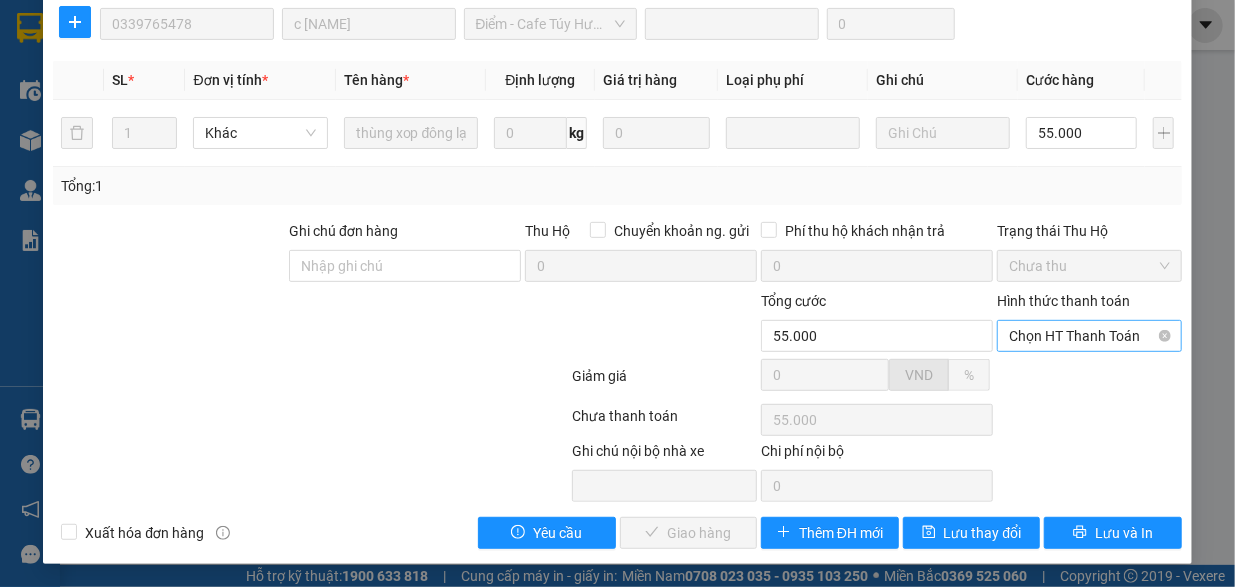 click on "Chọn HT Thanh Toán" at bounding box center (1089, 336) 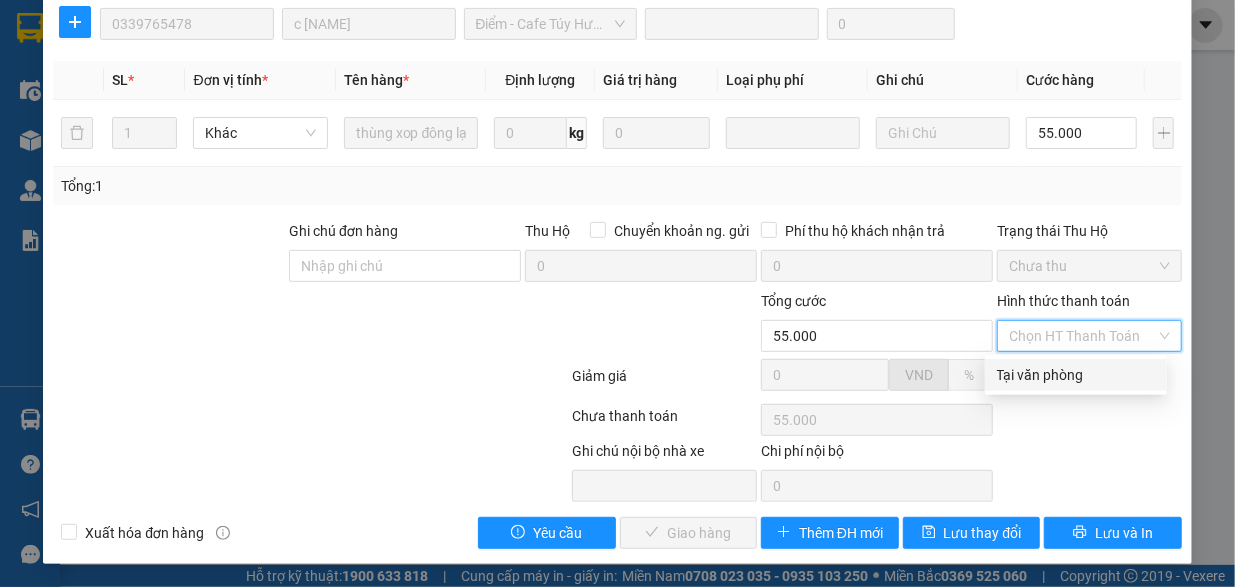 click on "Tại văn phòng" at bounding box center [1076, 375] 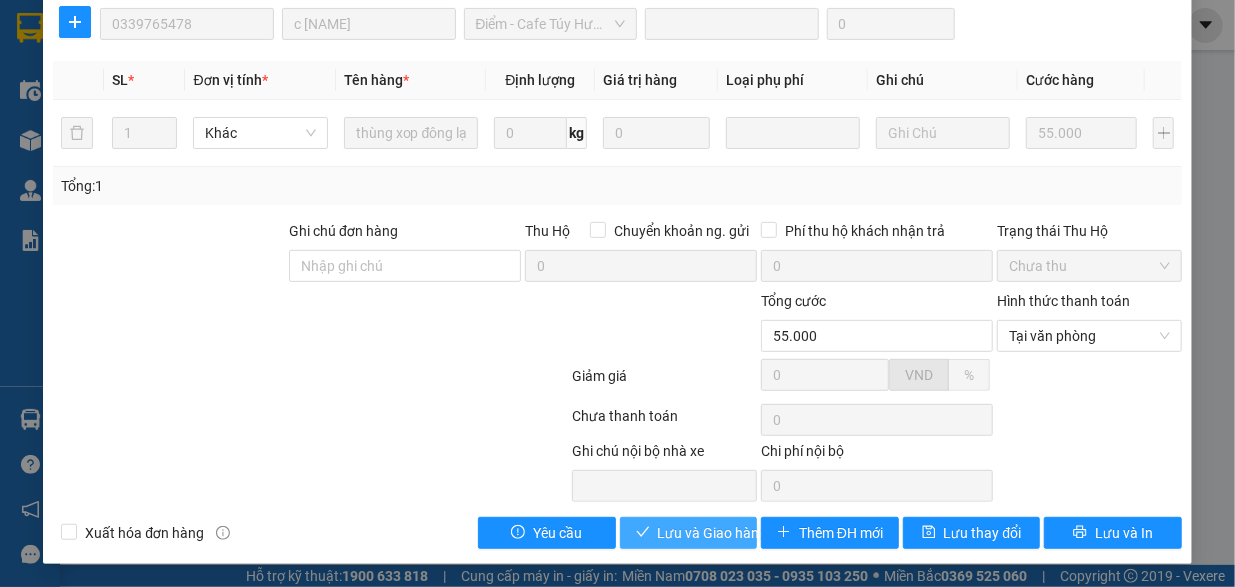 click on "Lưu và Giao hàng" at bounding box center [713, 533] 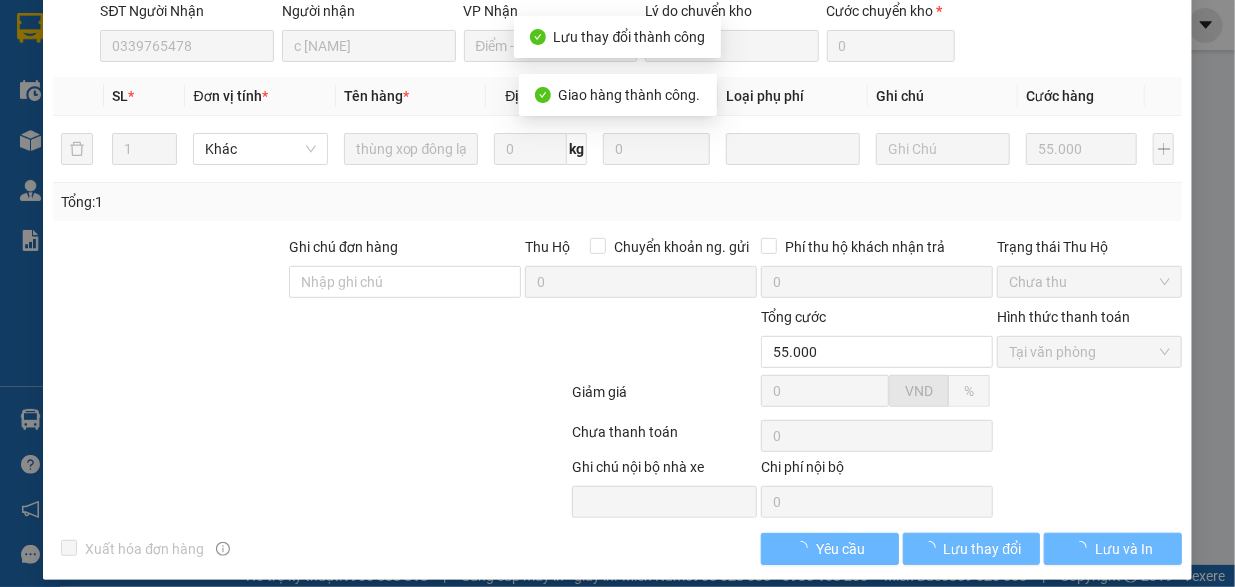 scroll, scrollTop: 16, scrollLeft: 0, axis: vertical 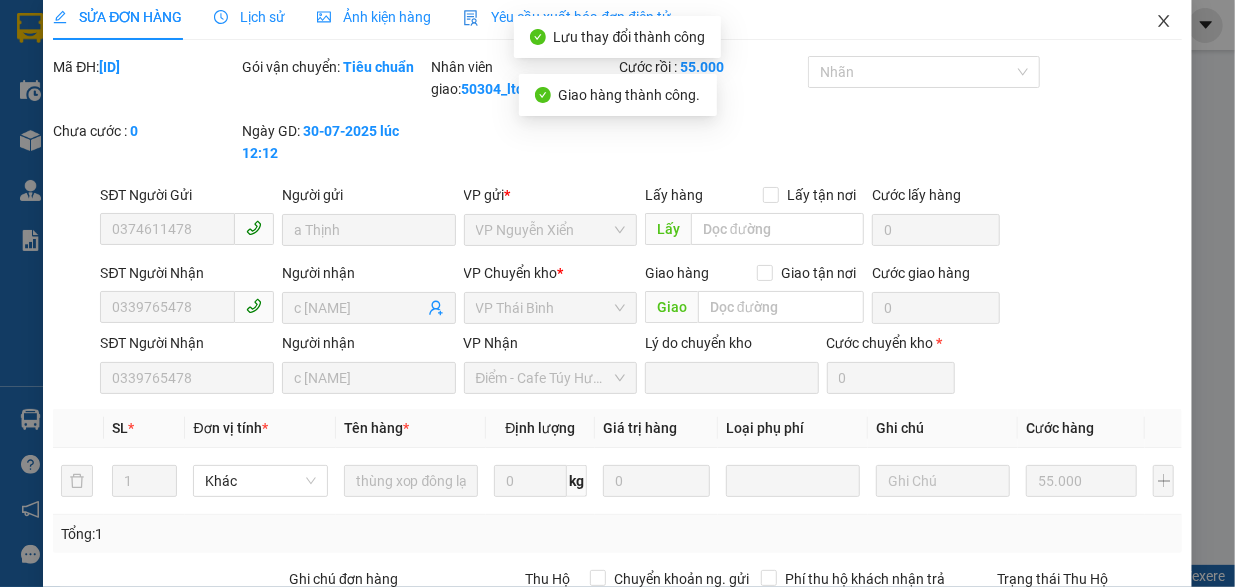 click 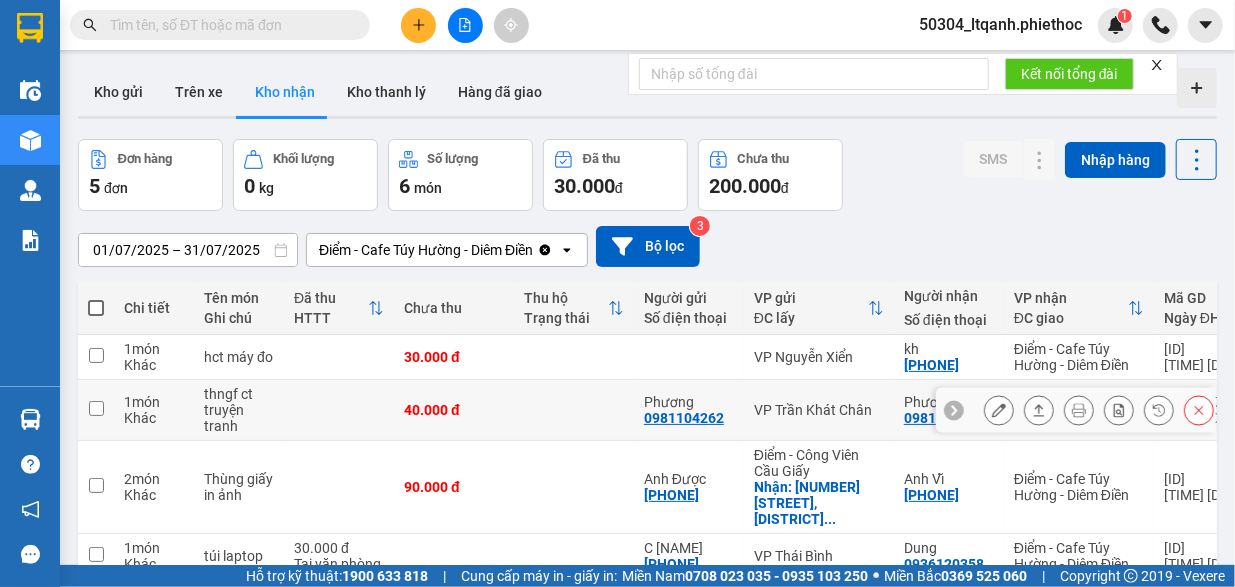 scroll, scrollTop: 136, scrollLeft: 0, axis: vertical 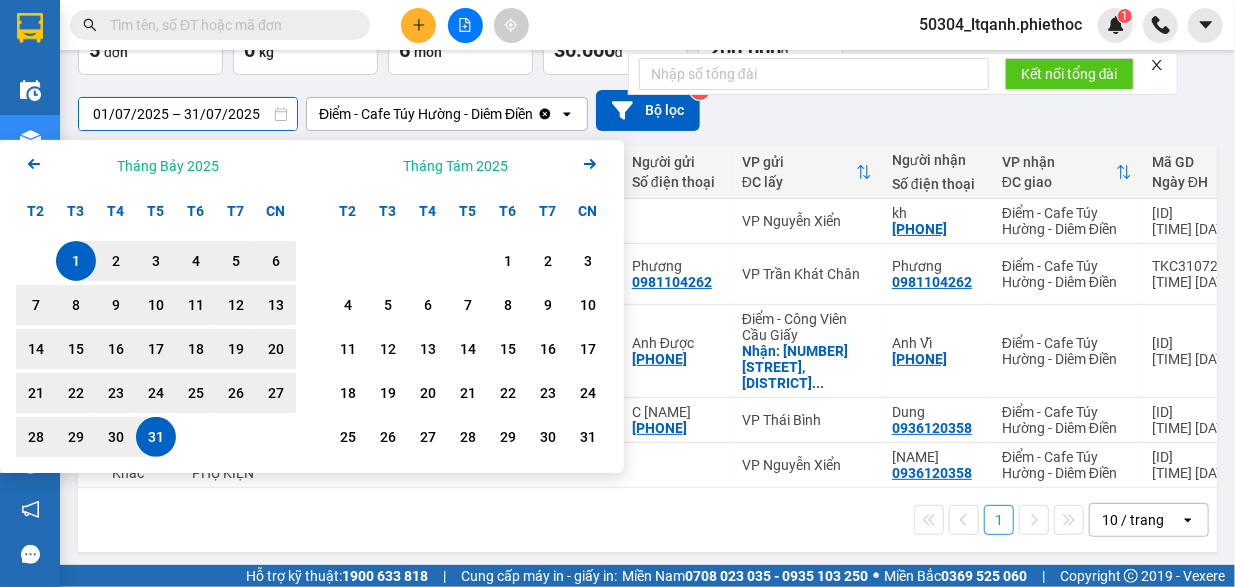 click on "01/07/2025 – 31/07/2025" at bounding box center (188, 114) 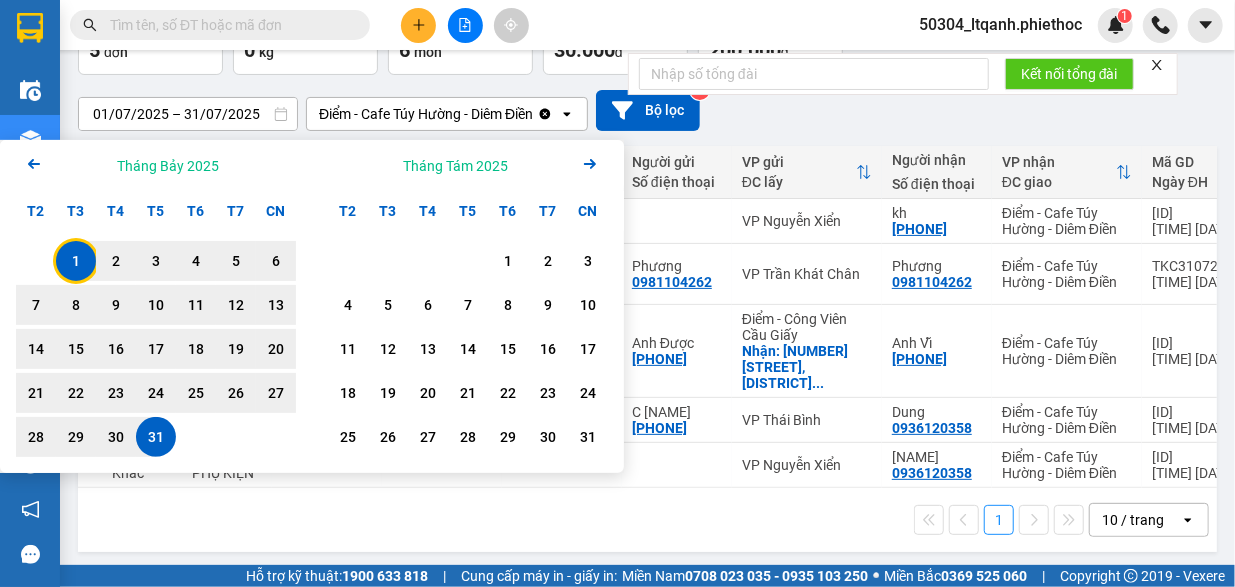 click on "1" at bounding box center (76, 261) 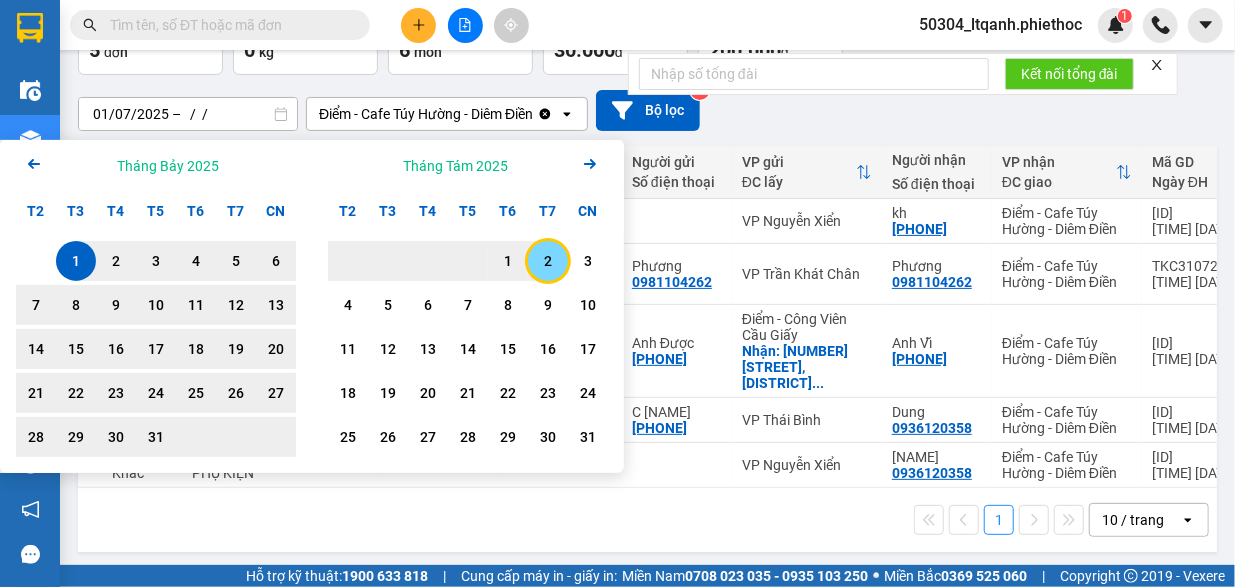 click on "2" at bounding box center (548, 261) 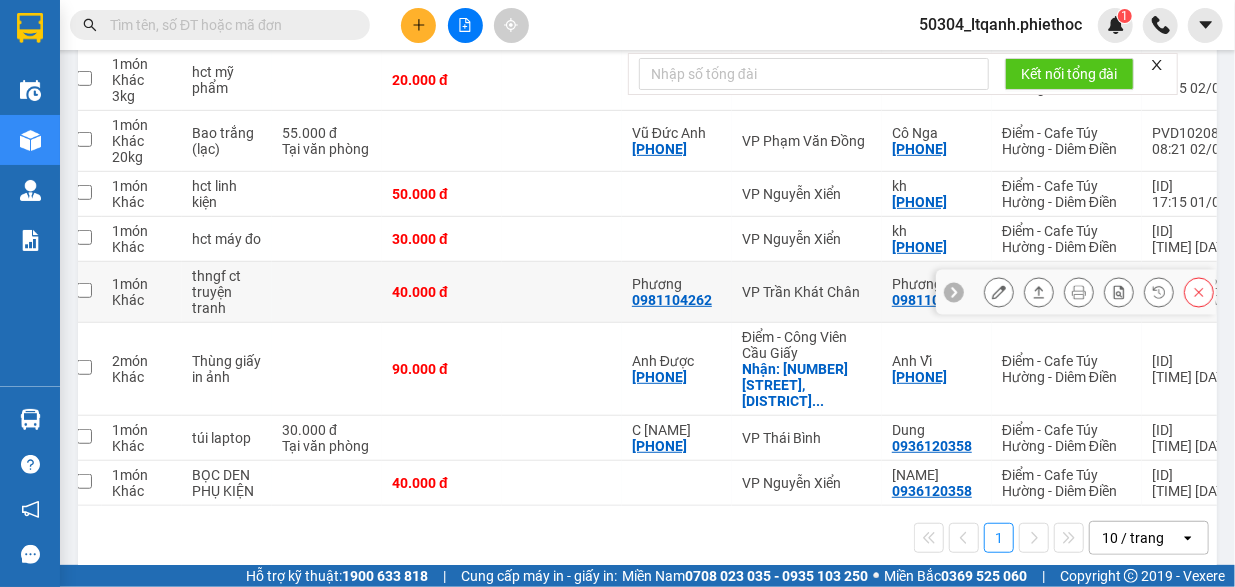 scroll, scrollTop: 438, scrollLeft: 0, axis: vertical 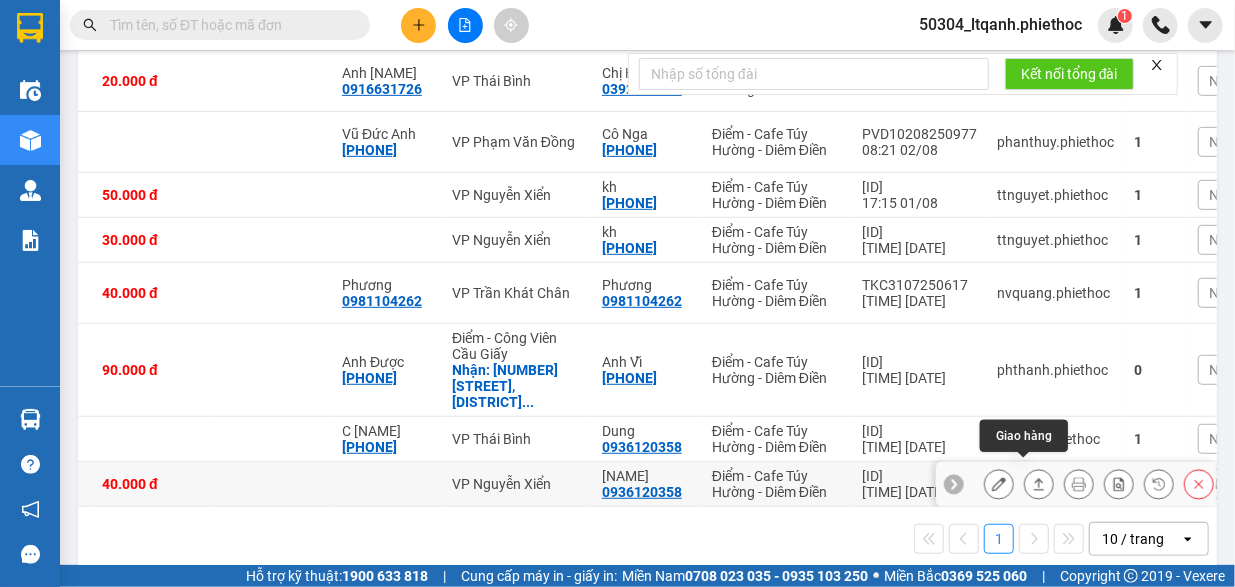 click 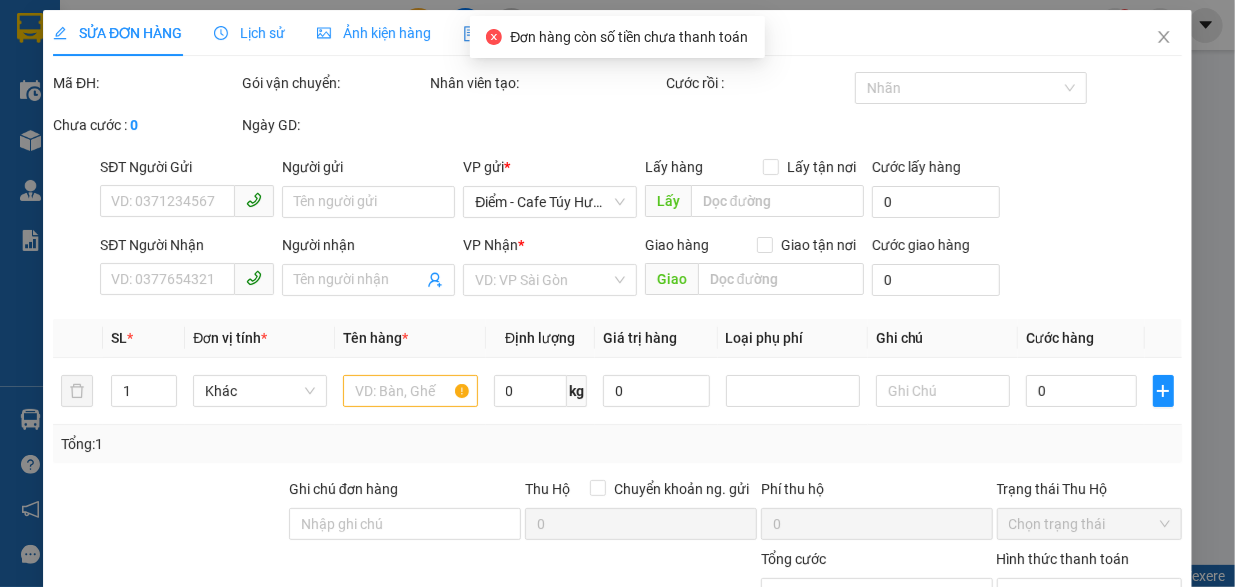 scroll, scrollTop: 0, scrollLeft: 0, axis: both 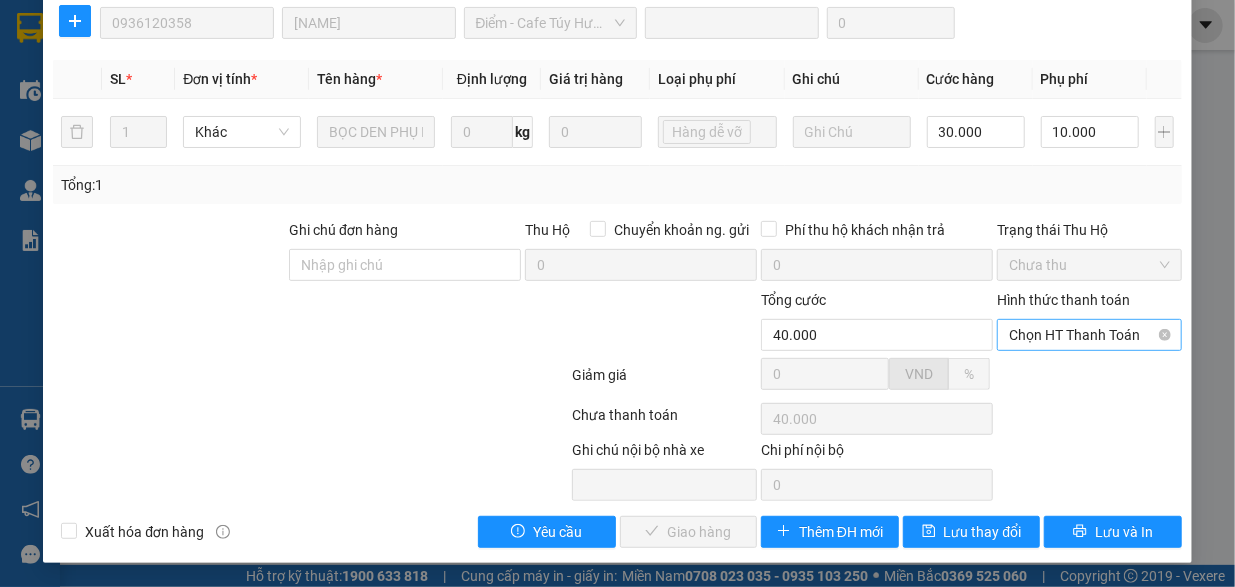 click on "Chọn HT Thanh Toán" at bounding box center (1089, 335) 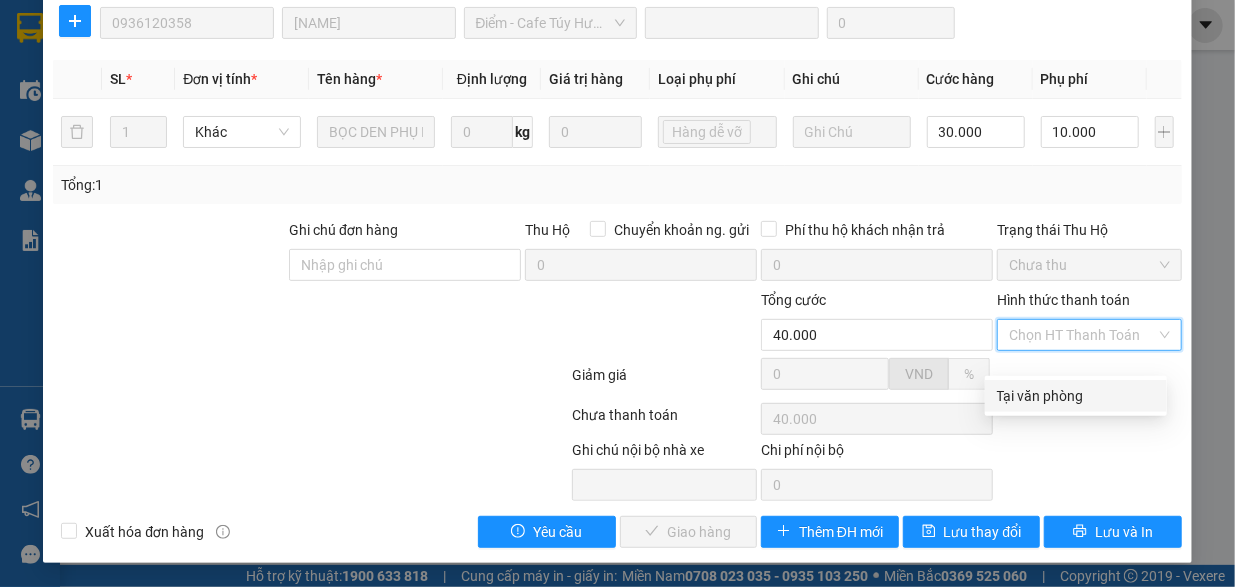 click on "Tại văn phòng" at bounding box center (1076, 396) 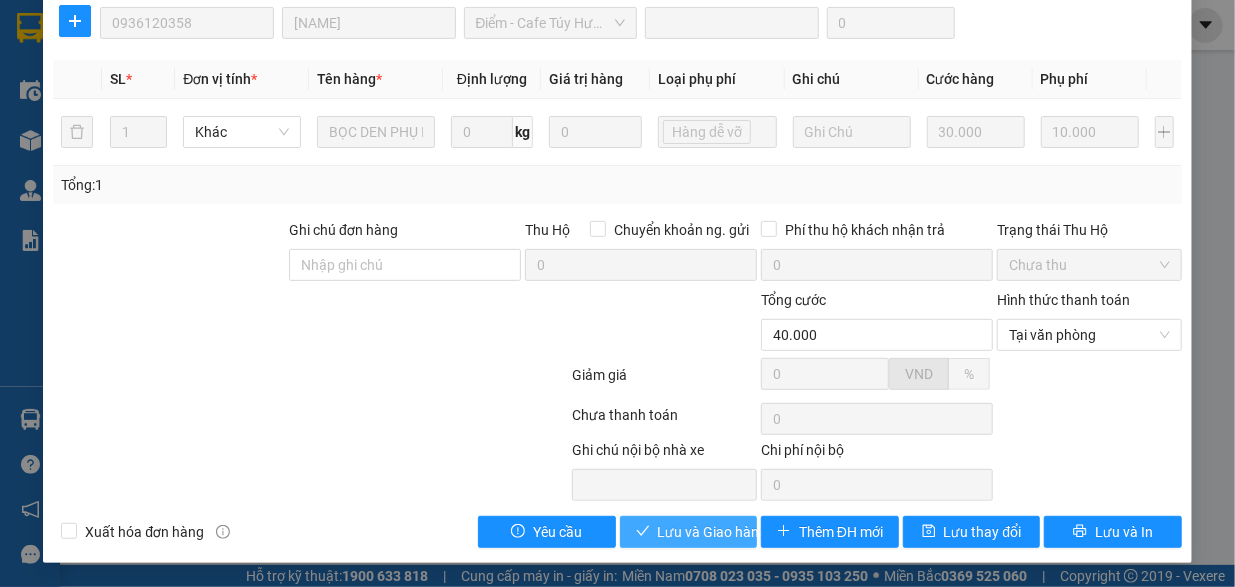 click on "Lưu và Giao hàng" at bounding box center (713, 532) 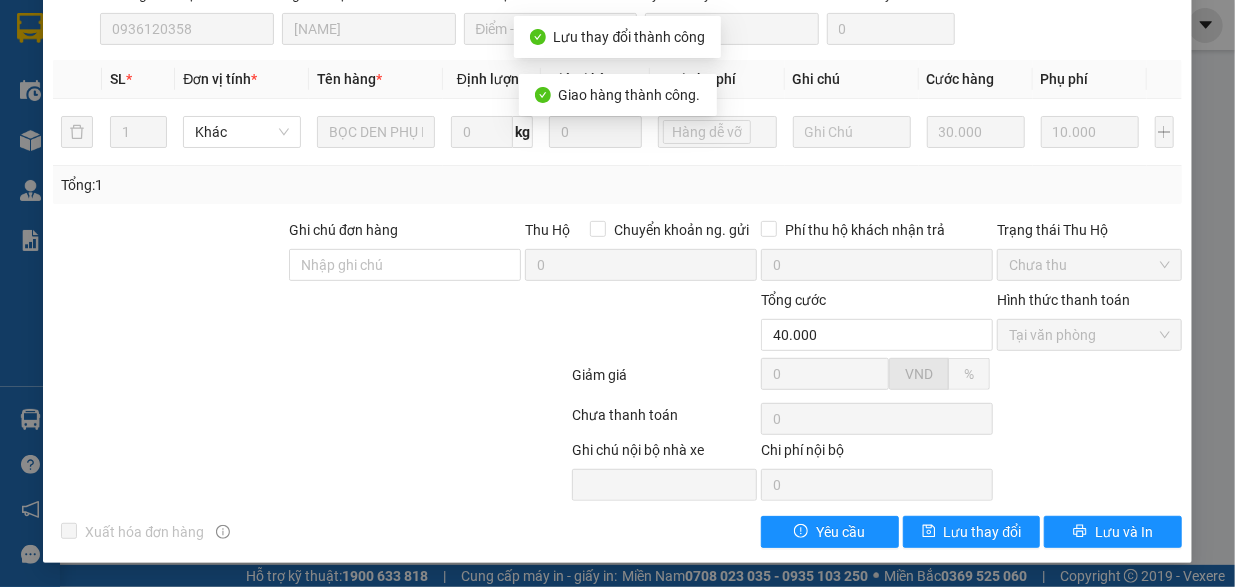 scroll, scrollTop: 0, scrollLeft: 0, axis: both 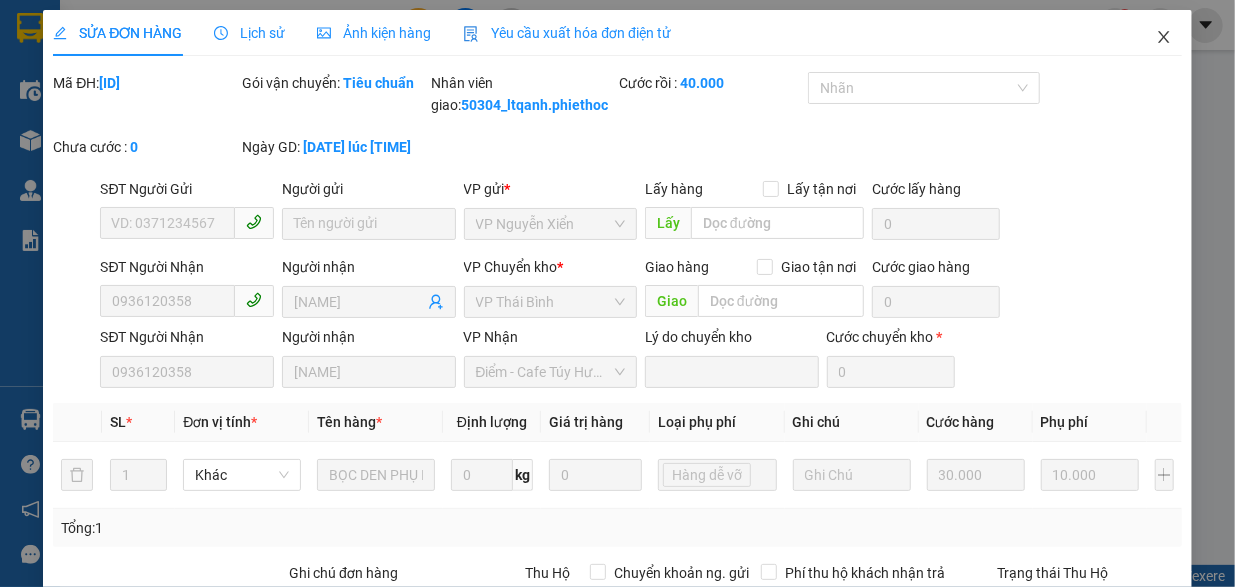 click 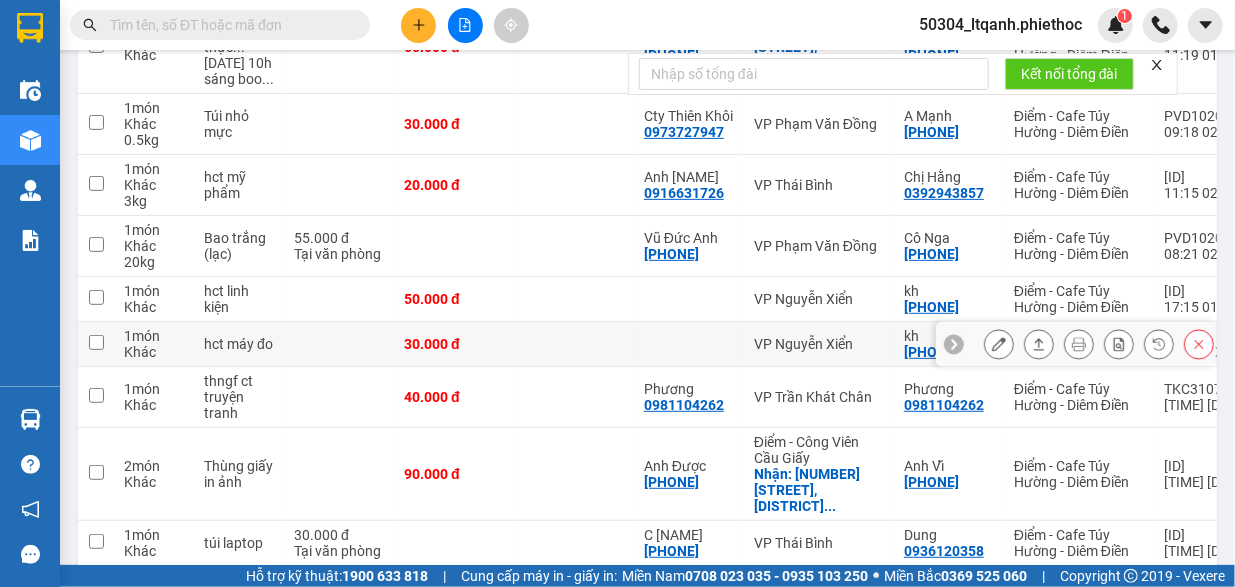 scroll, scrollTop: 358, scrollLeft: 0, axis: vertical 